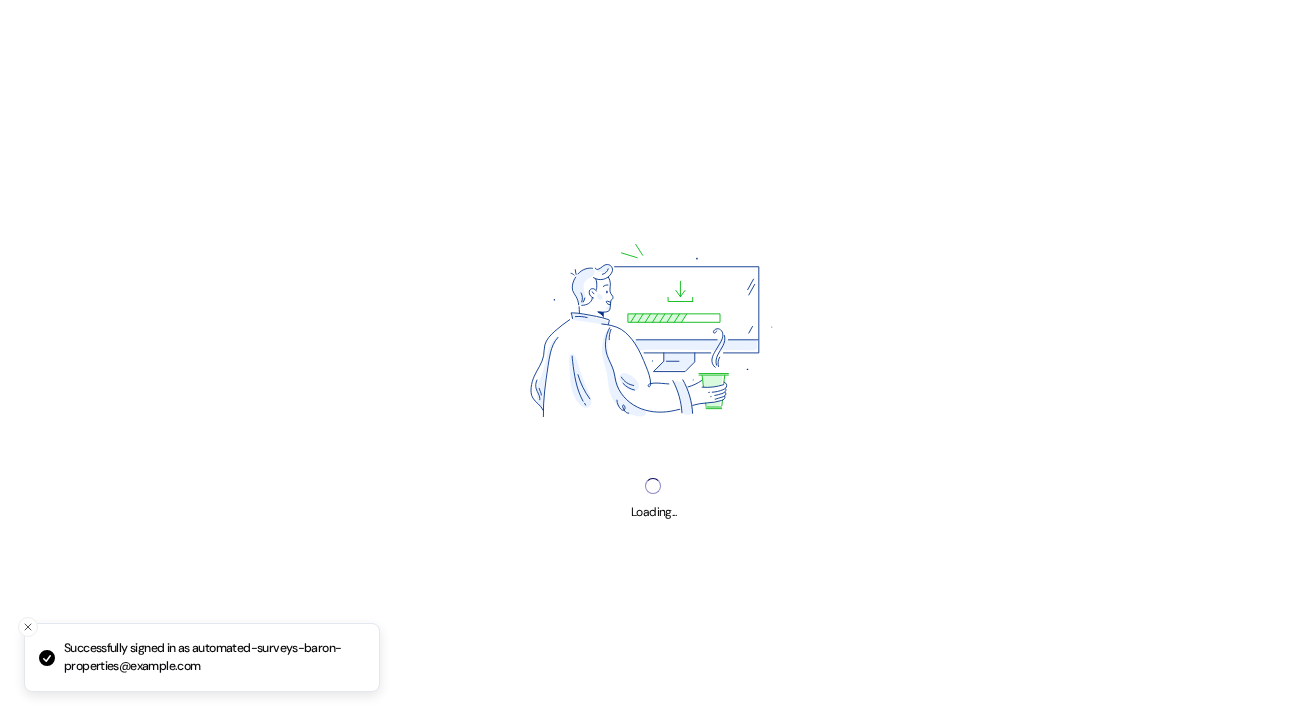 scroll, scrollTop: 0, scrollLeft: 0, axis: both 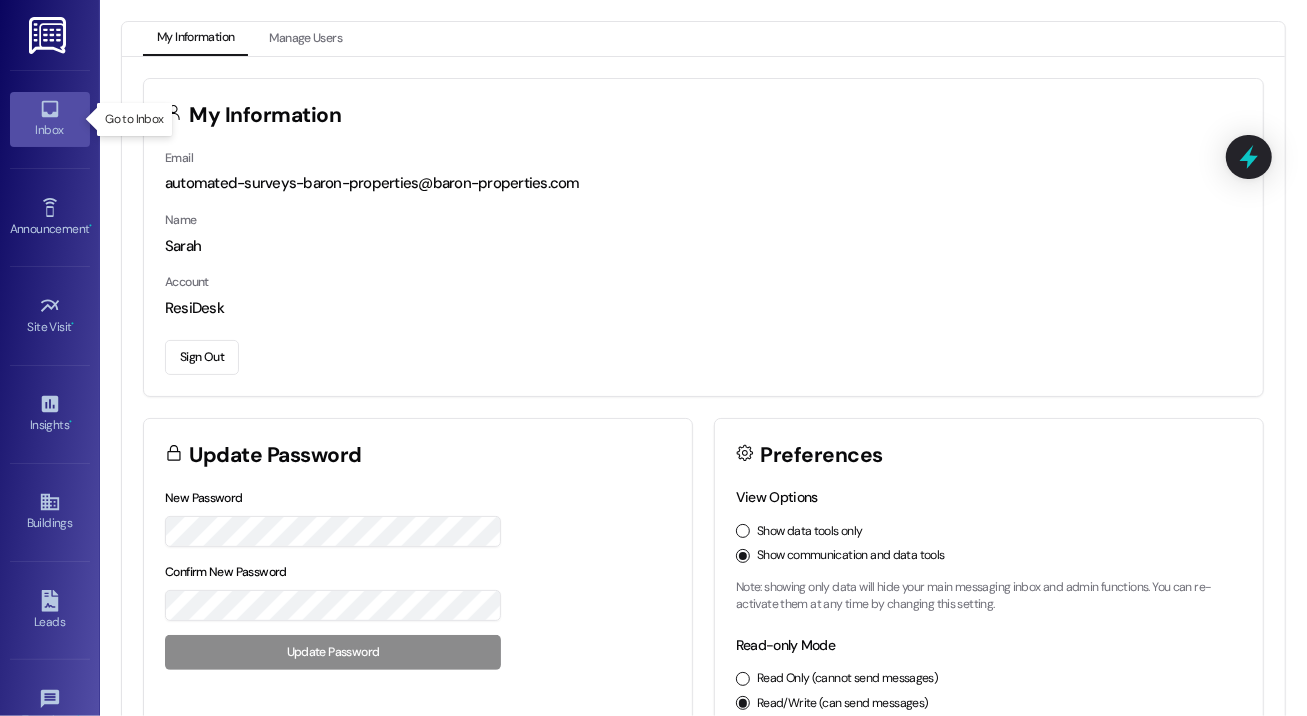click on "Inbox" at bounding box center (50, 130) 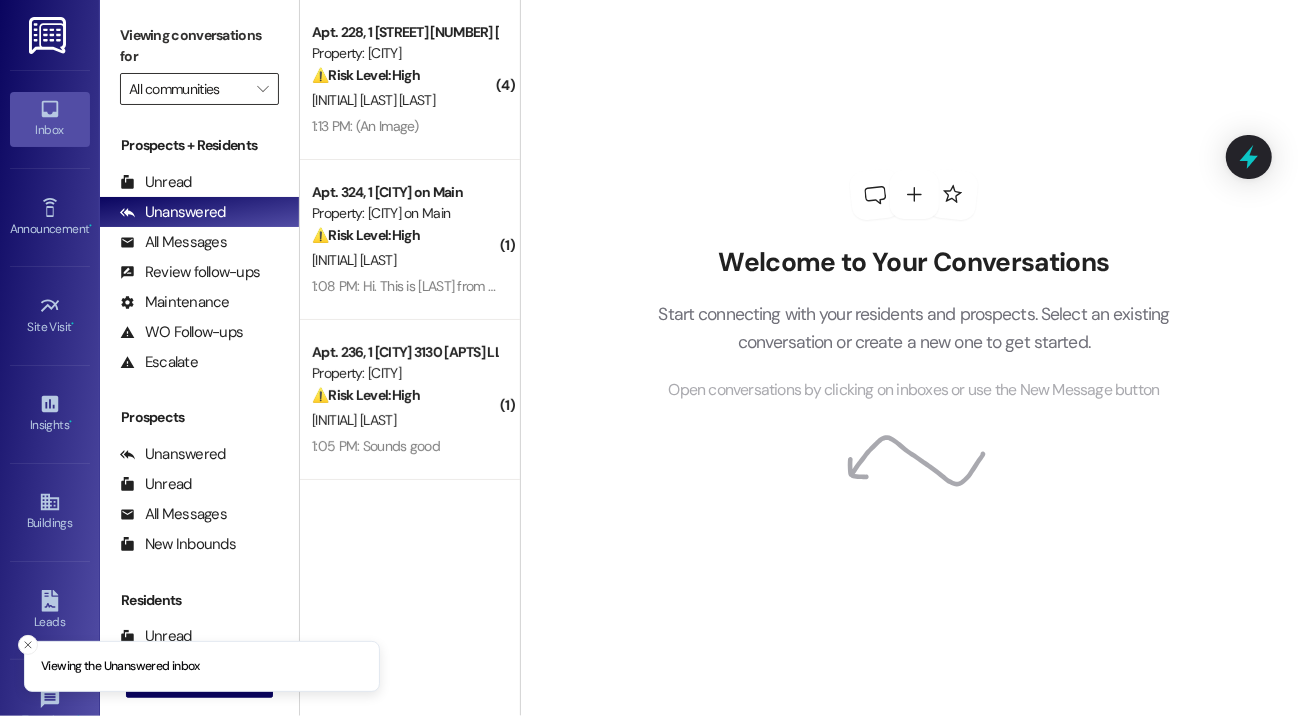 click on "All communities" at bounding box center [188, 89] 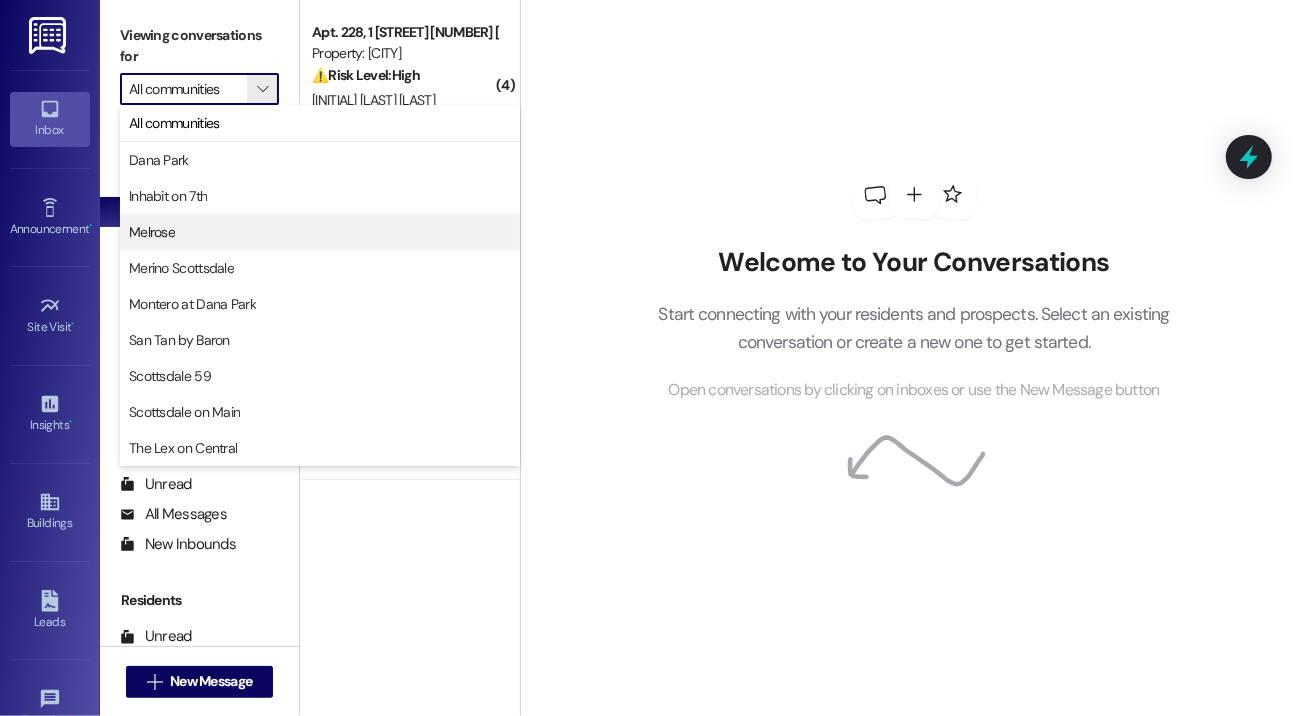 click on "Melrose" at bounding box center (320, 232) 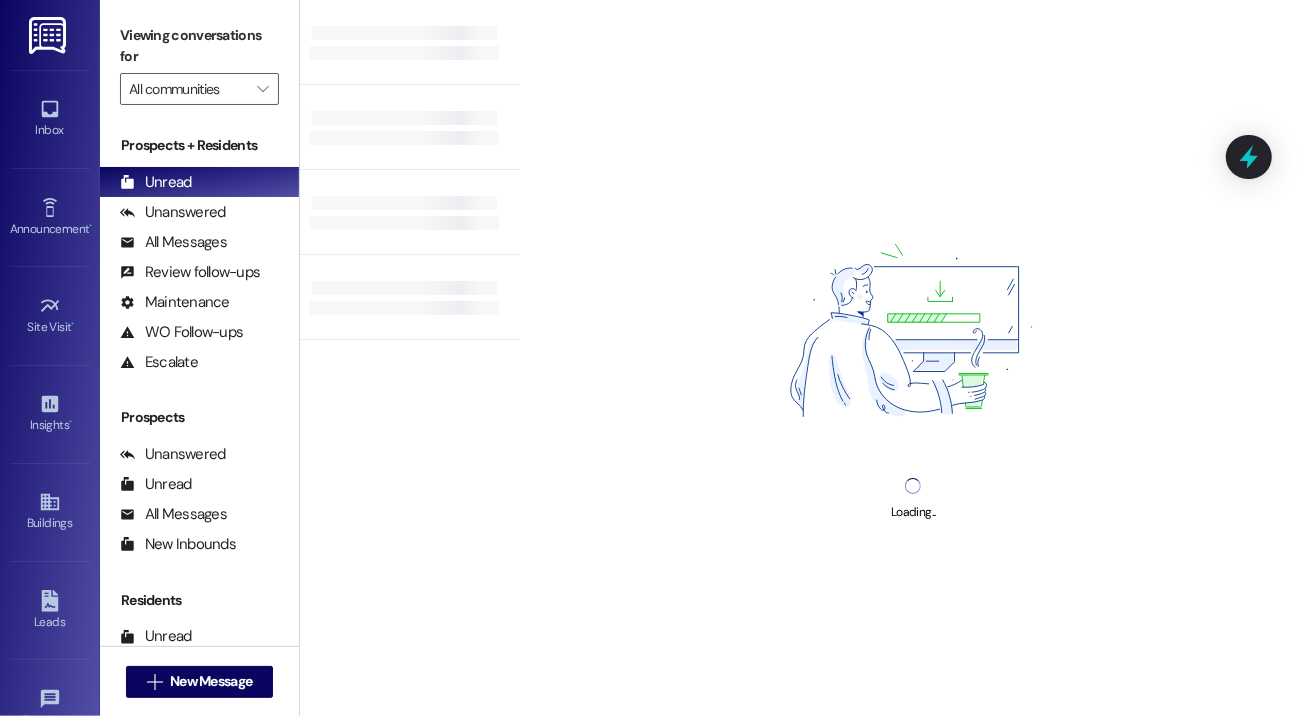 type on "Melrose" 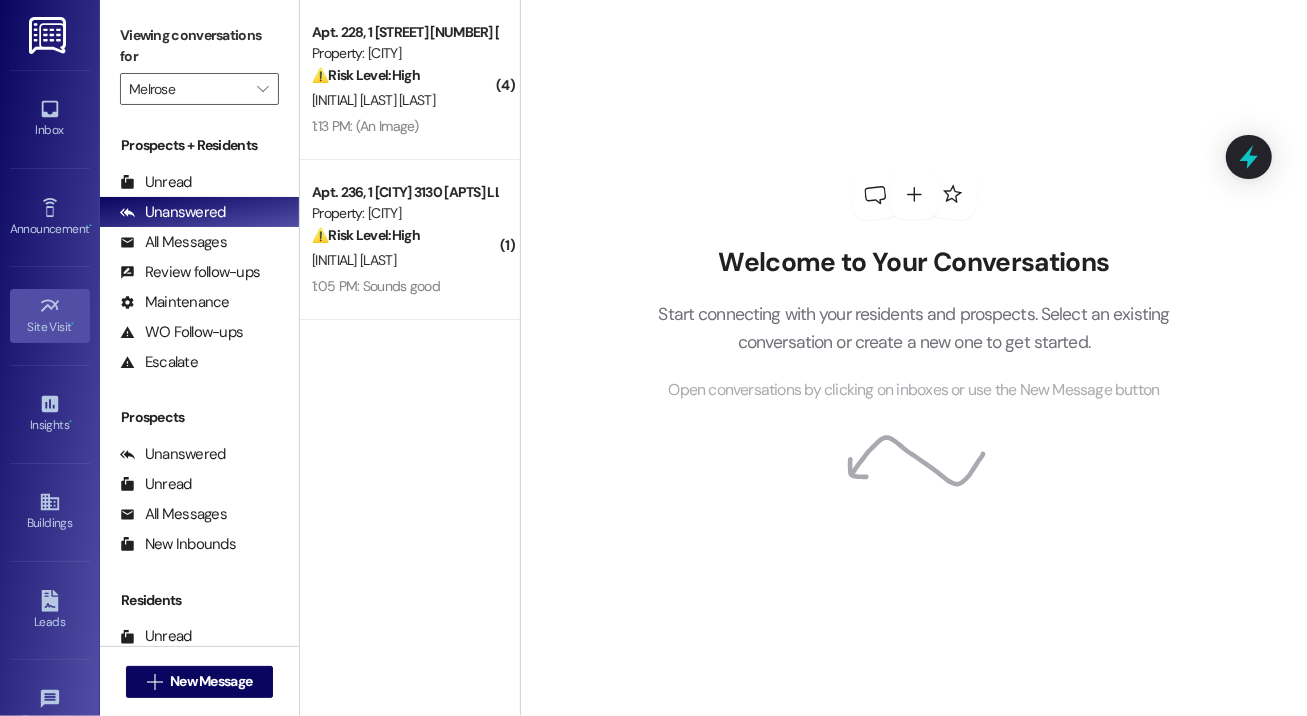 click on "Site Visit   •" at bounding box center [50, 316] 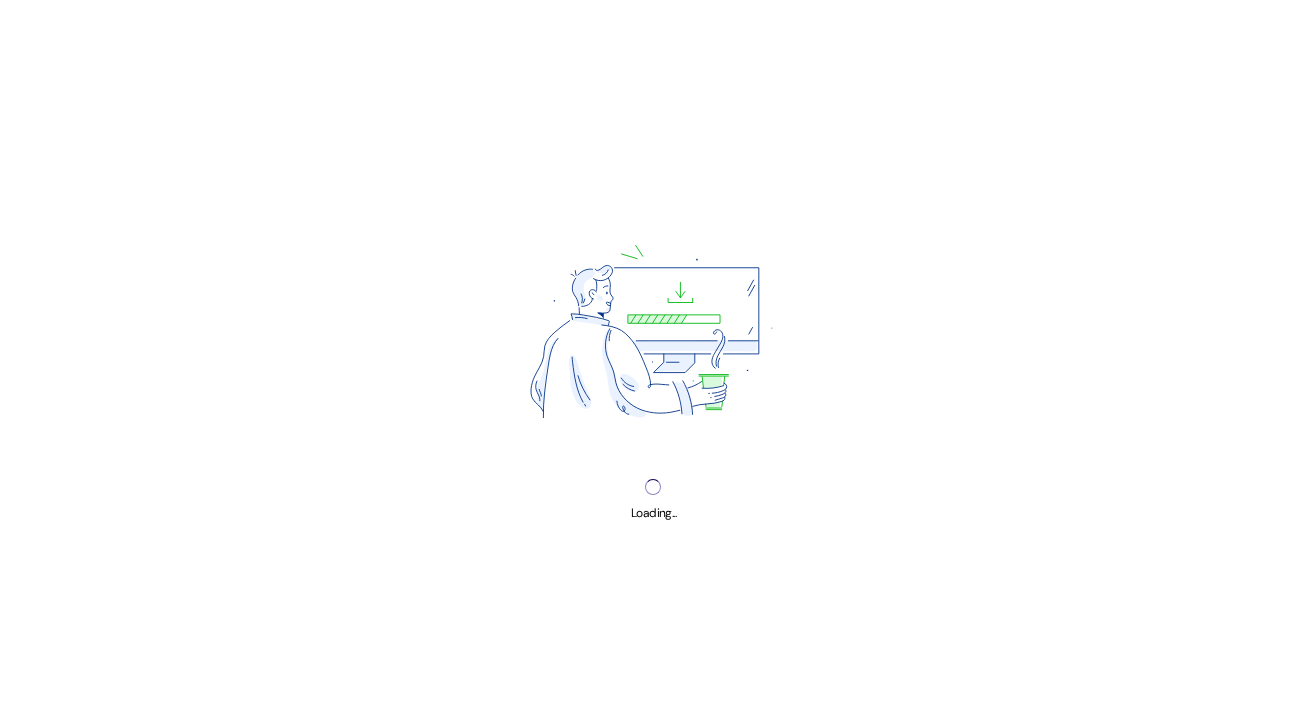 scroll, scrollTop: 0, scrollLeft: 0, axis: both 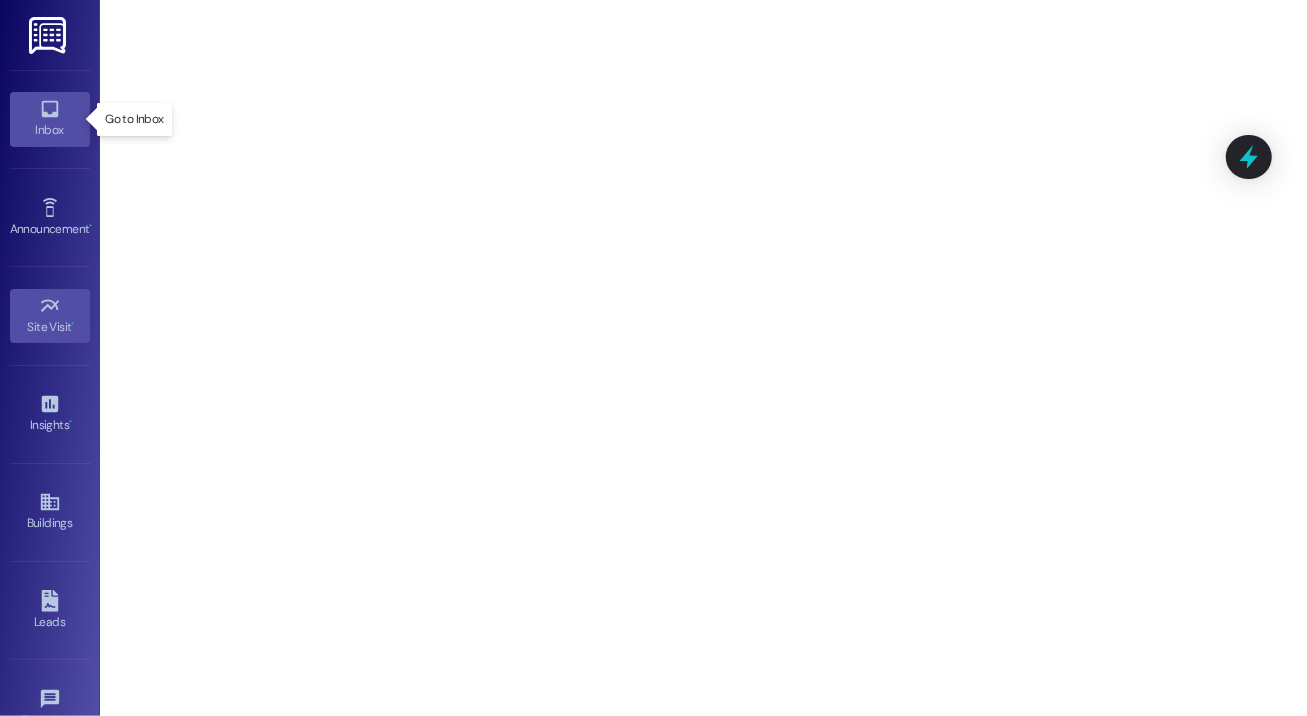 click 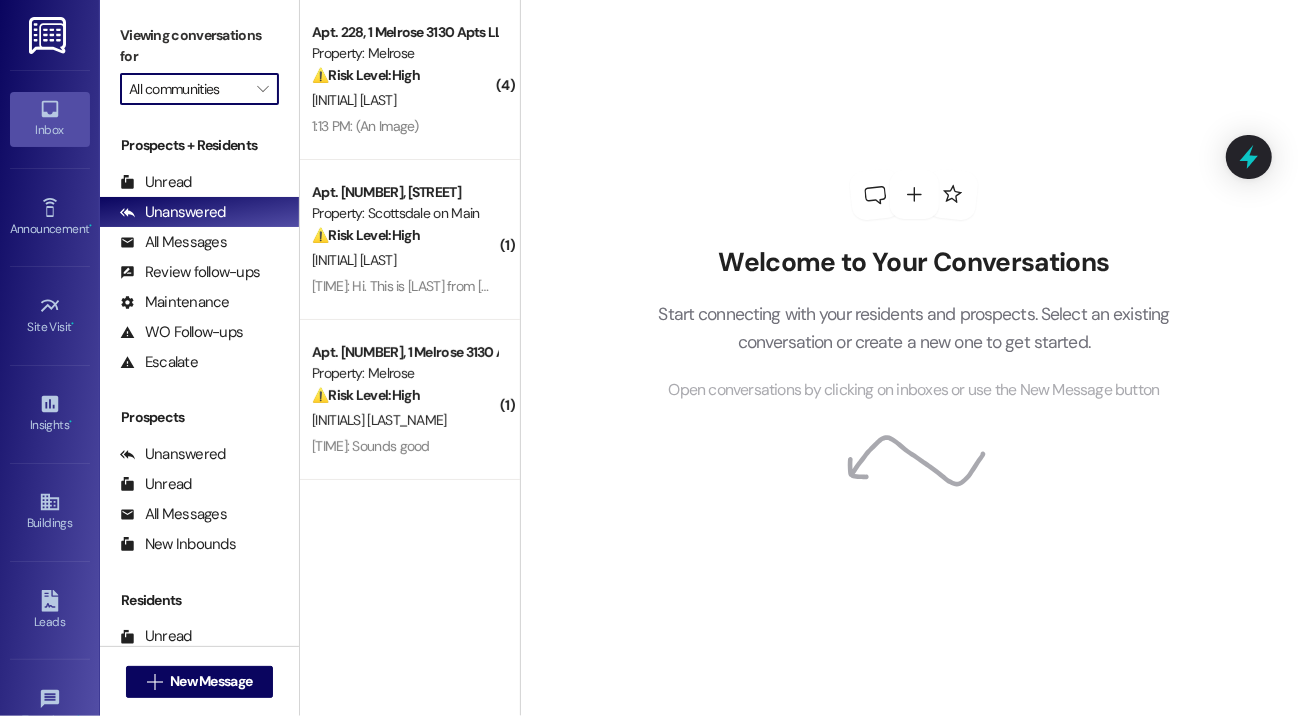 click on "All communities" at bounding box center (188, 89) 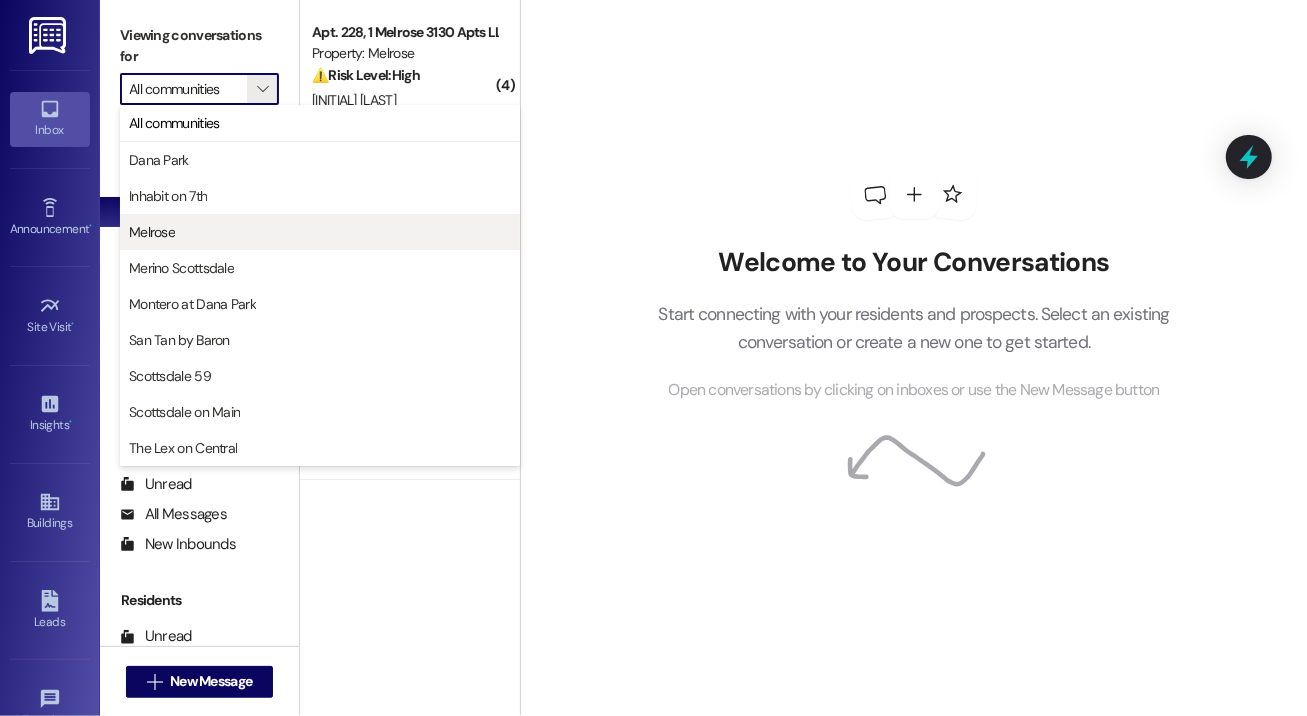 click on "Melrose" at bounding box center (320, 232) 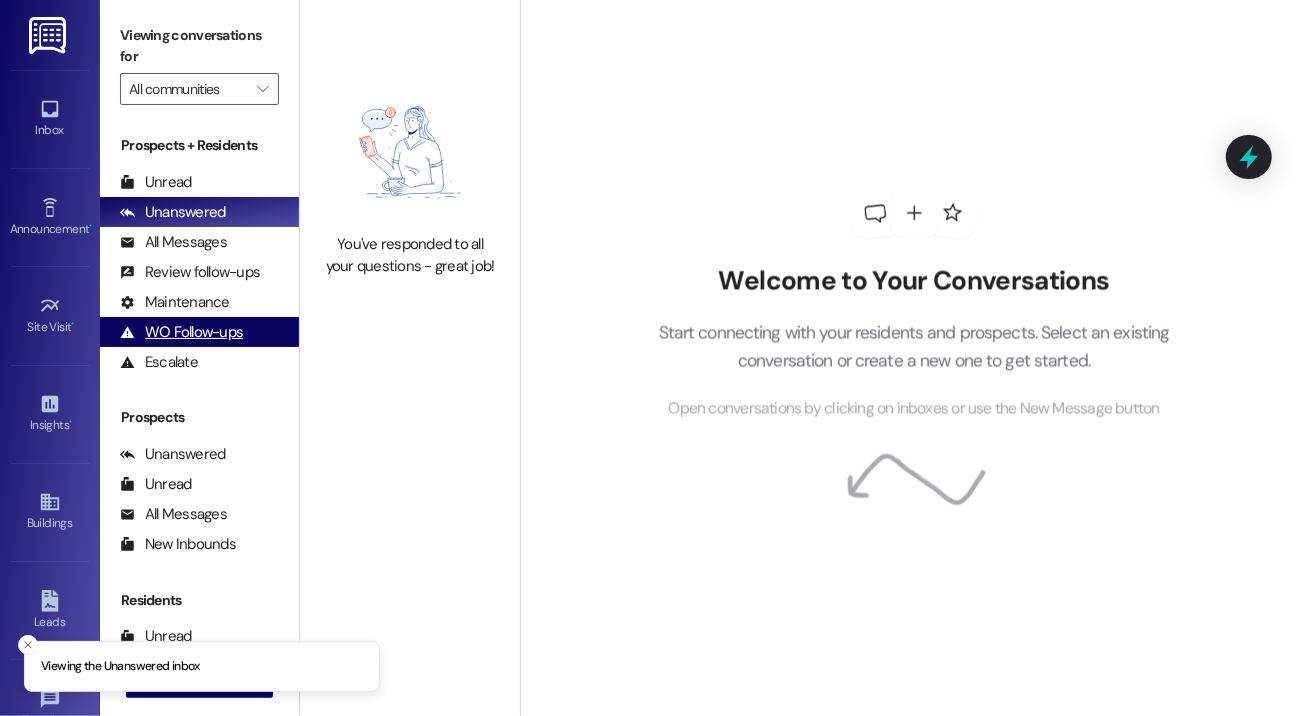 type on "Melrose" 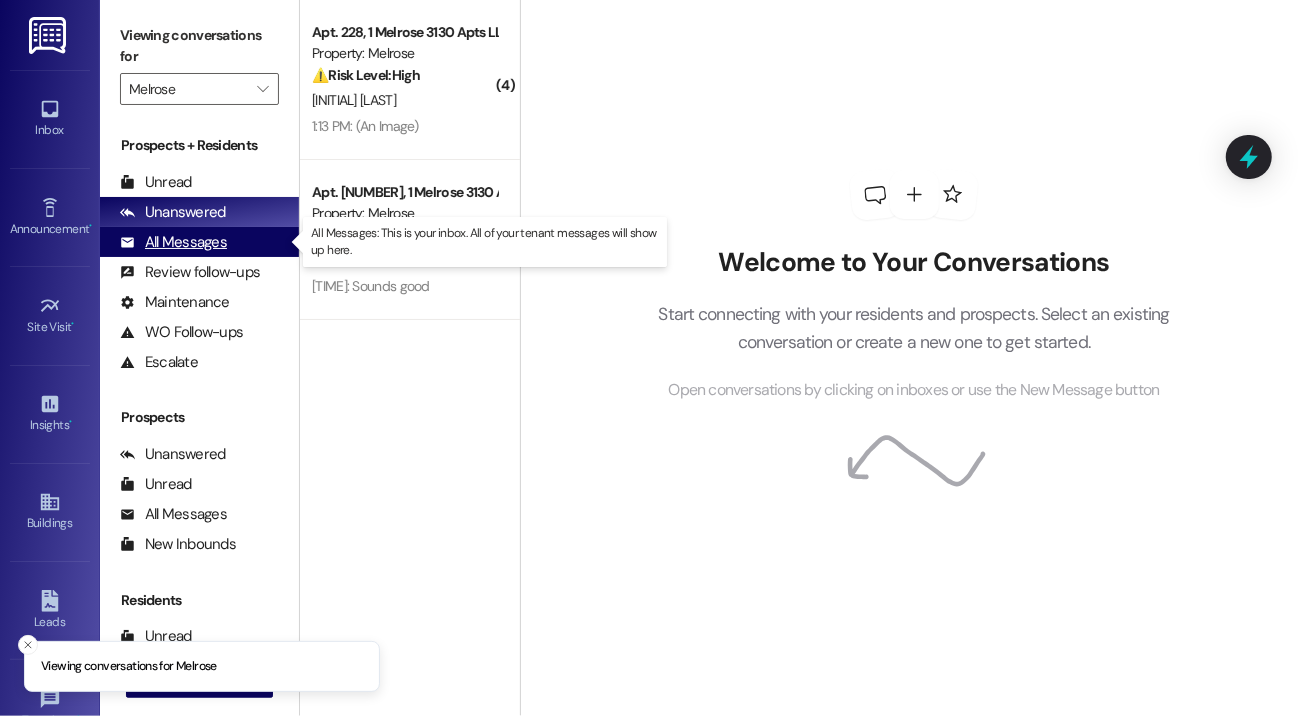 click on "All Messages" at bounding box center [173, 242] 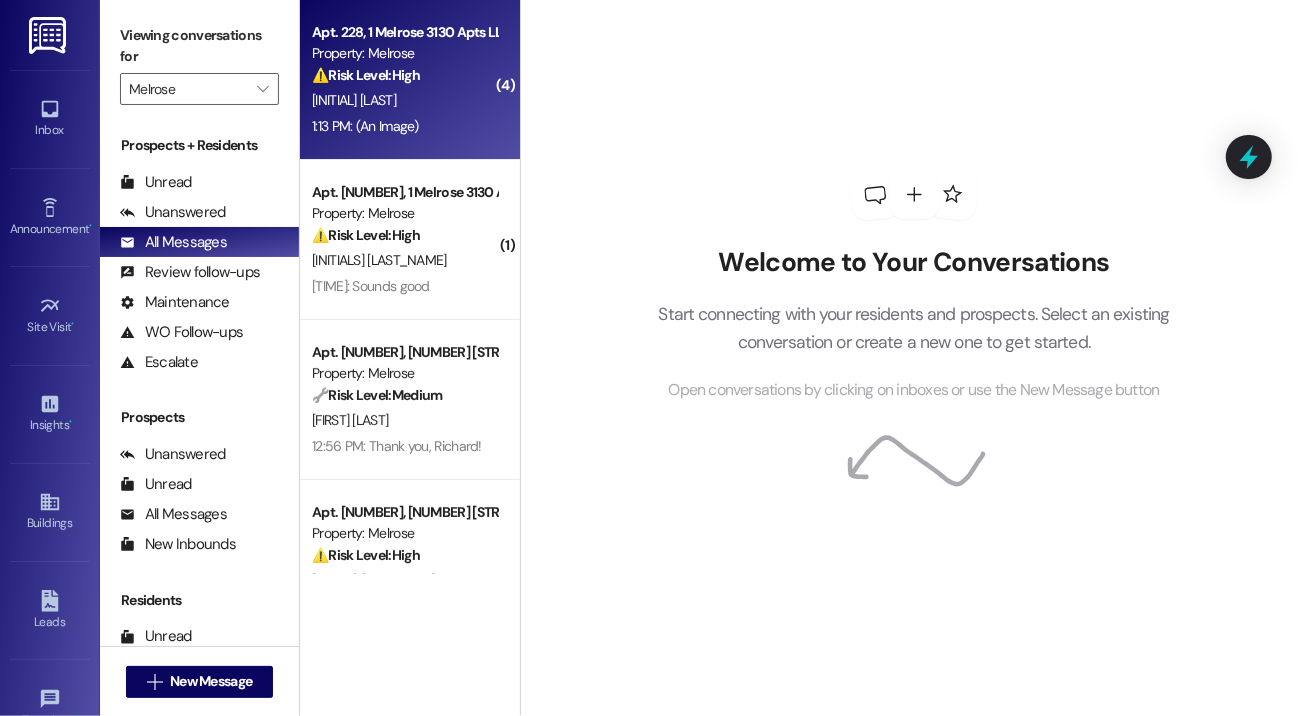 click on "Apt. 228, 1 Melrose 3130 Apts LLLP" at bounding box center [404, 32] 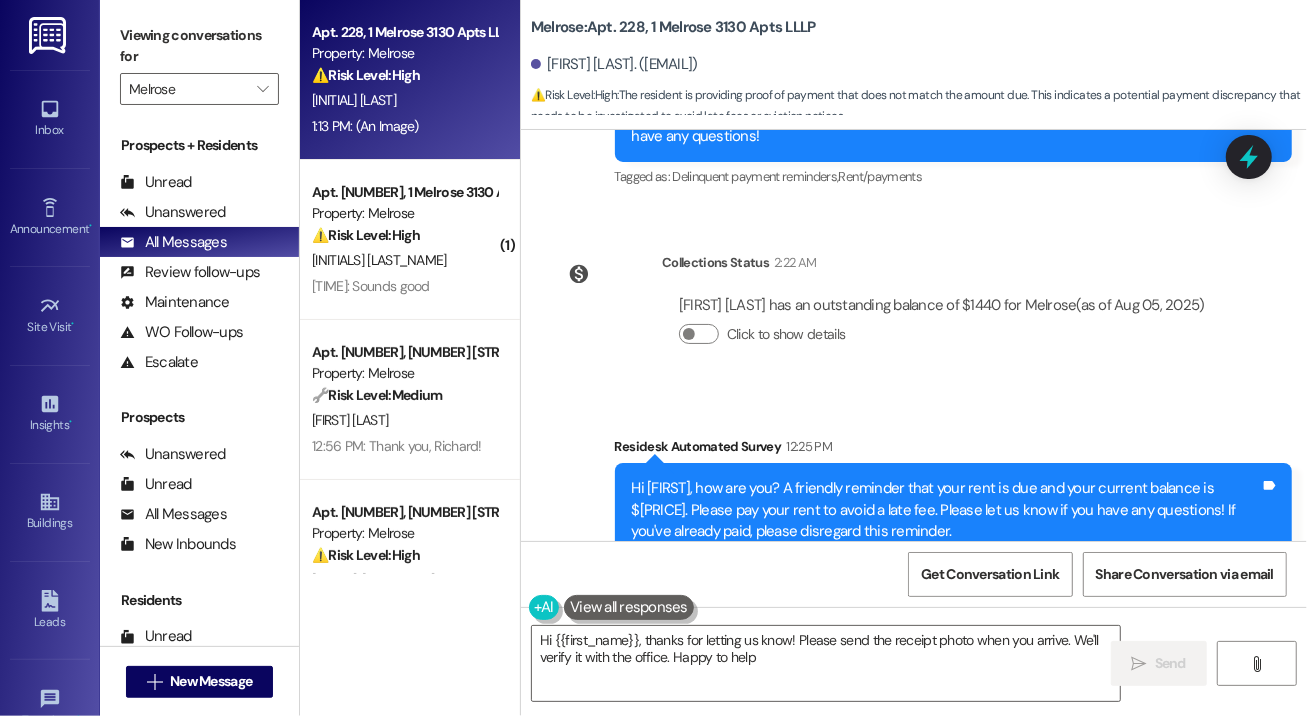 type on "Hi {{first_name}}, thanks for letting us know! Please send the receipt photo when you arrive. We'll verify it with the office. Happy to help!" 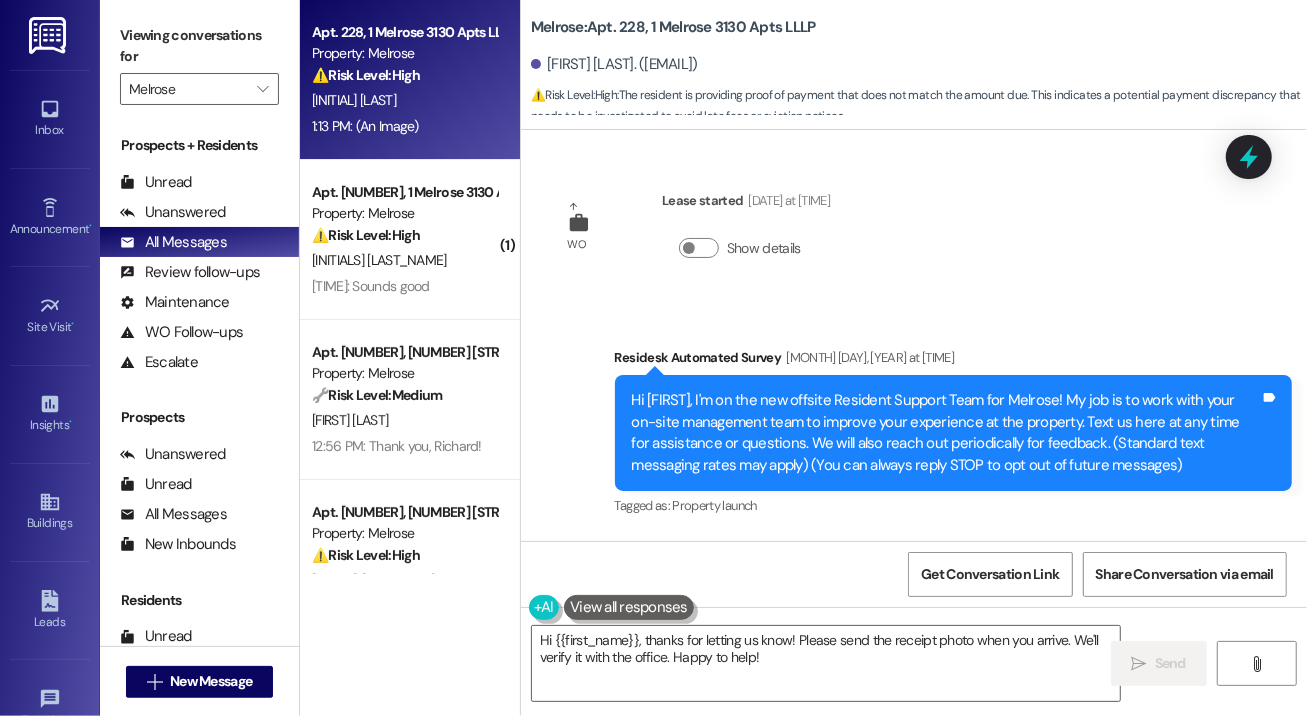 scroll, scrollTop: 0, scrollLeft: 0, axis: both 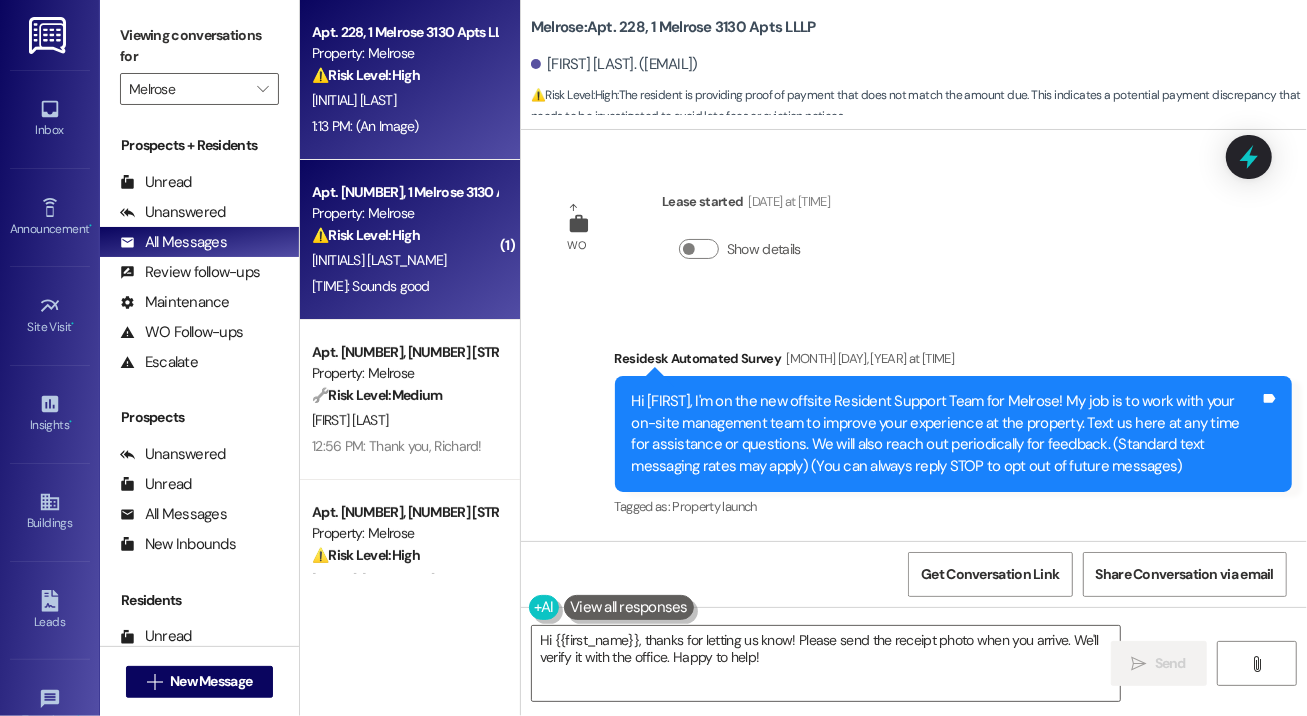 click on "Property: Melrose" at bounding box center (404, 213) 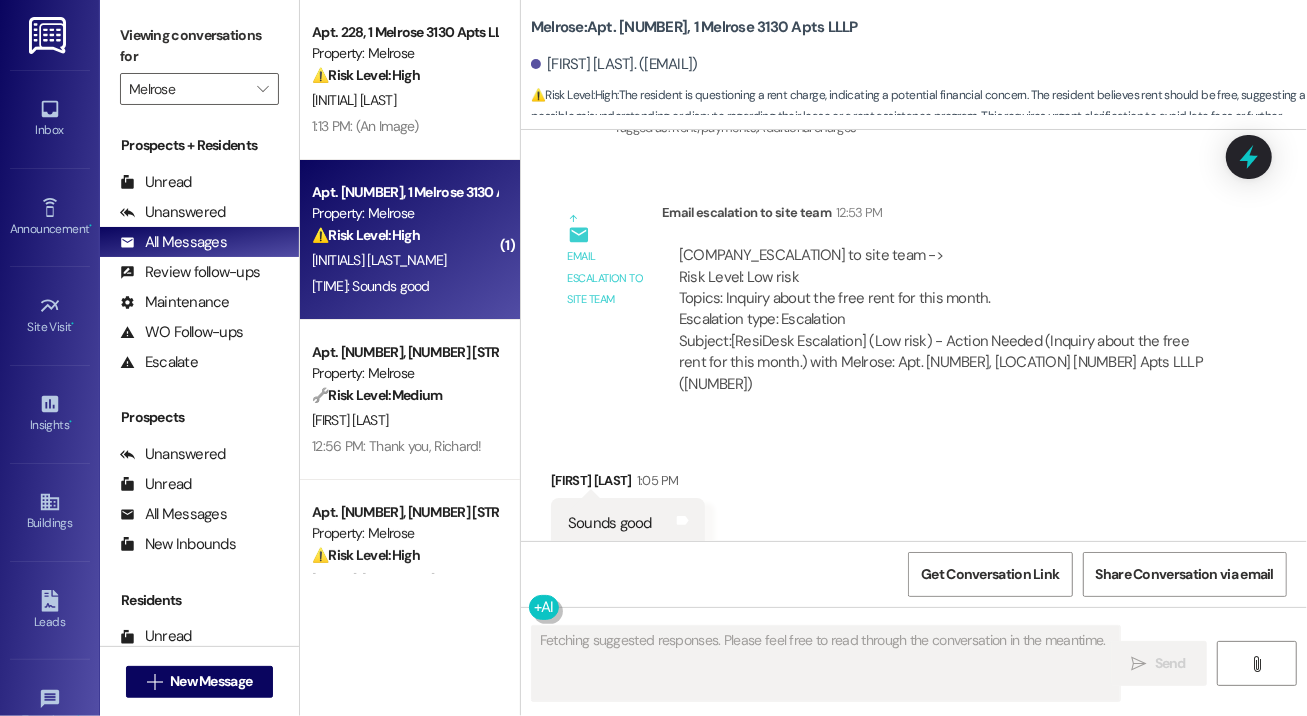 scroll, scrollTop: 1107, scrollLeft: 0, axis: vertical 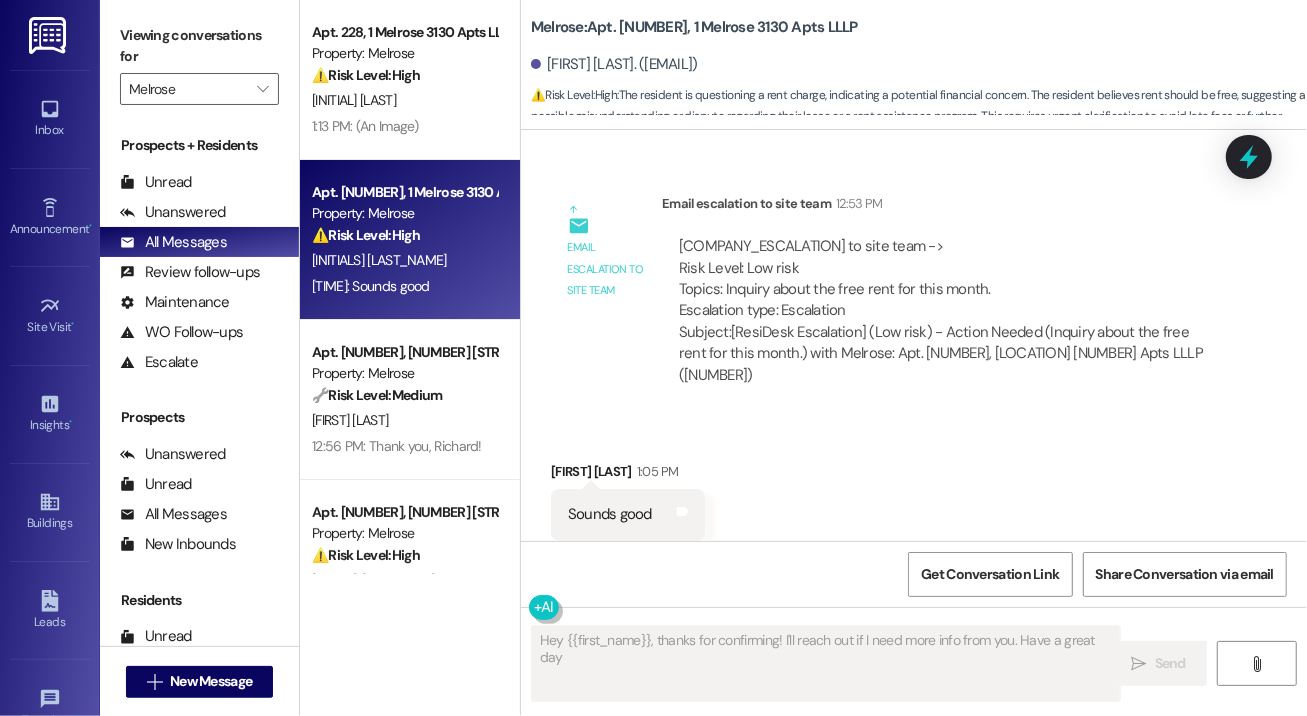 type on "Hey {{first_name}}, thanks for confirming! I'll reach out if I need more info from you. Have a great day!" 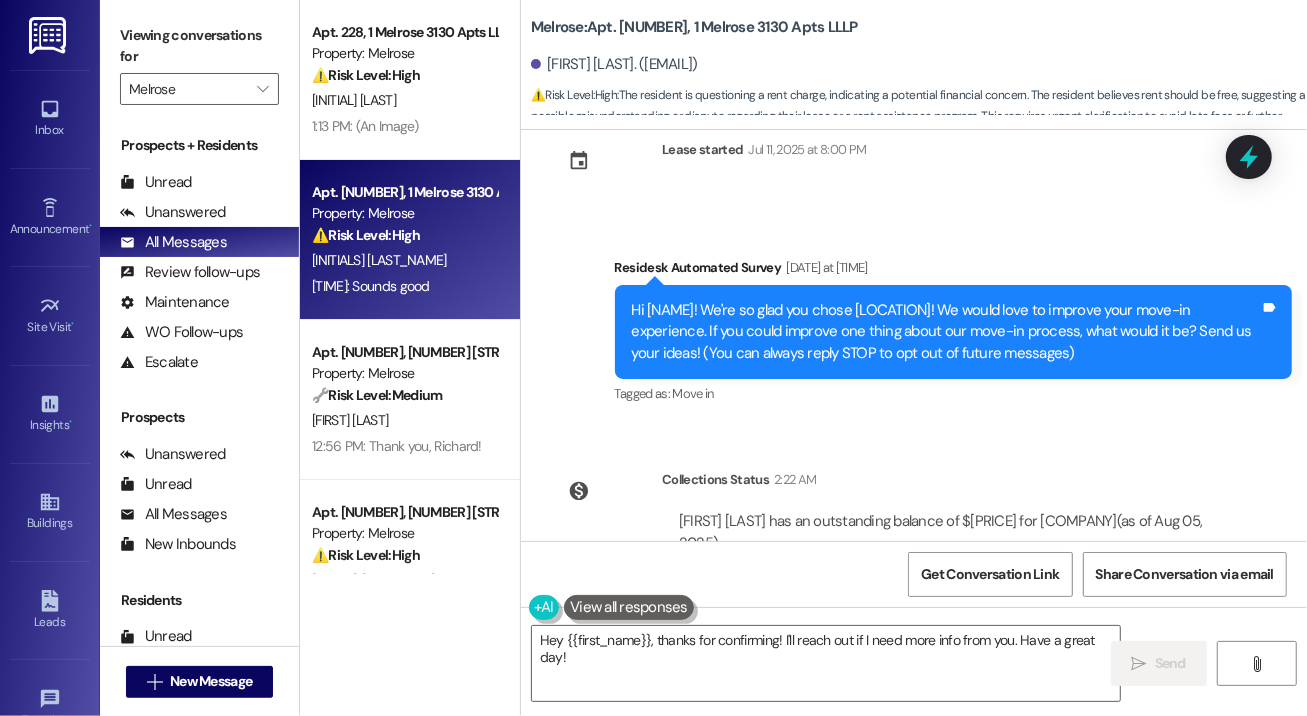 scroll, scrollTop: 0, scrollLeft: 0, axis: both 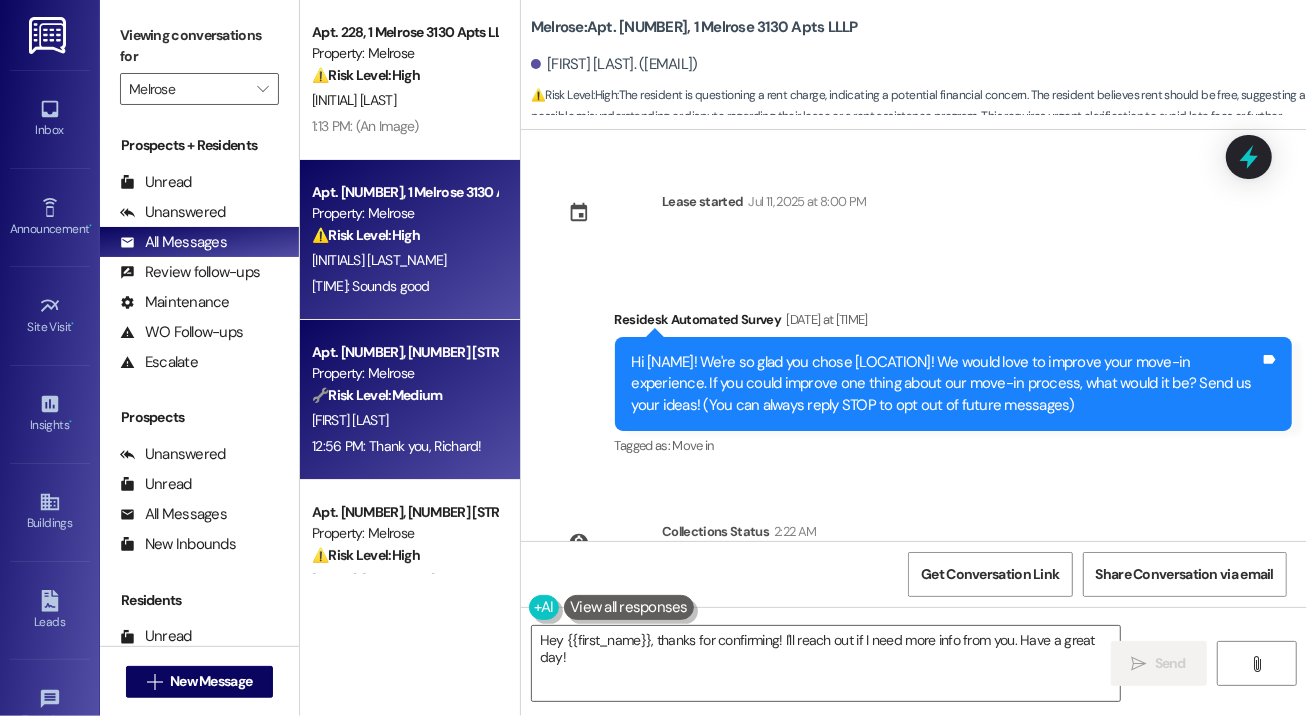 click on "Apt. 322, 1 Melrose 3130 Apts LLLP Property: Melrose 🔧 Risk Level: Medium The resident is responding to a rent reminder and stating they will pay tomorrow. This is a routine communication regarding rent payment." at bounding box center [404, 374] 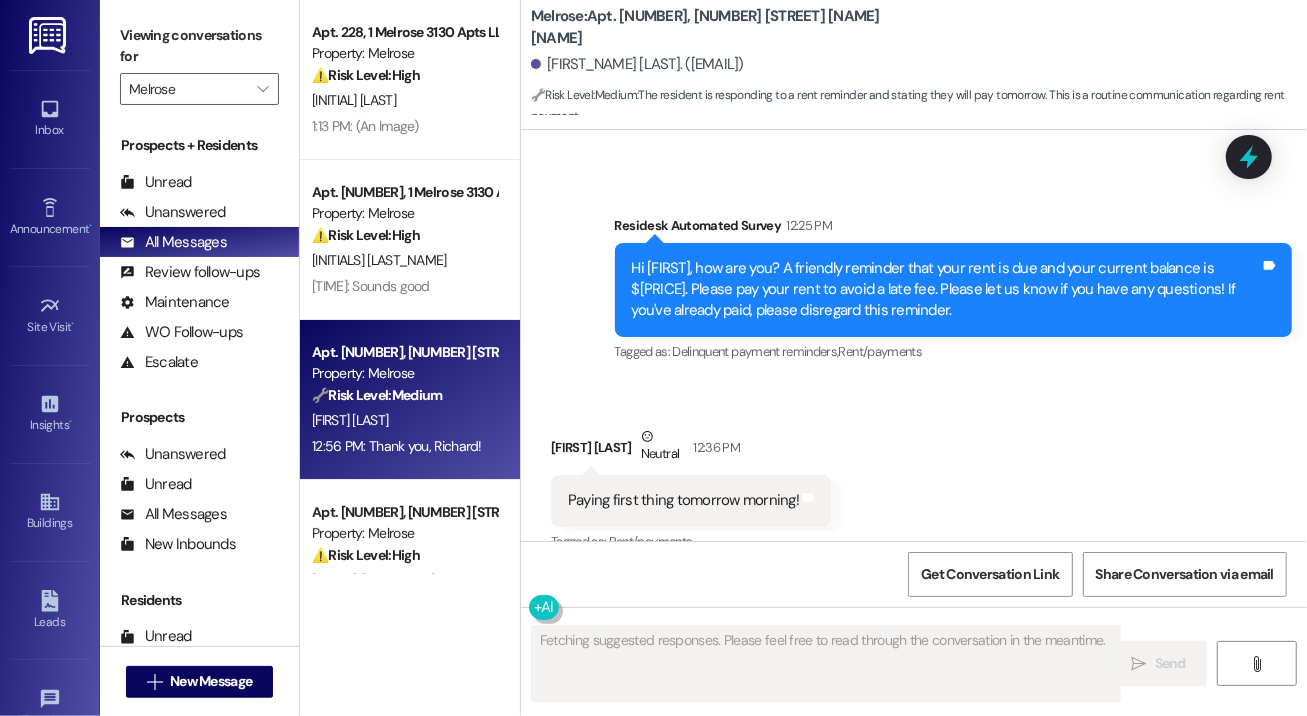 scroll, scrollTop: 5770, scrollLeft: 0, axis: vertical 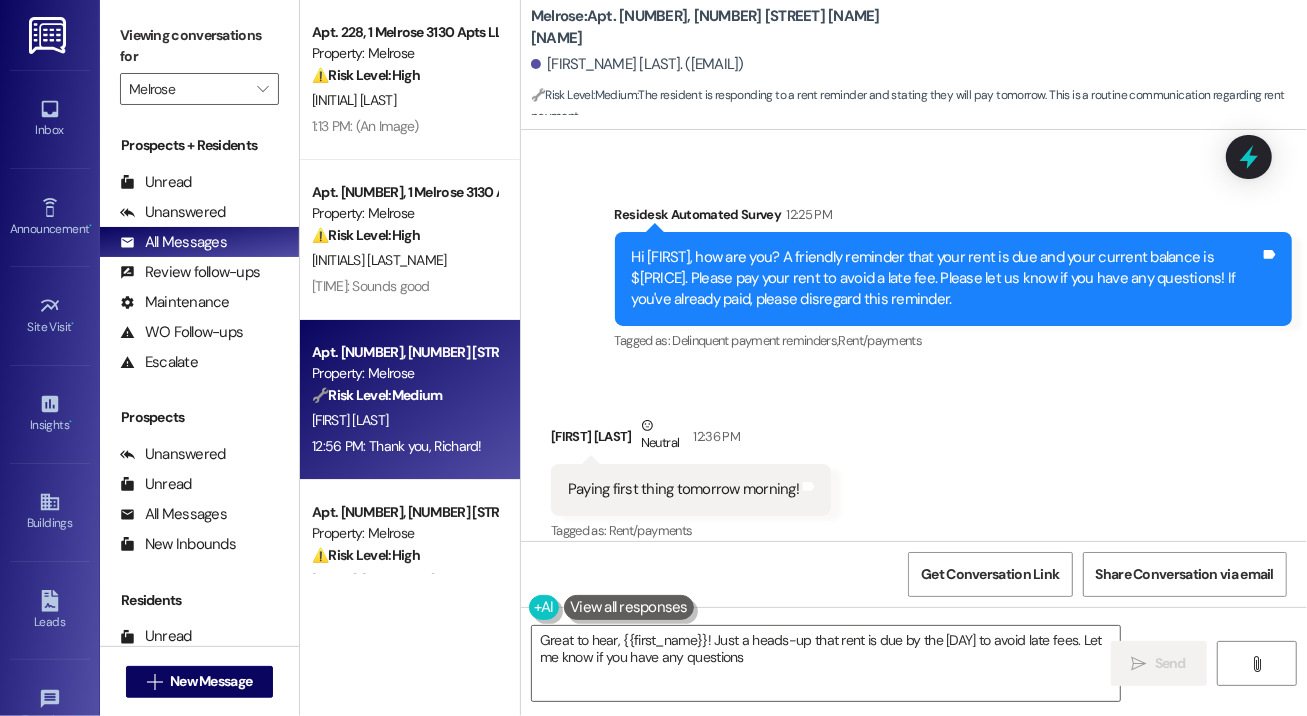 type on "Great to hear, [FIRST]! Just a heads-up that rent is due by the 3rd to avoid late fees. Let me know if you have any questions!" 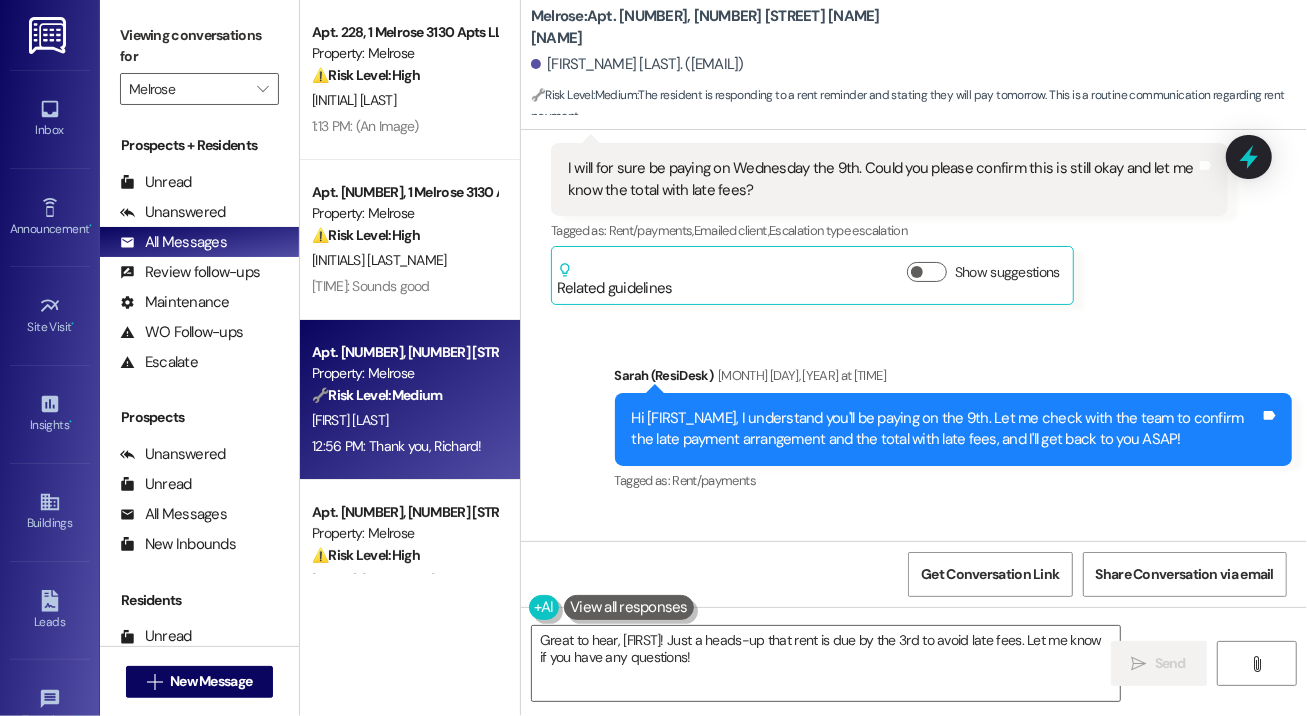 scroll, scrollTop: 4571, scrollLeft: 0, axis: vertical 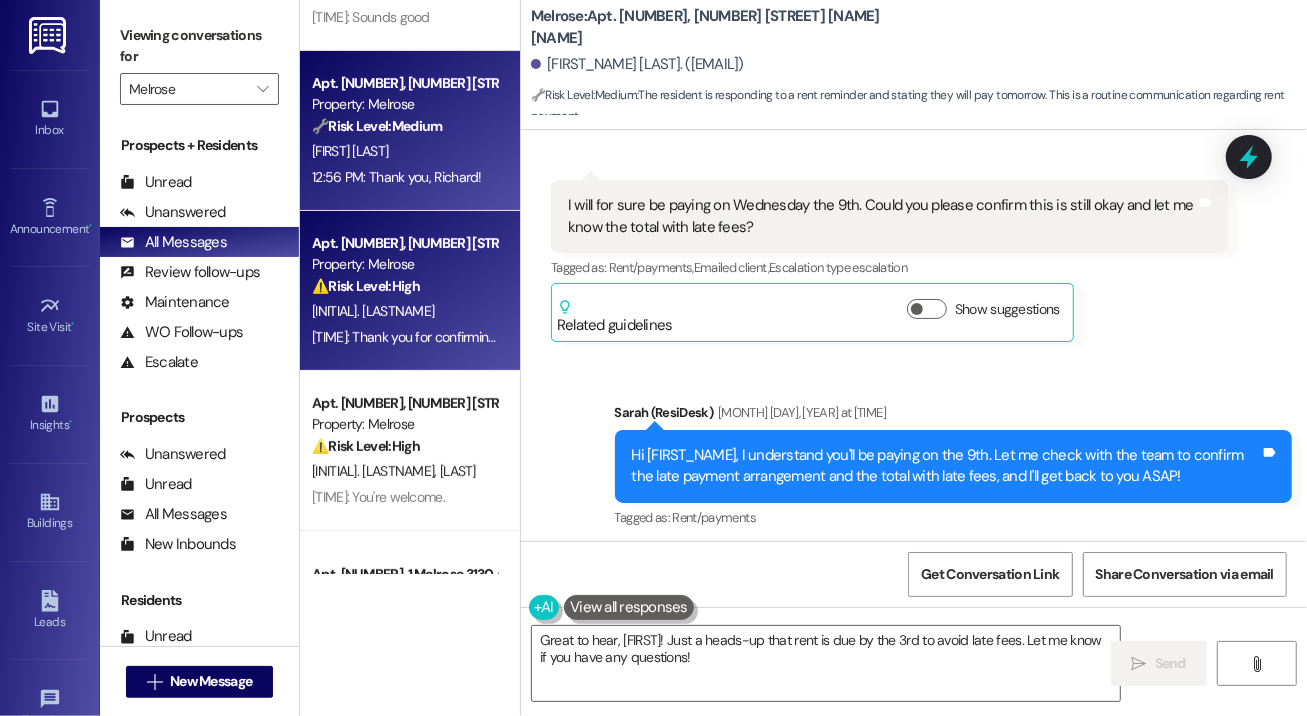 click on "Property: Melrose" at bounding box center (404, 264) 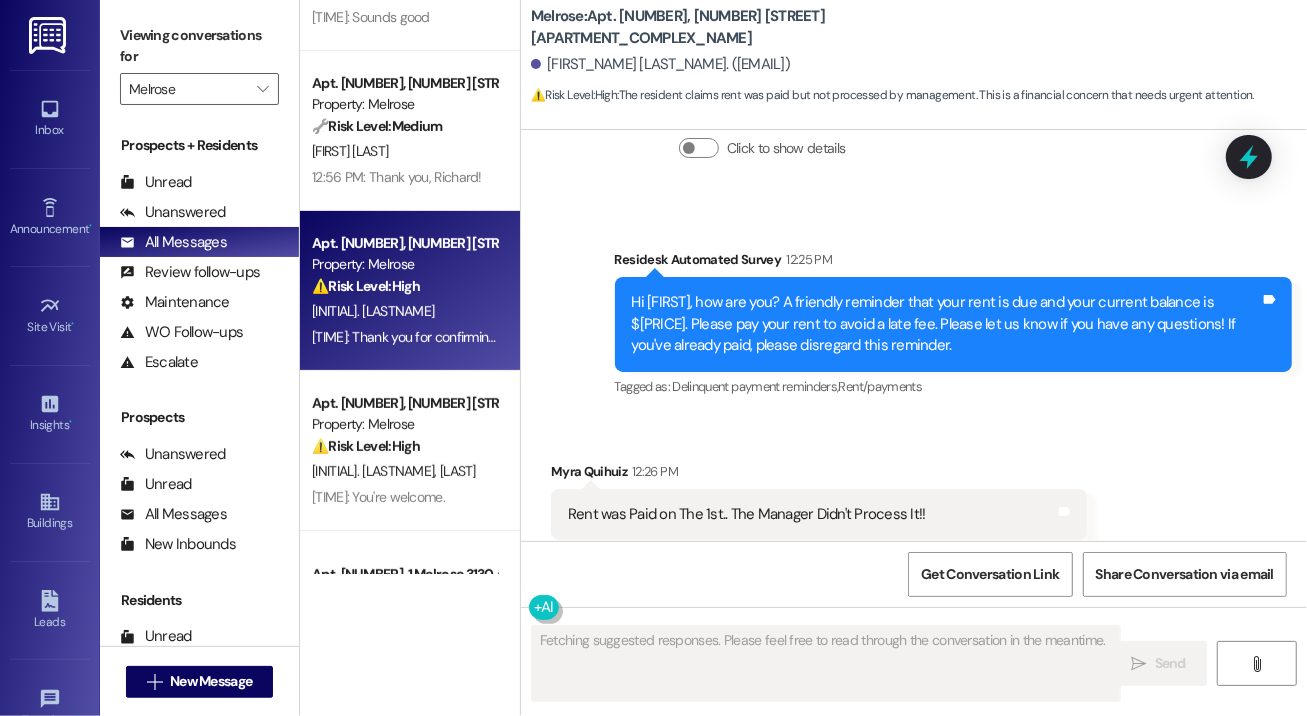 scroll, scrollTop: 9640, scrollLeft: 0, axis: vertical 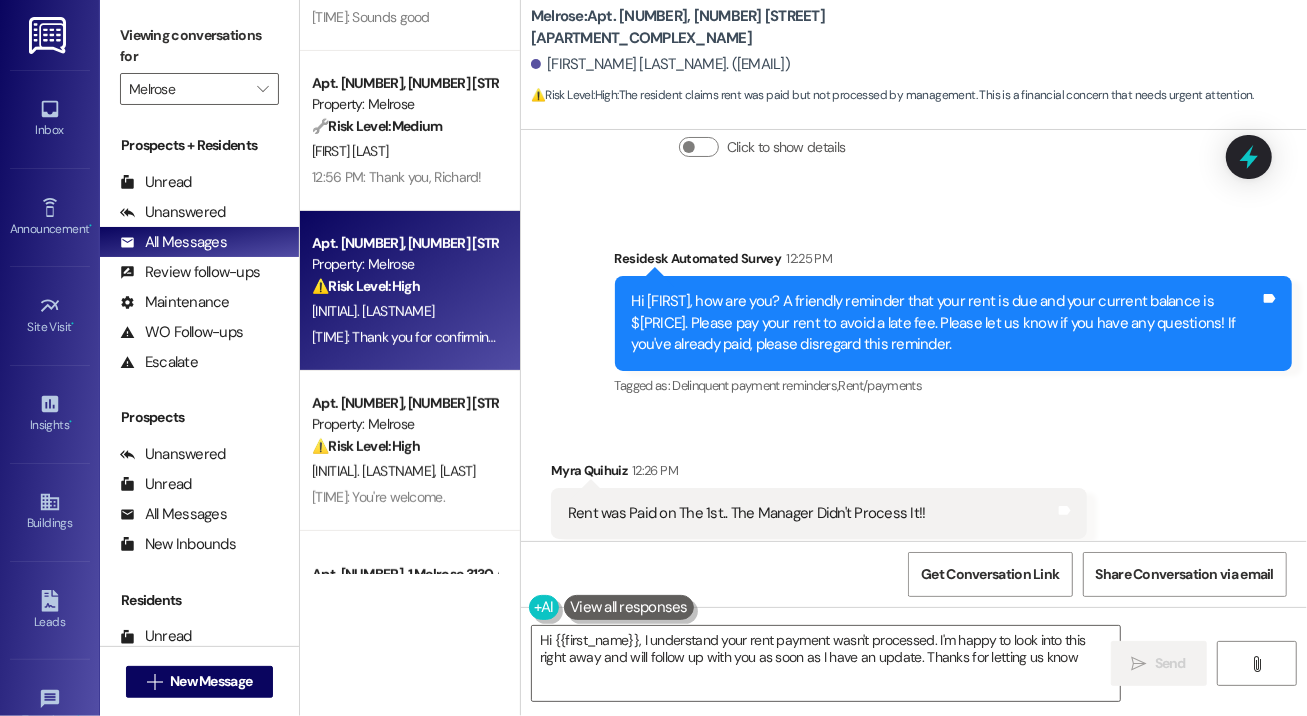 type on "Hi {{first_name}}, I understand your rent payment wasn't processed. I'm happy to look into this right away and will follow up with you as soon as I have an update. Thanks for letting us know!" 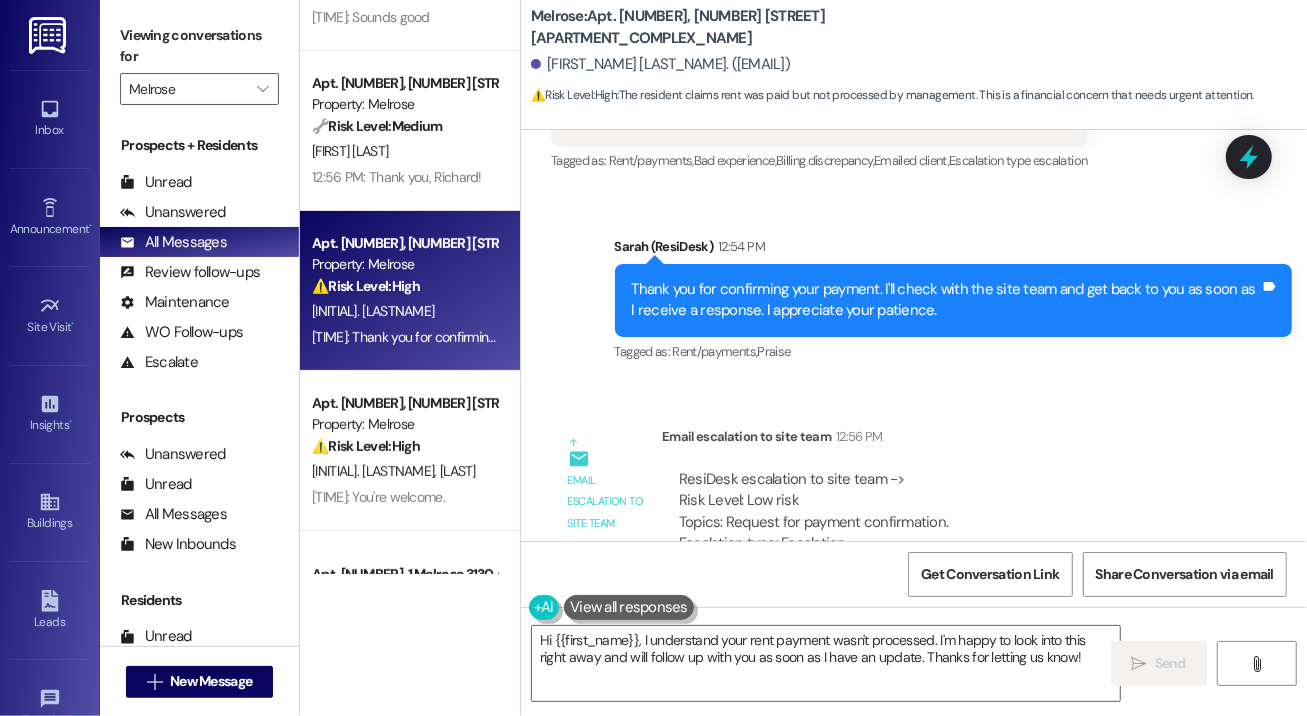 scroll, scrollTop: 10077, scrollLeft: 0, axis: vertical 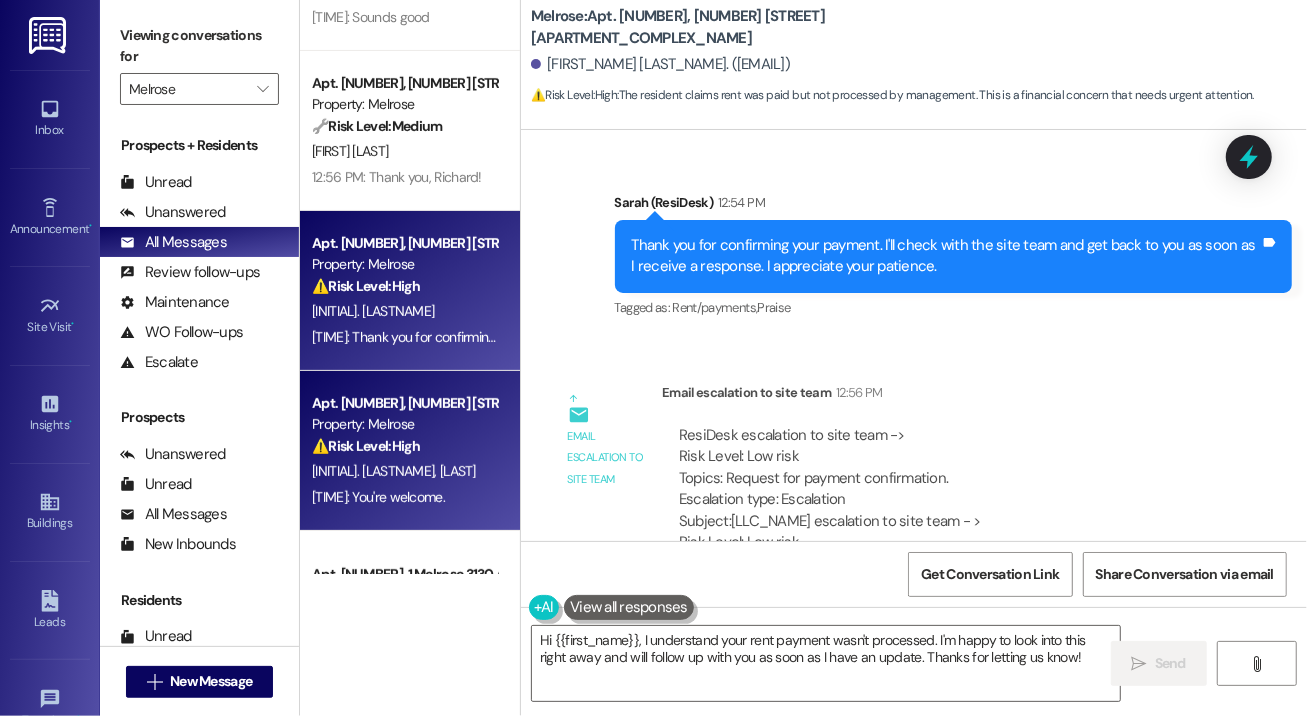 click on "Property: Melrose" at bounding box center [404, 424] 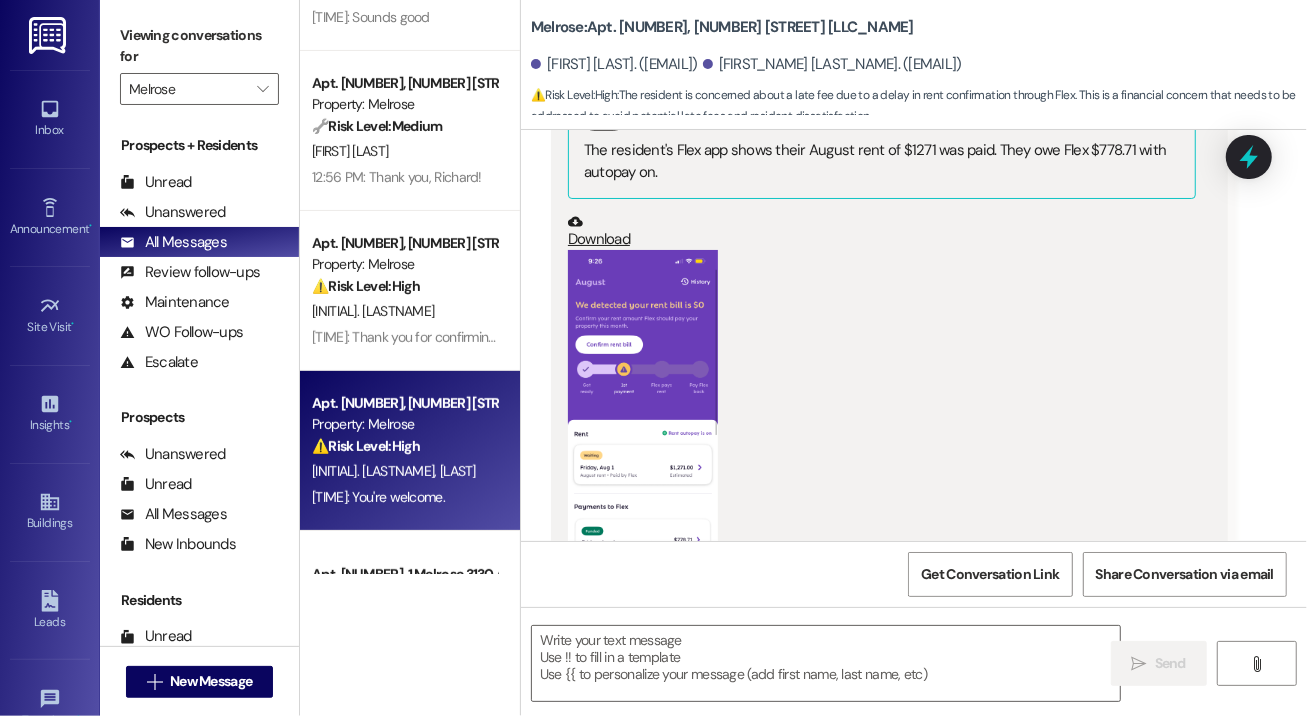scroll, scrollTop: 3406, scrollLeft: 0, axis: vertical 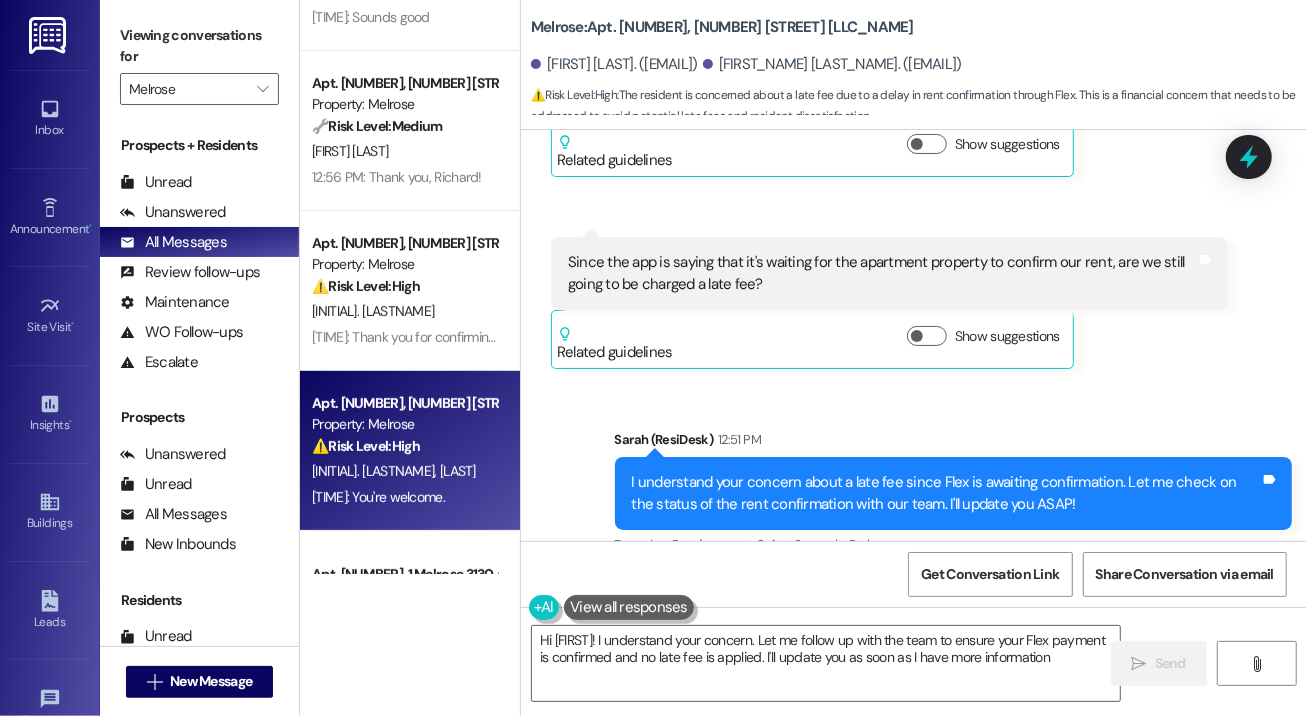 type on "Hi [FIRST]! I understand your concern. Let me follow up with the team to ensure your Flex payment is confirmed and no late fee is applied. I'll update you as soon as I have more information!" 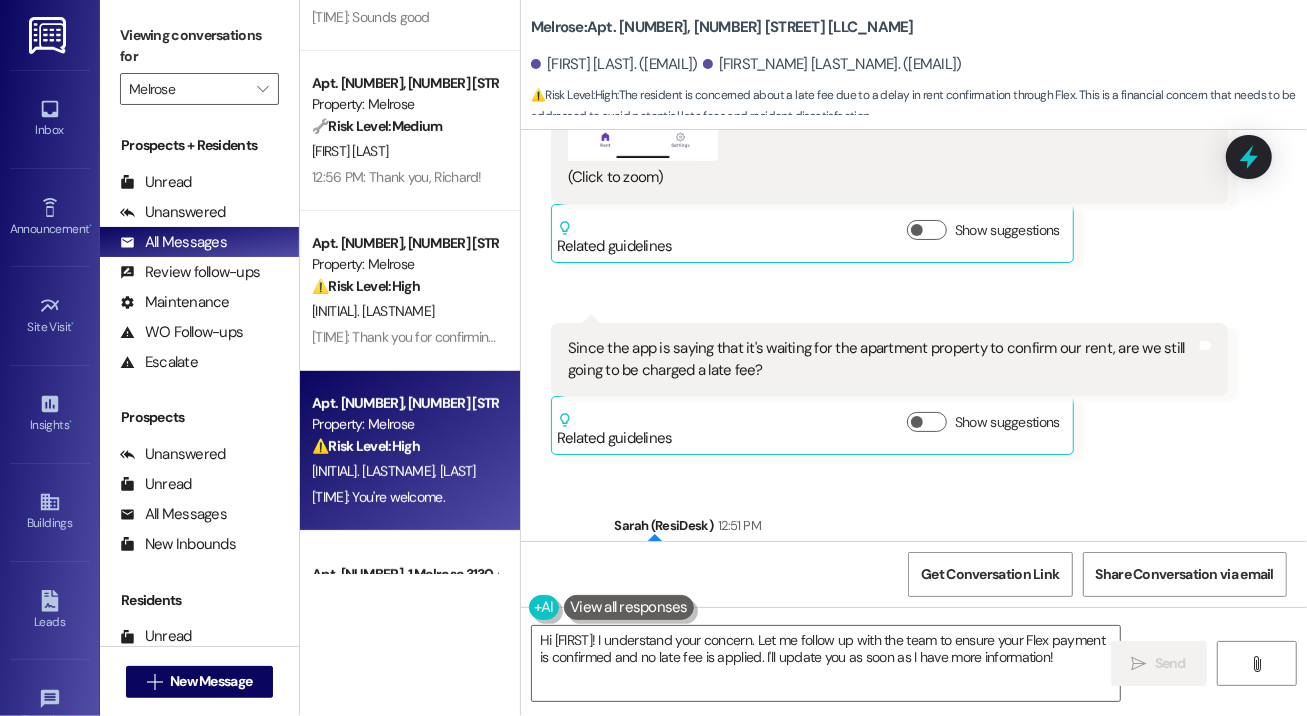 scroll, scrollTop: 2696, scrollLeft: 0, axis: vertical 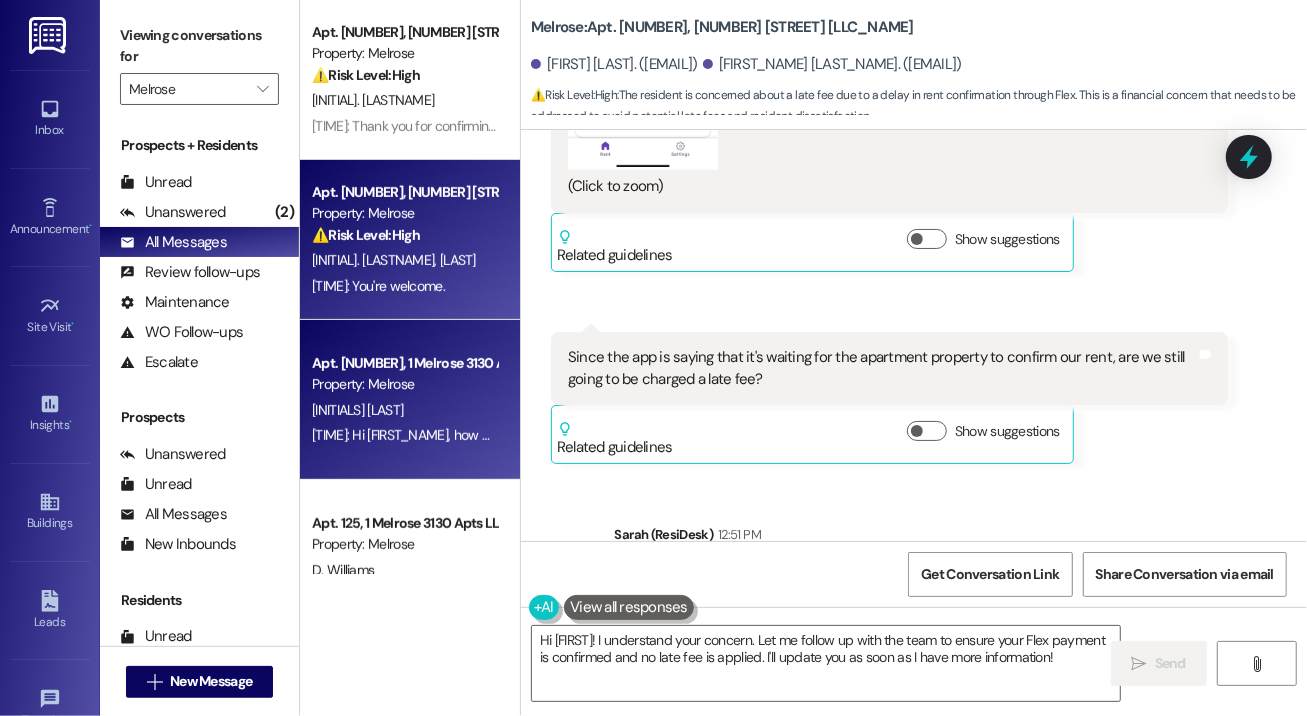 click on "Apt. [NUMBER], 1 Melrose 3130 Apts LLLP" at bounding box center (404, 363) 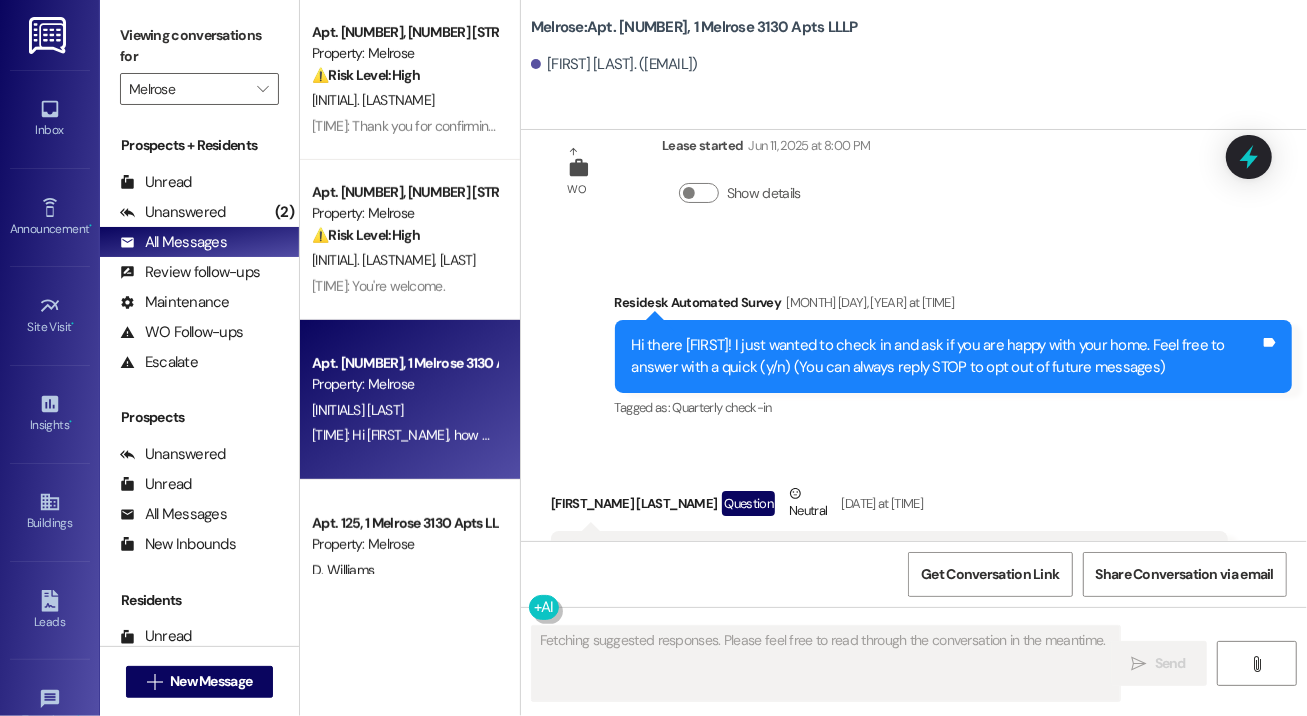 scroll, scrollTop: 0, scrollLeft: 0, axis: both 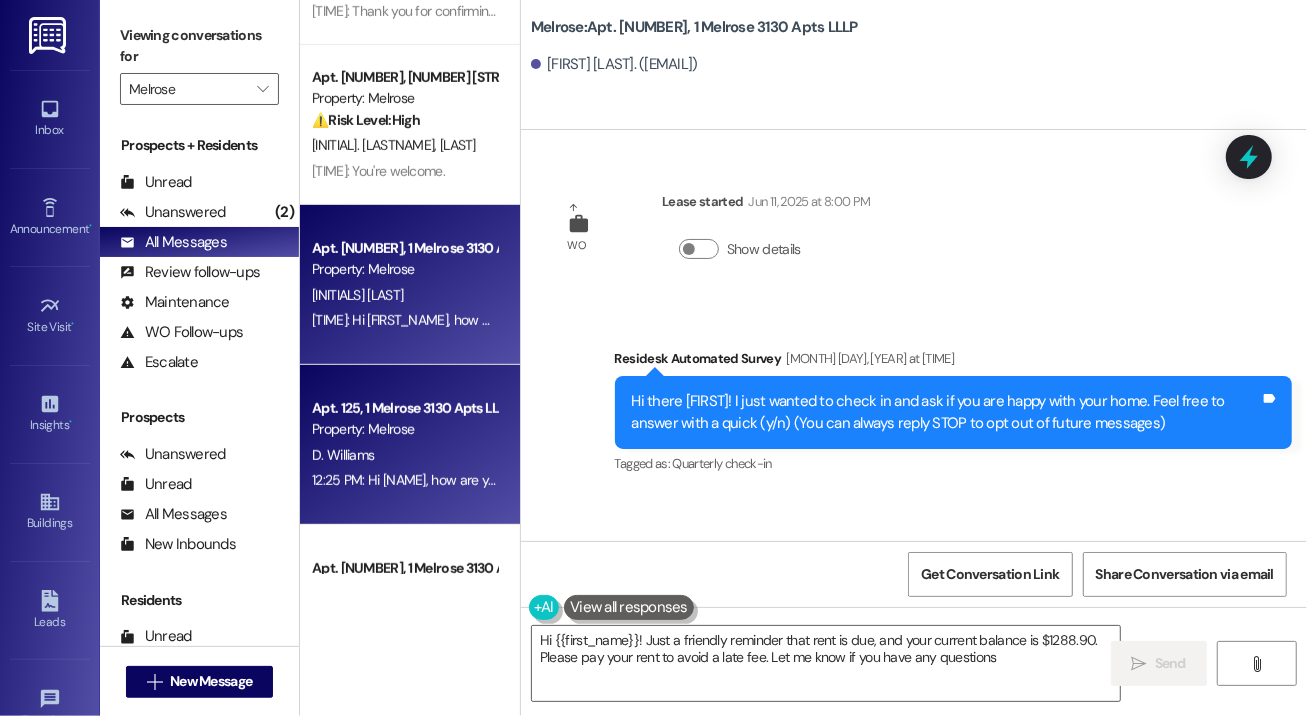 type on "Hi {{first_name}}! Just a friendly reminder that rent is due, and your current balance is $1288.90. Please pay your rent to avoid a late fee. Let me know if you have any questions!" 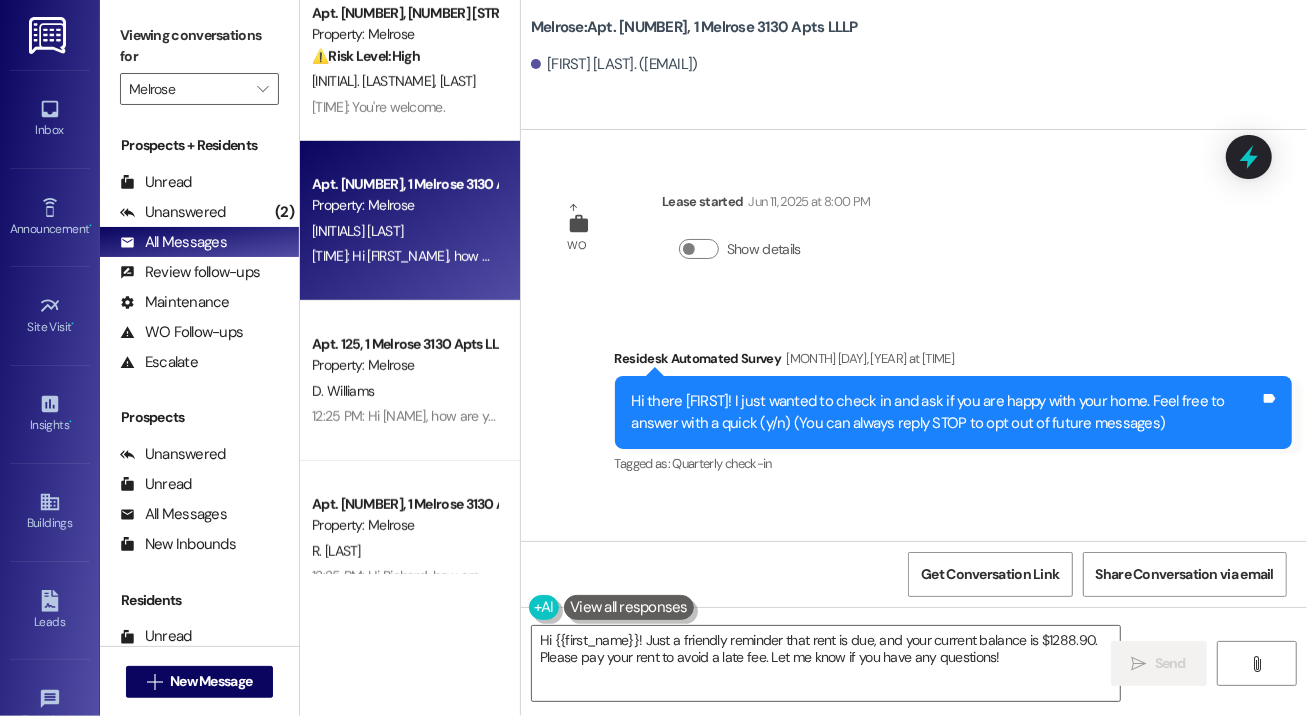 scroll, scrollTop: 667, scrollLeft: 0, axis: vertical 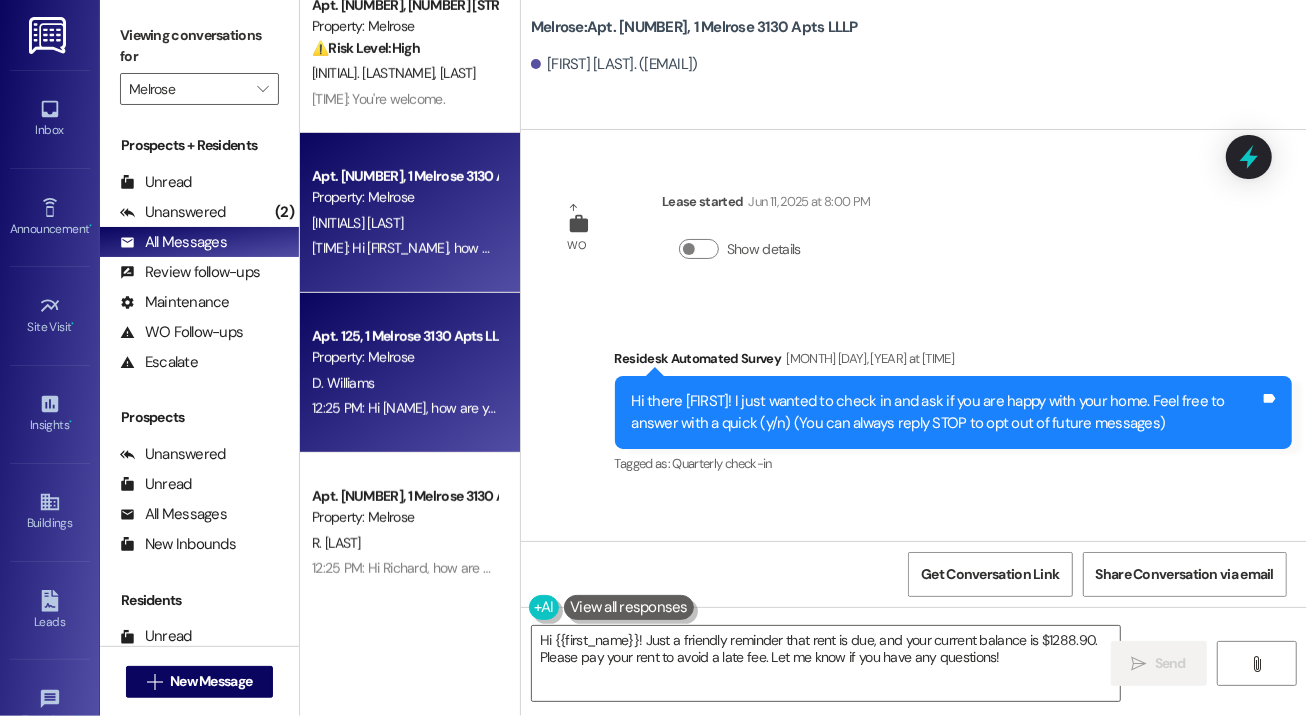 click on "Apt. 125, 1 Melrose 3130 Apts LLLP" at bounding box center (404, 336) 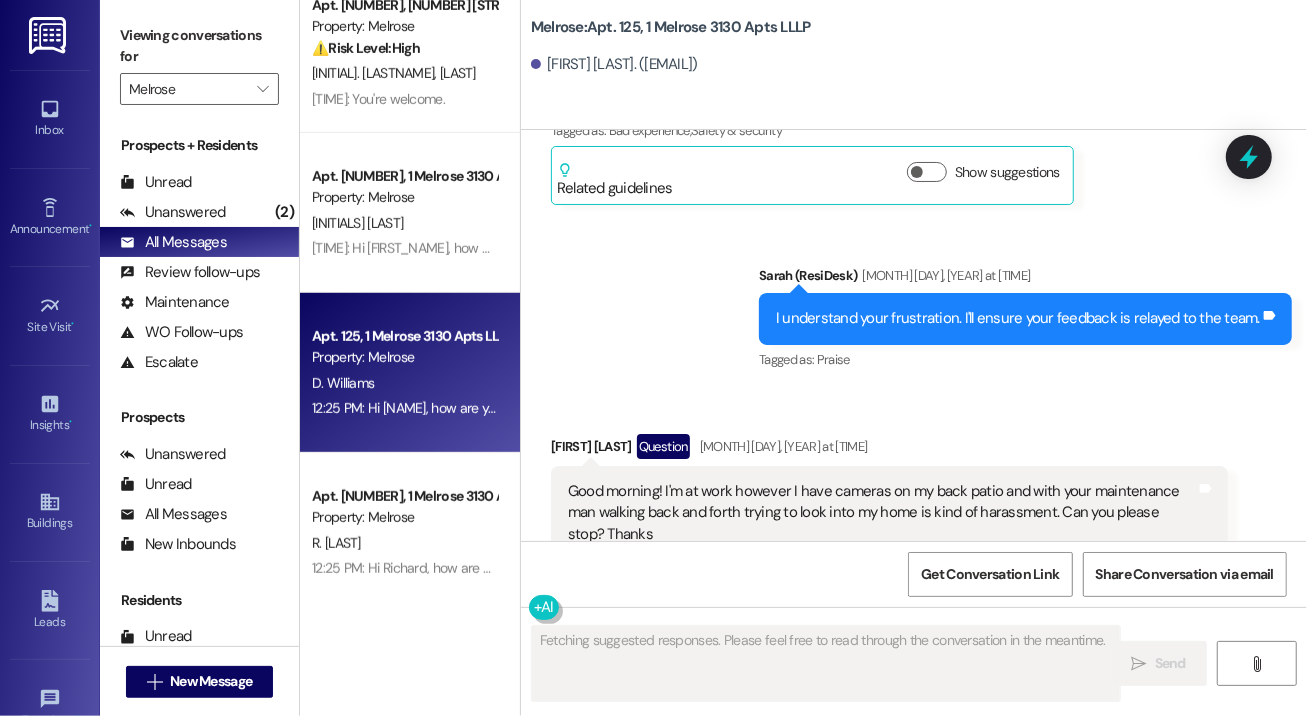 scroll, scrollTop: 10162, scrollLeft: 0, axis: vertical 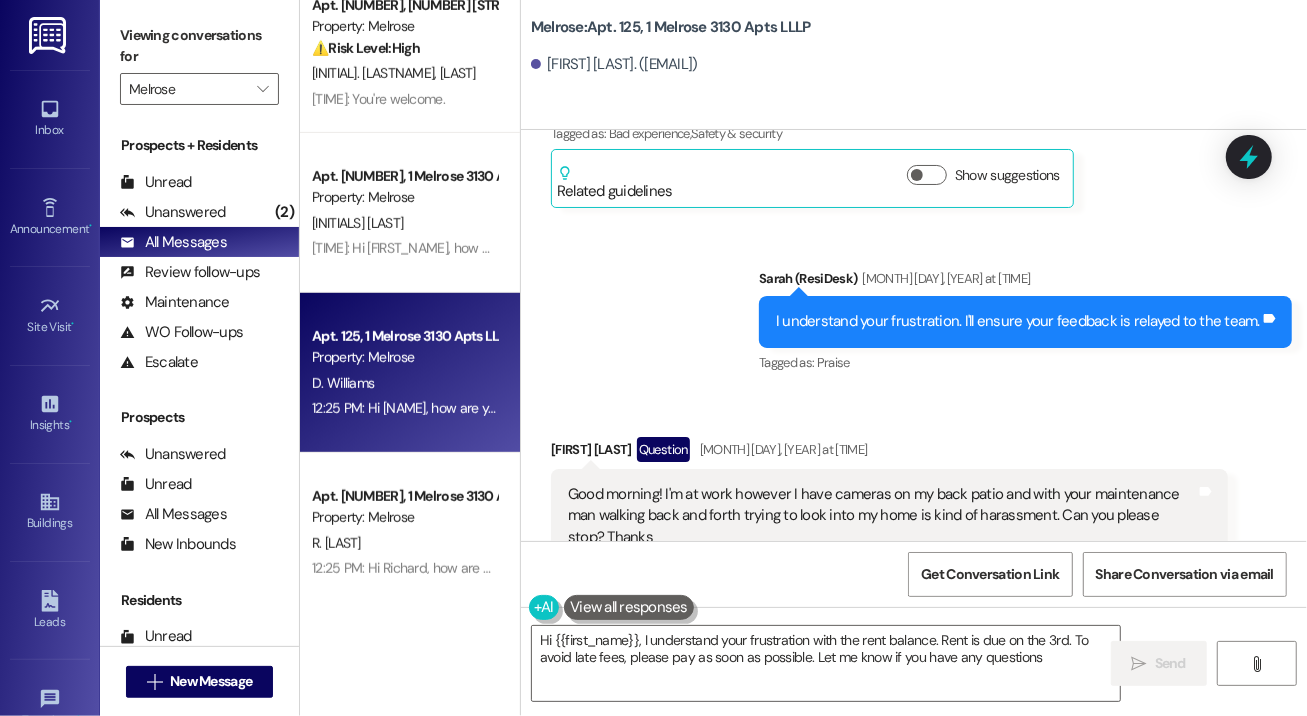 type on "Hi {{first_name}}, I understand your frustration with the rent balance. Rent is due on the 3rd. To avoid late fees, please pay as soon as possible. Let me know if you have any questions!" 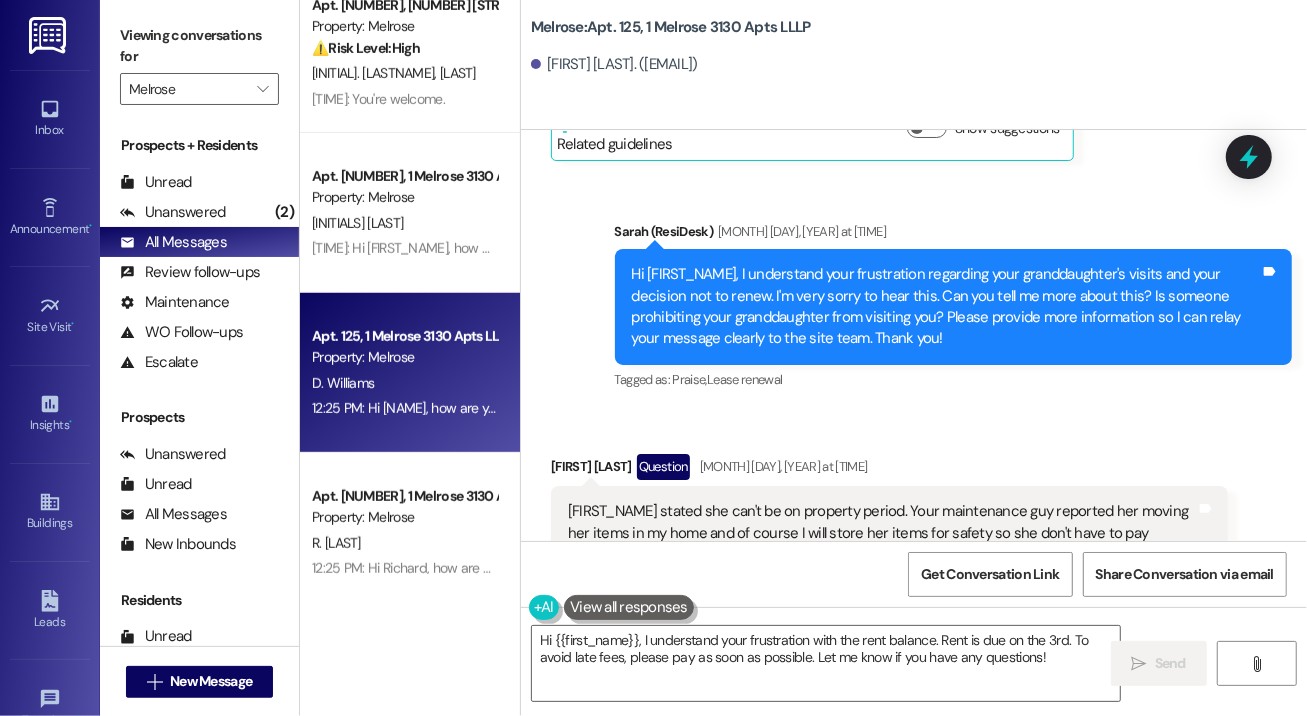 scroll, scrollTop: 8626, scrollLeft: 0, axis: vertical 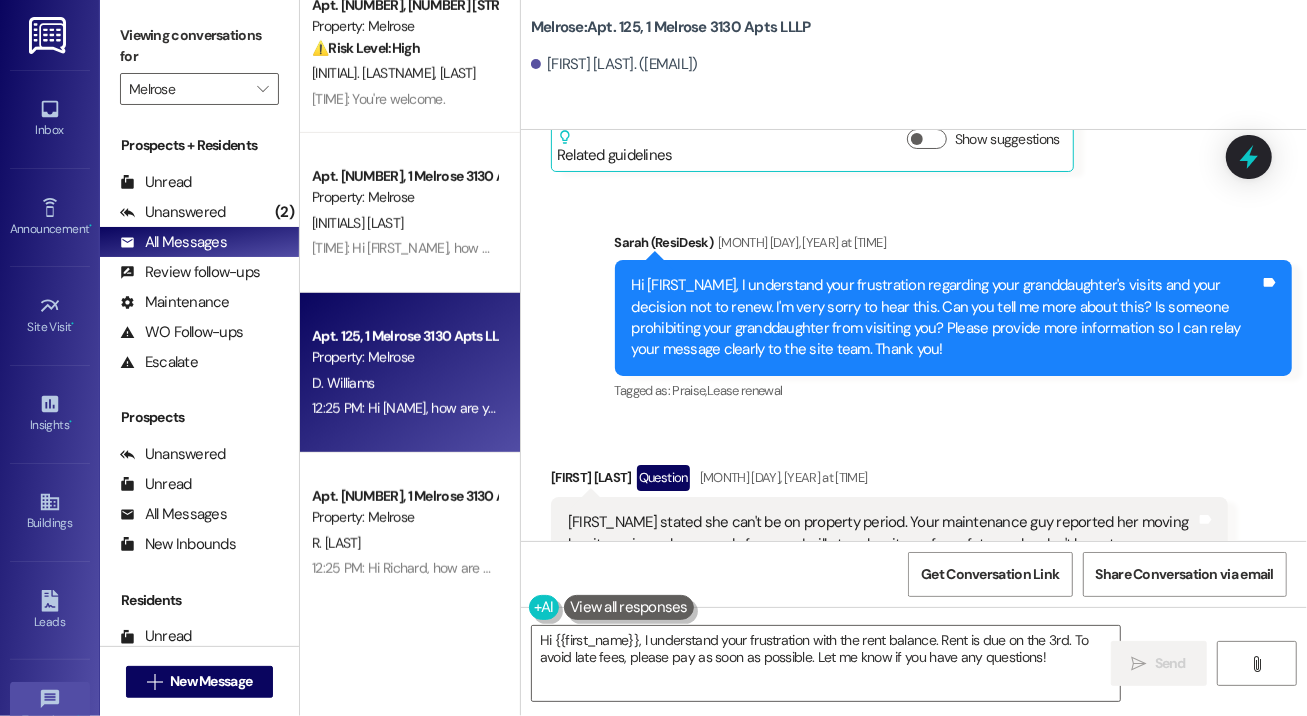 click on "Apt. [NUMBER], 1 Melrose 3130 Apts LLLP" at bounding box center (404, 496) 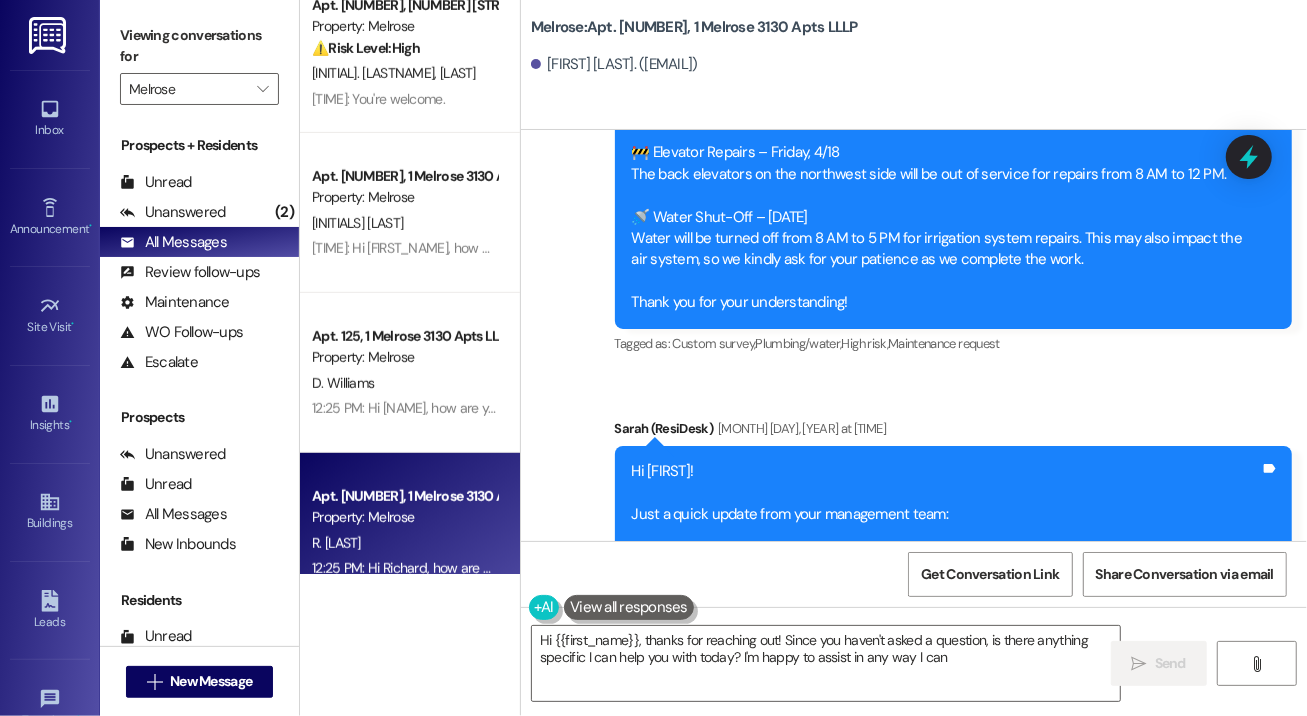 type on "Hi {{first_name}}, thanks for reaching out! Since you haven't asked a question, is there anything specific I can help you with today? I'm happy to assist in any way I can!" 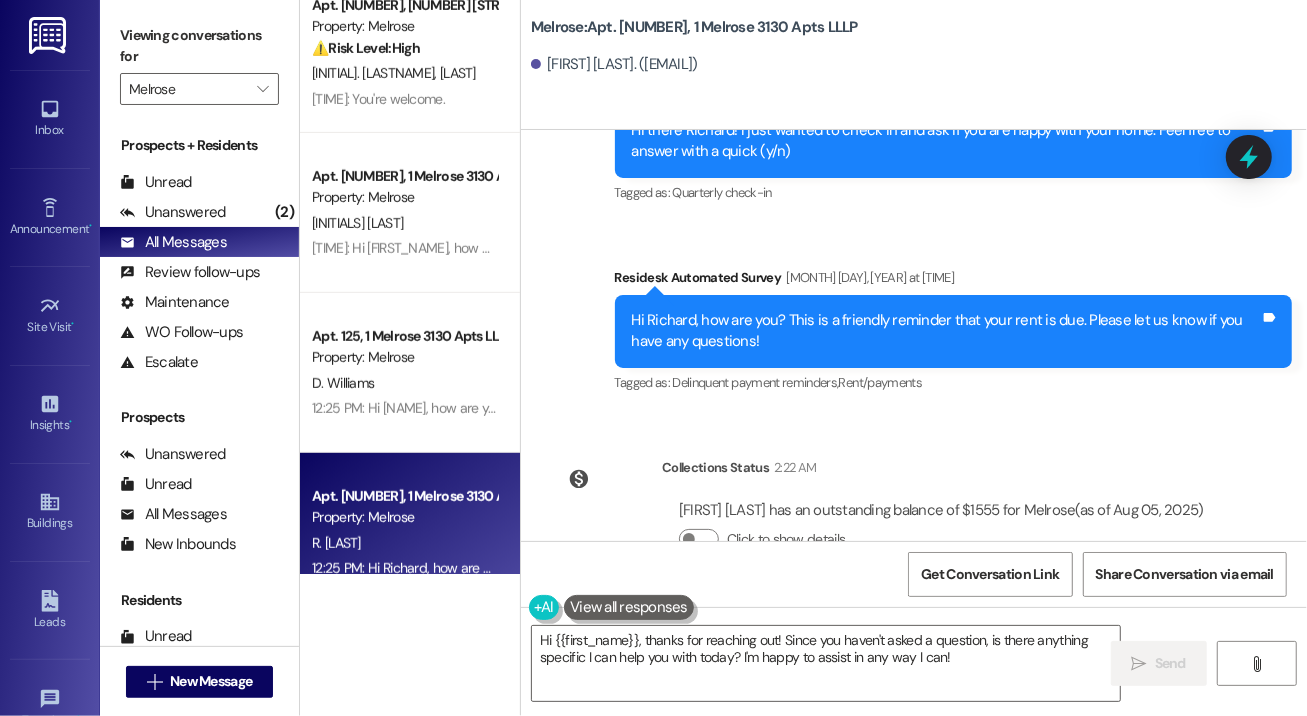 scroll, scrollTop: 3657, scrollLeft: 0, axis: vertical 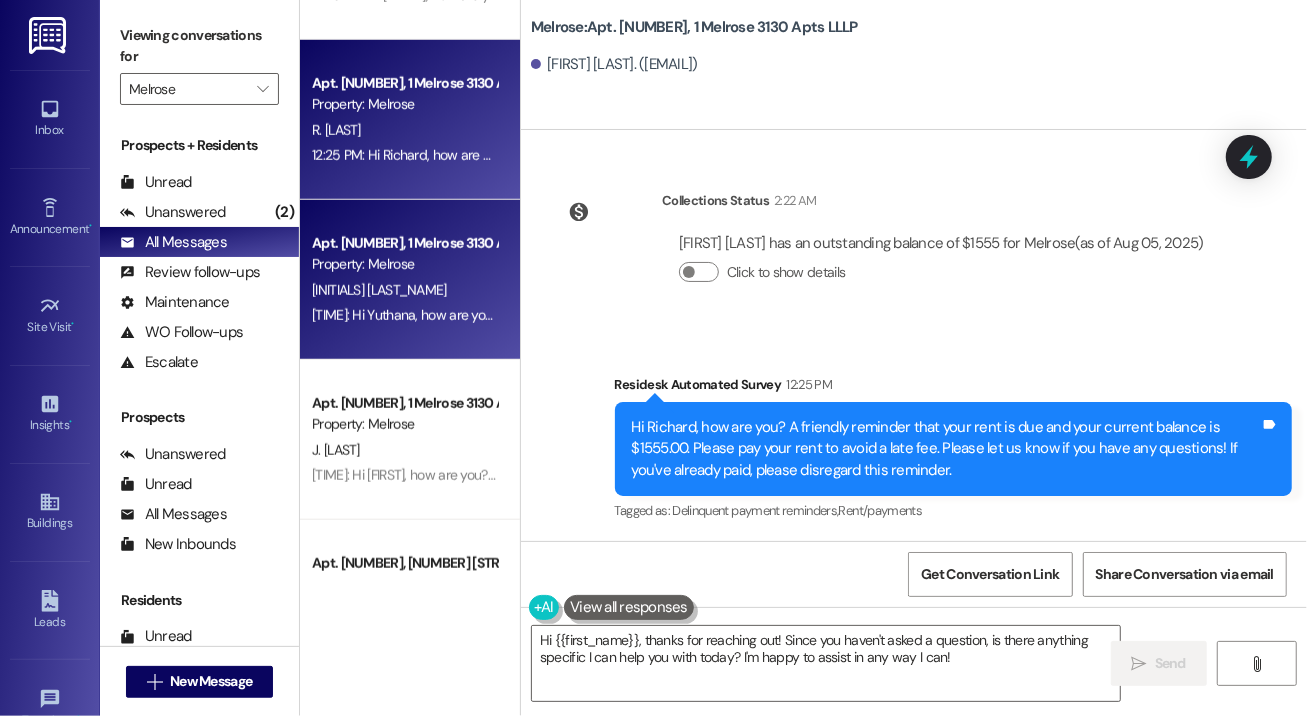 click on "[INITIALS] [LAST_NAME]" at bounding box center (404, 290) 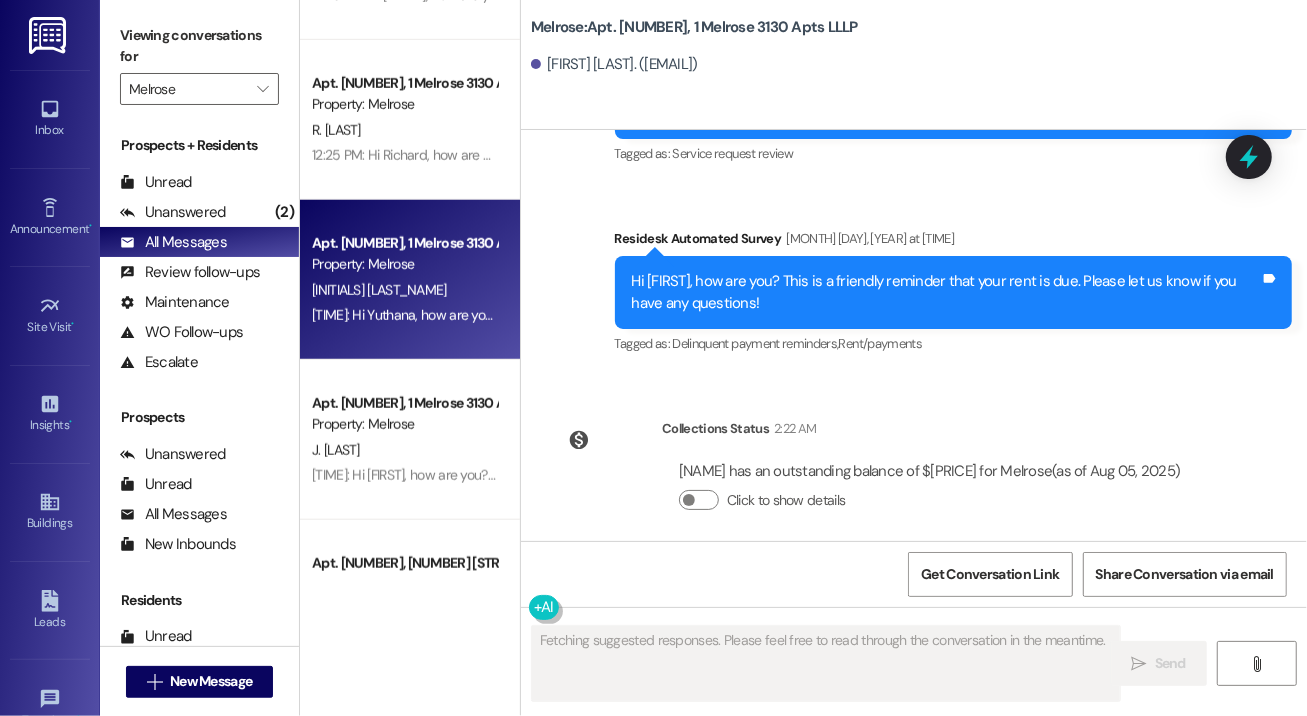 scroll, scrollTop: 3423, scrollLeft: 0, axis: vertical 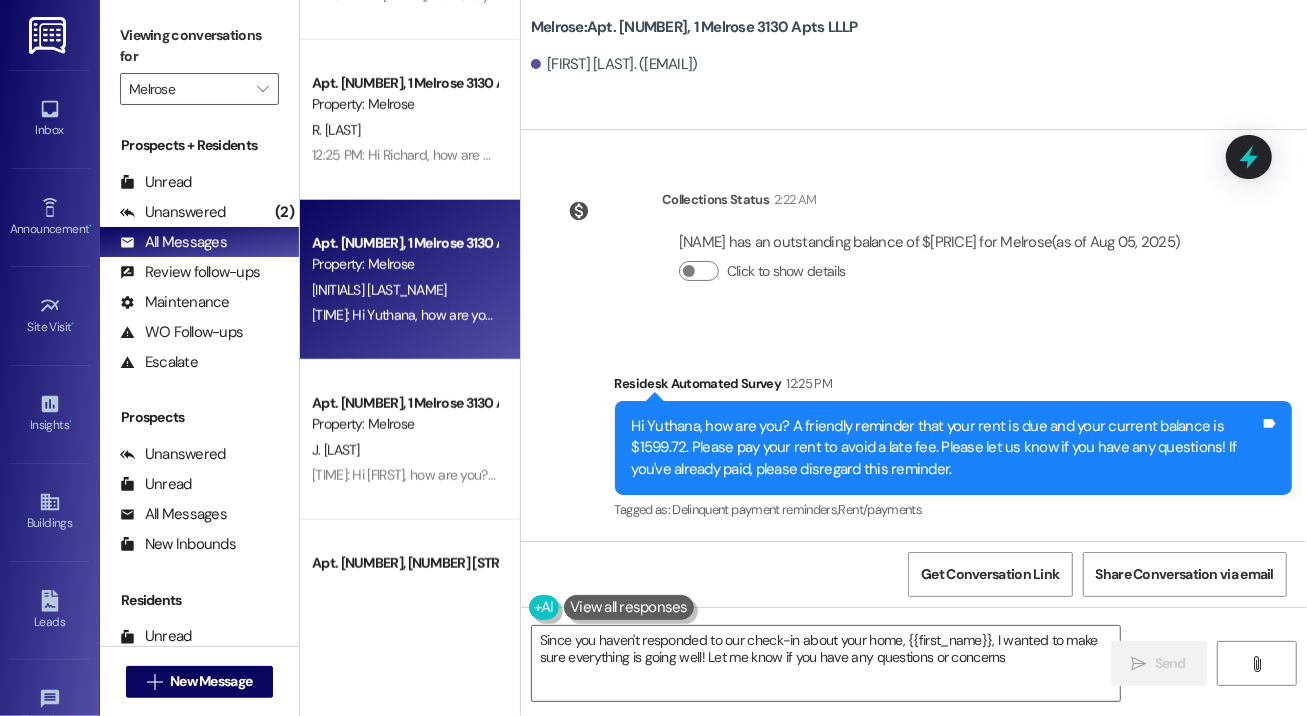 type on "Since you haven't responded to our check-in about your home, {{first_name}}, I wanted to make sure everything is going well! Let me know if you have any questions or concerns!" 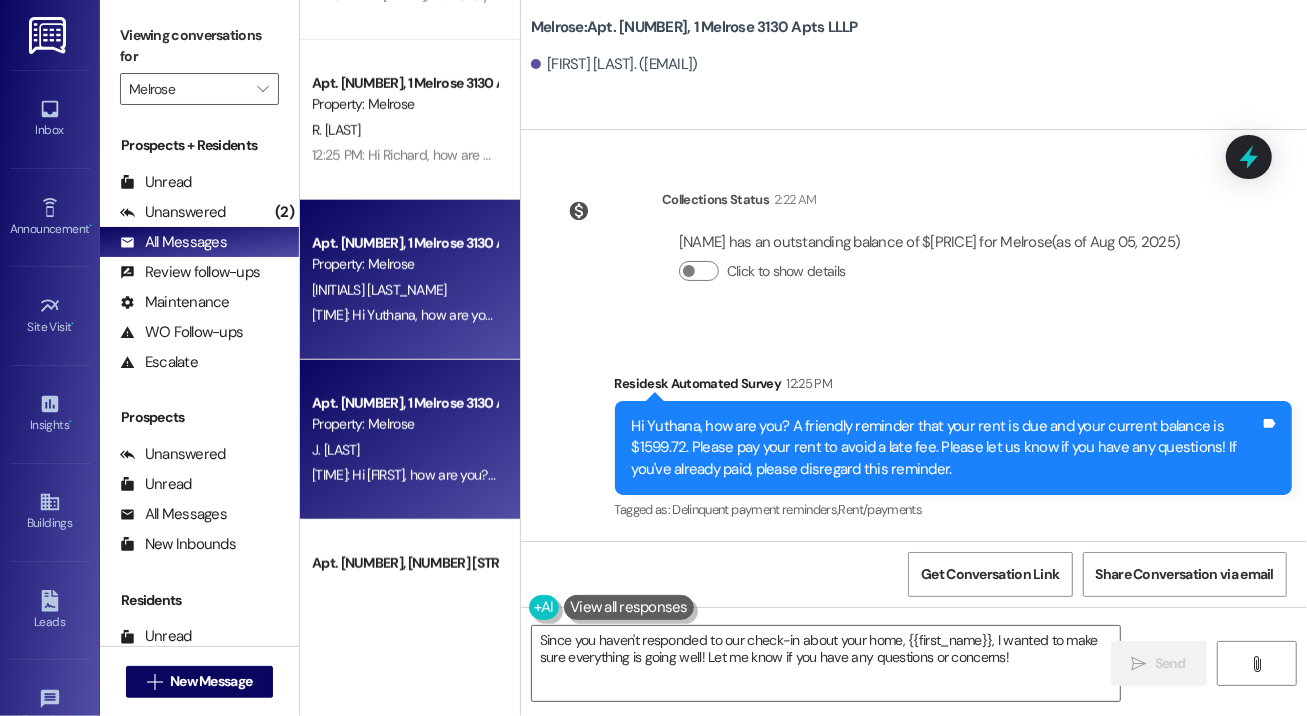 click on "Apt. [NUMBER], 1 Melrose 3130 Apts LLLP" at bounding box center [404, 403] 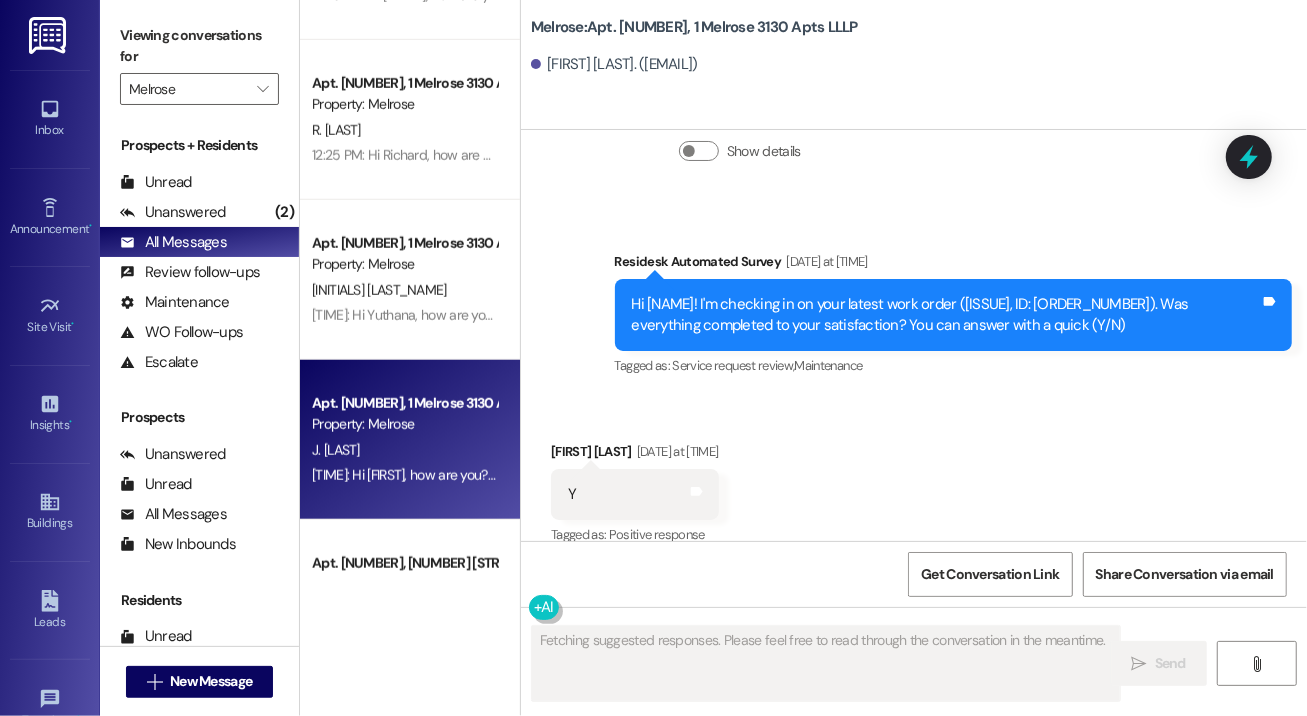 scroll, scrollTop: 2582, scrollLeft: 0, axis: vertical 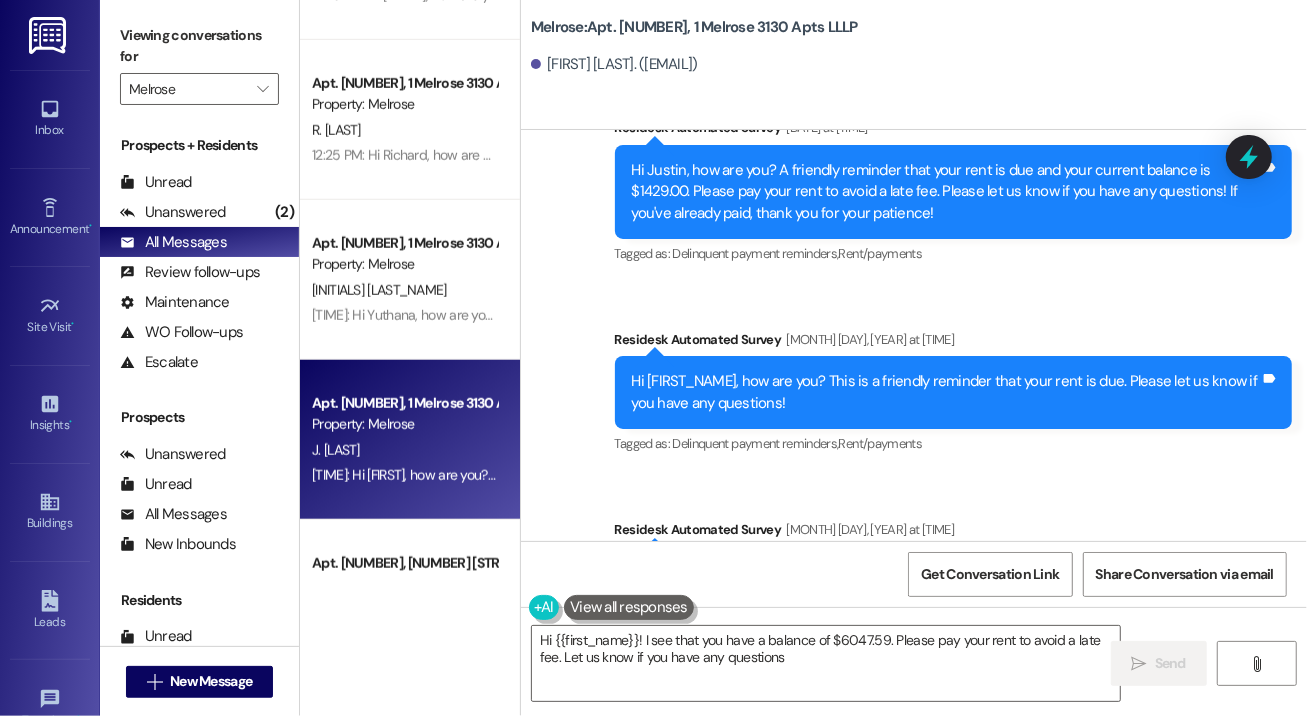 type on "Hi [FIRST_NAME]! I see that you have a balance of [CURRENCY][AMOUNT]. Please pay your rent to avoid a late fee. Let us know if you have any questions!" 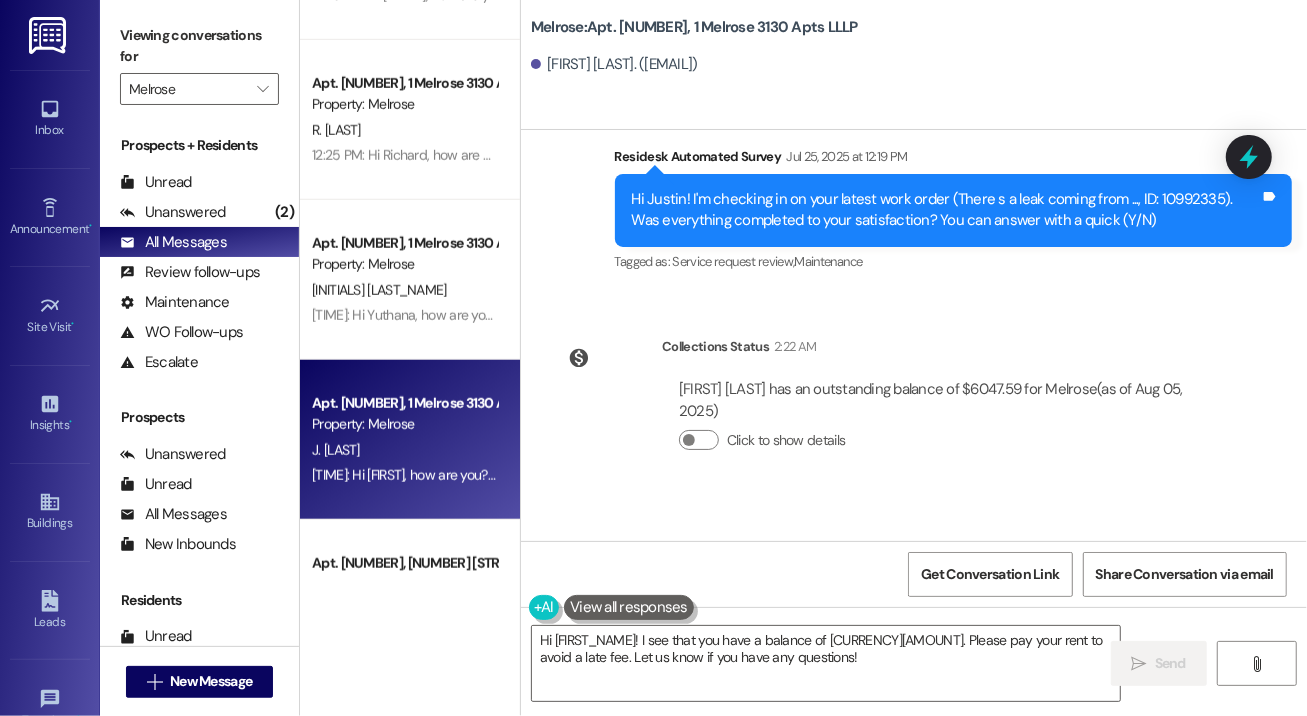 scroll, scrollTop: 4372, scrollLeft: 0, axis: vertical 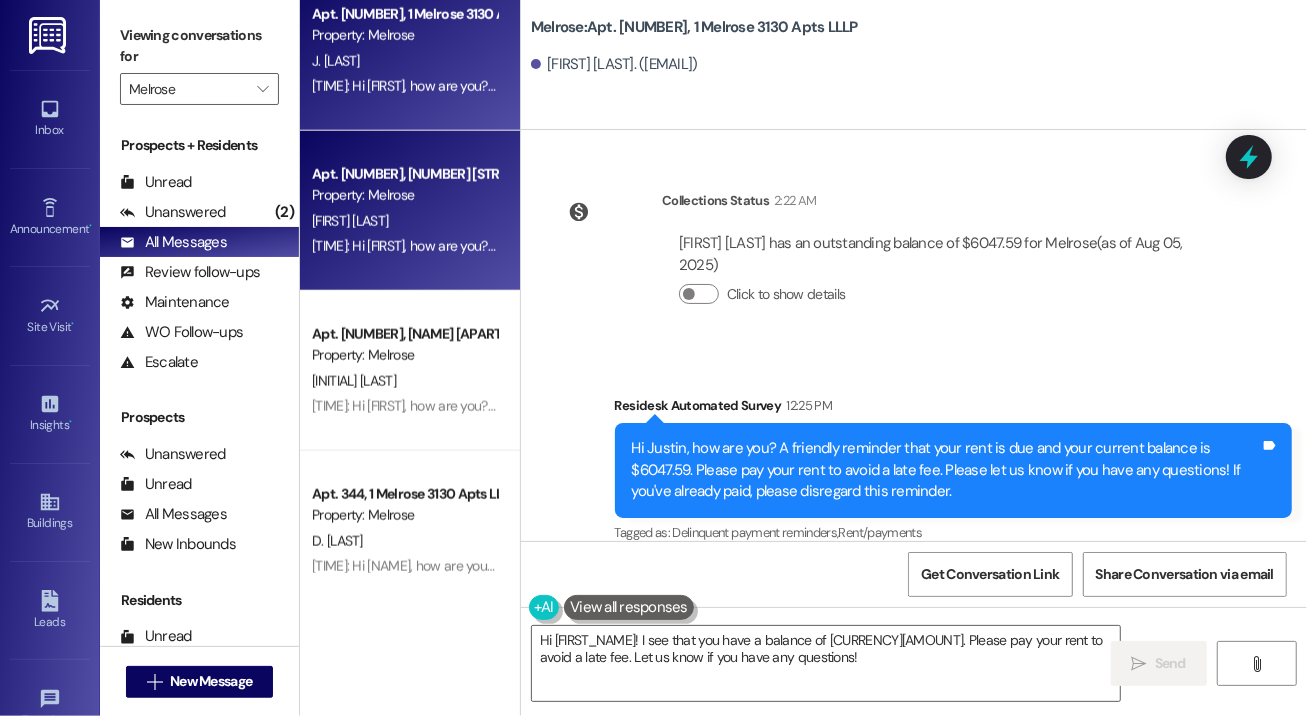 click on "[TIME]: Hi [FIRST_NAME], how are you? A friendly reminder that your rent is due and your current balance is $1264.00. Please pay your rent to avoid a late fee. Please let us know if you have any questions! If you've already paid, please disregard this reminder. [TIME]: Hi [FIRST_NAME], how are you? A friendly reminder that your rent is due and your current balance is $1264.00. Please pay your rent to avoid a late fee. Please let us know if you have any questions! If you've already paid, please disregard this reminder." at bounding box center (404, 246) 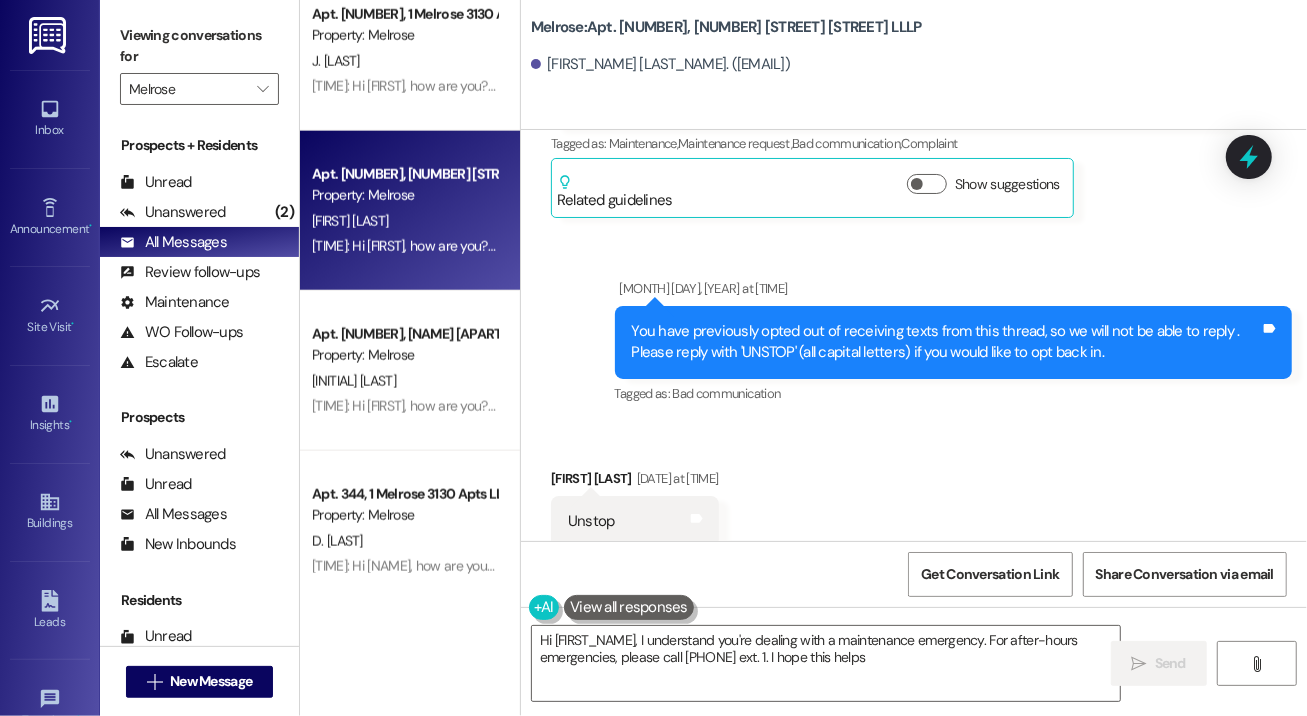type on "Hi {{first_name}}, I understand you're dealing with a maintenance emergency. For after-hours emergencies, please call ([PHONE]) ext. 1. I hope this helps!" 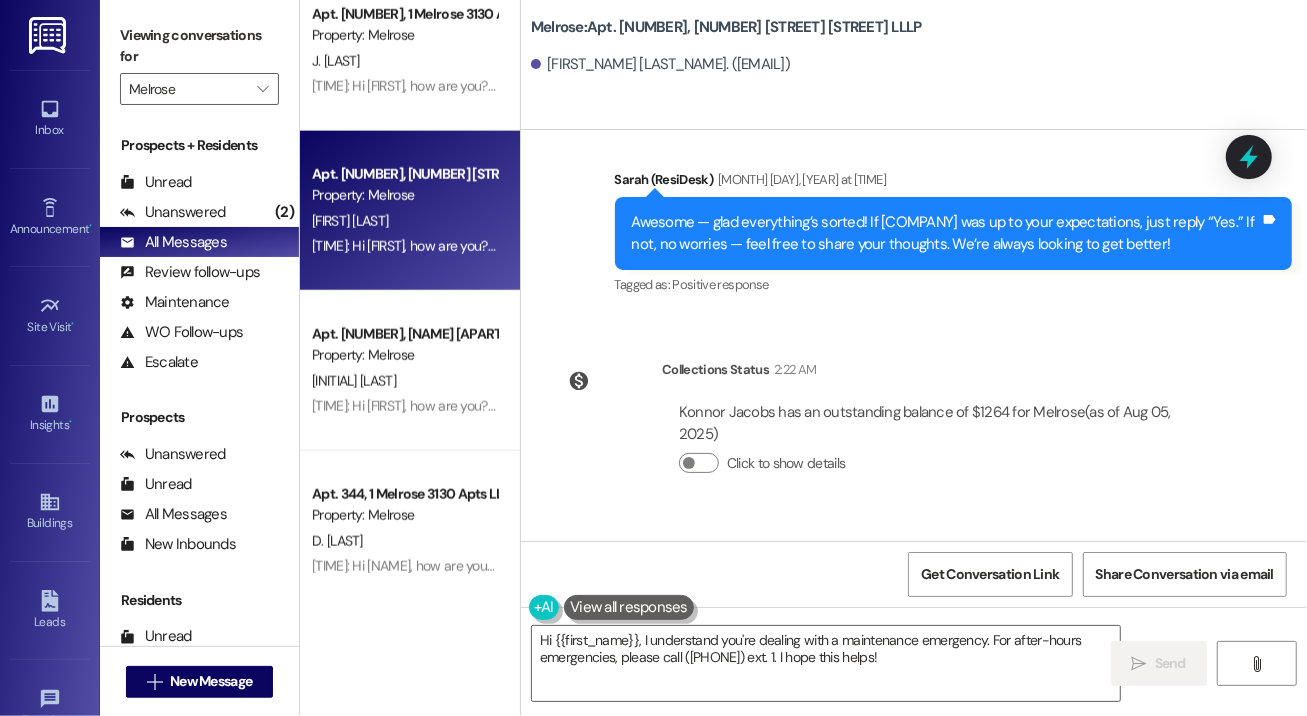scroll, scrollTop: 11755, scrollLeft: 0, axis: vertical 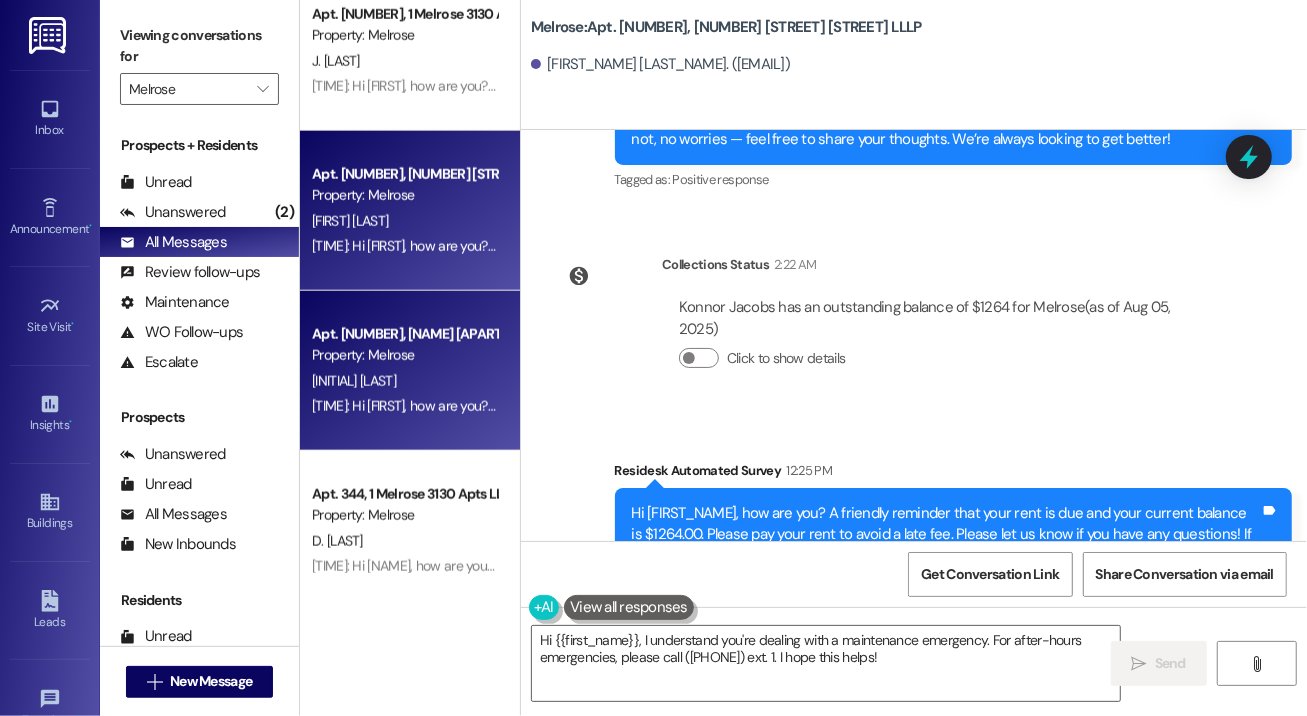 click on "[INITIAL] [LAST]" at bounding box center (404, 381) 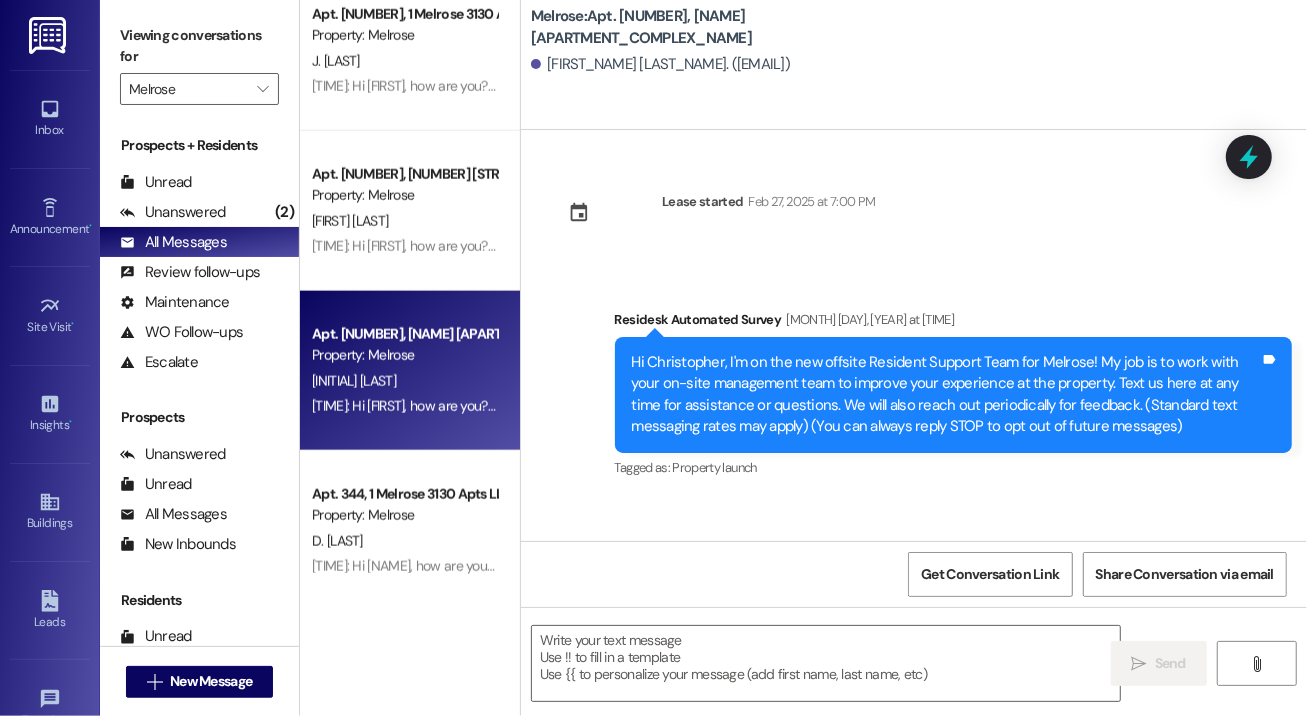 type on "Fetching suggested responses. Please feel free to read through the conversation in the meantime." 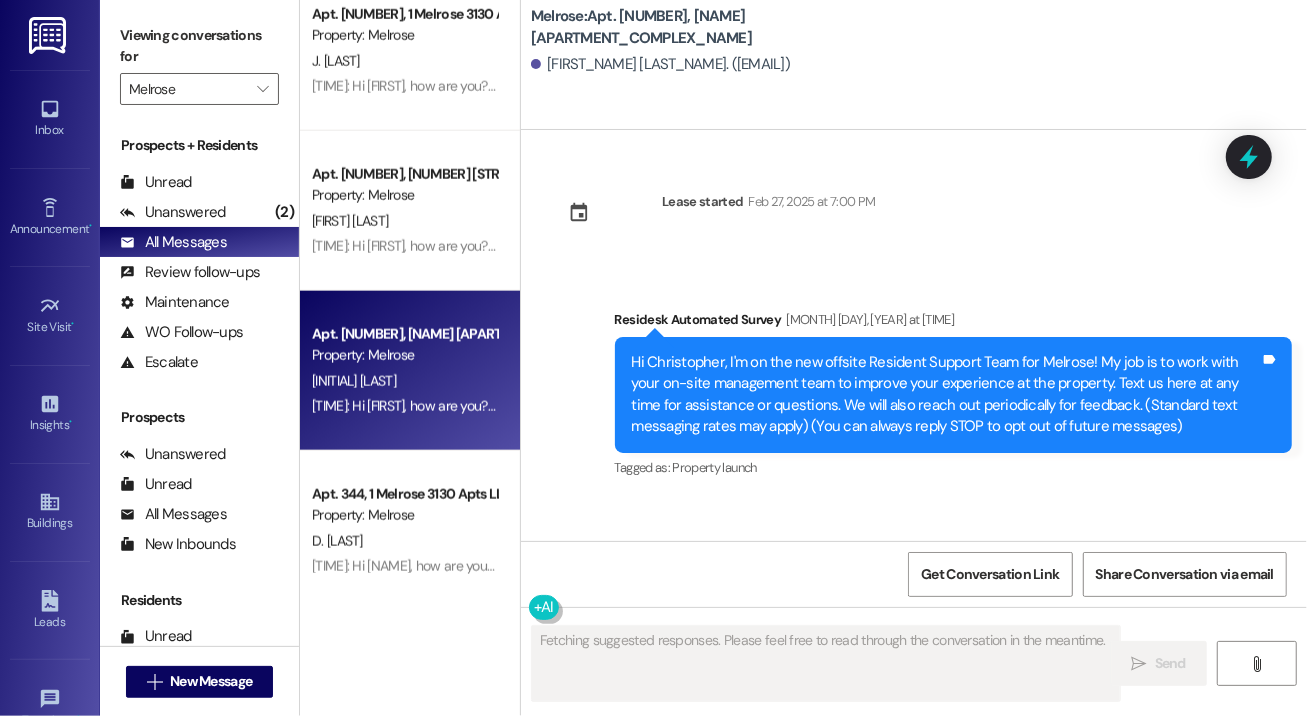 type 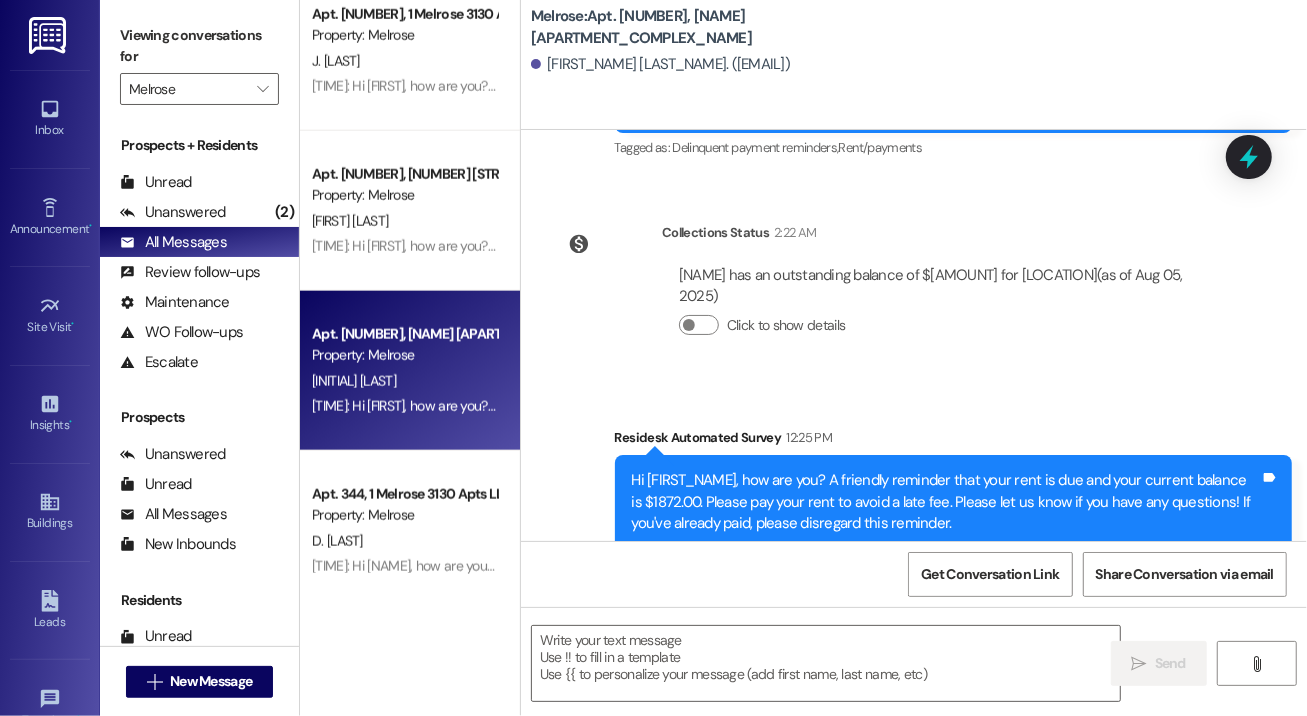 scroll, scrollTop: 3130, scrollLeft: 0, axis: vertical 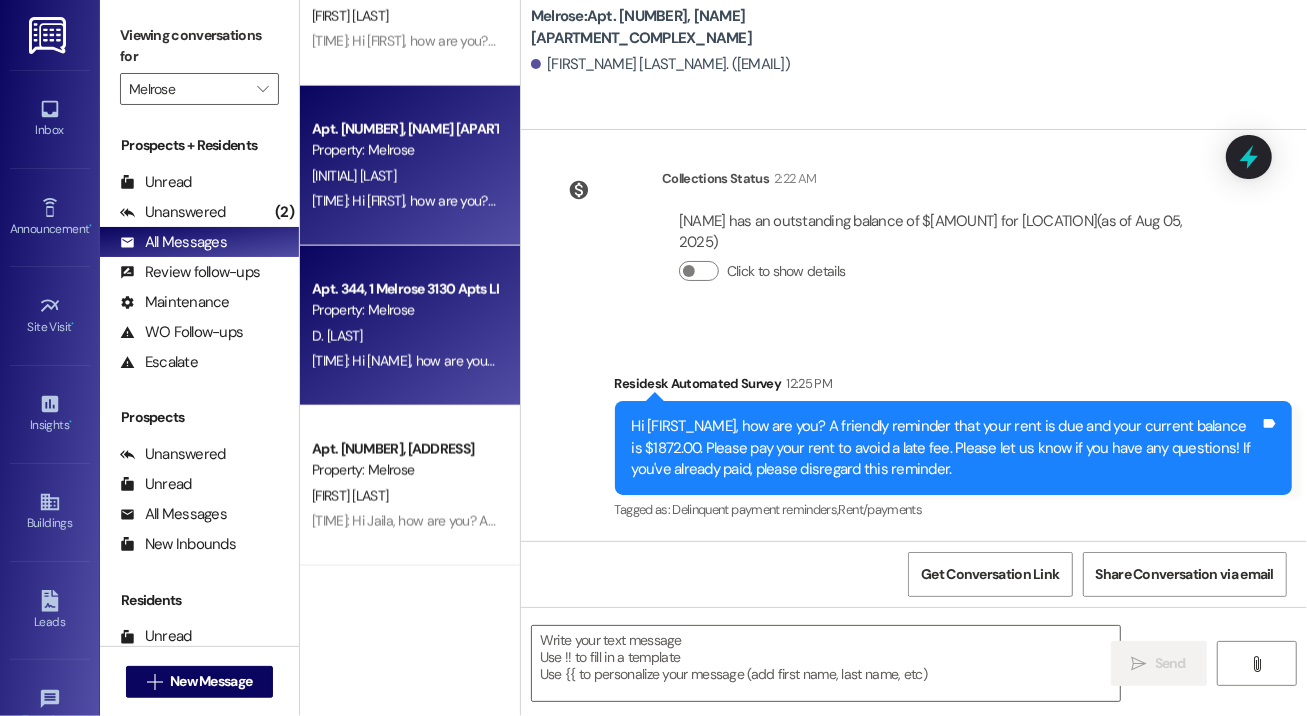 click on "Property: Melrose" at bounding box center (404, 310) 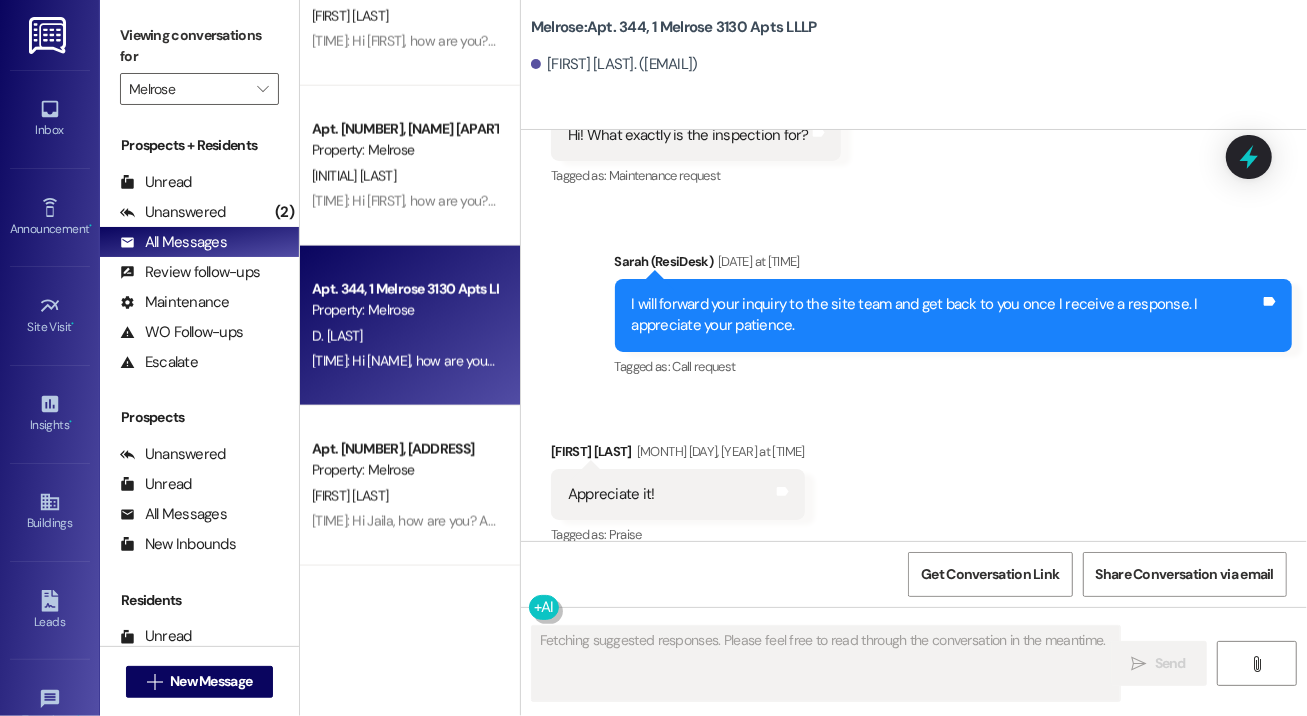 scroll, scrollTop: 2977, scrollLeft: 0, axis: vertical 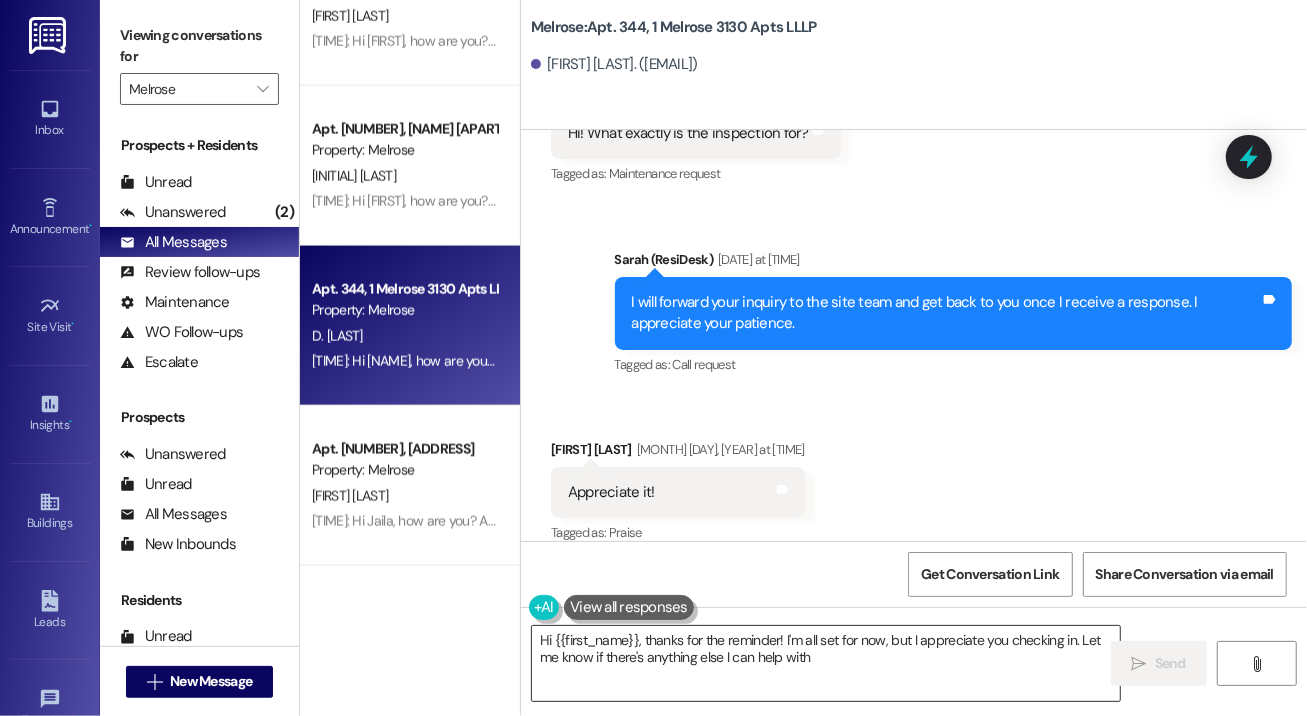 type on "Hi [FIRST_NAME], thanks for the reminder! I'm all set for now, but I appreciate you checking in. Let me know if there's anything else I can help with!" 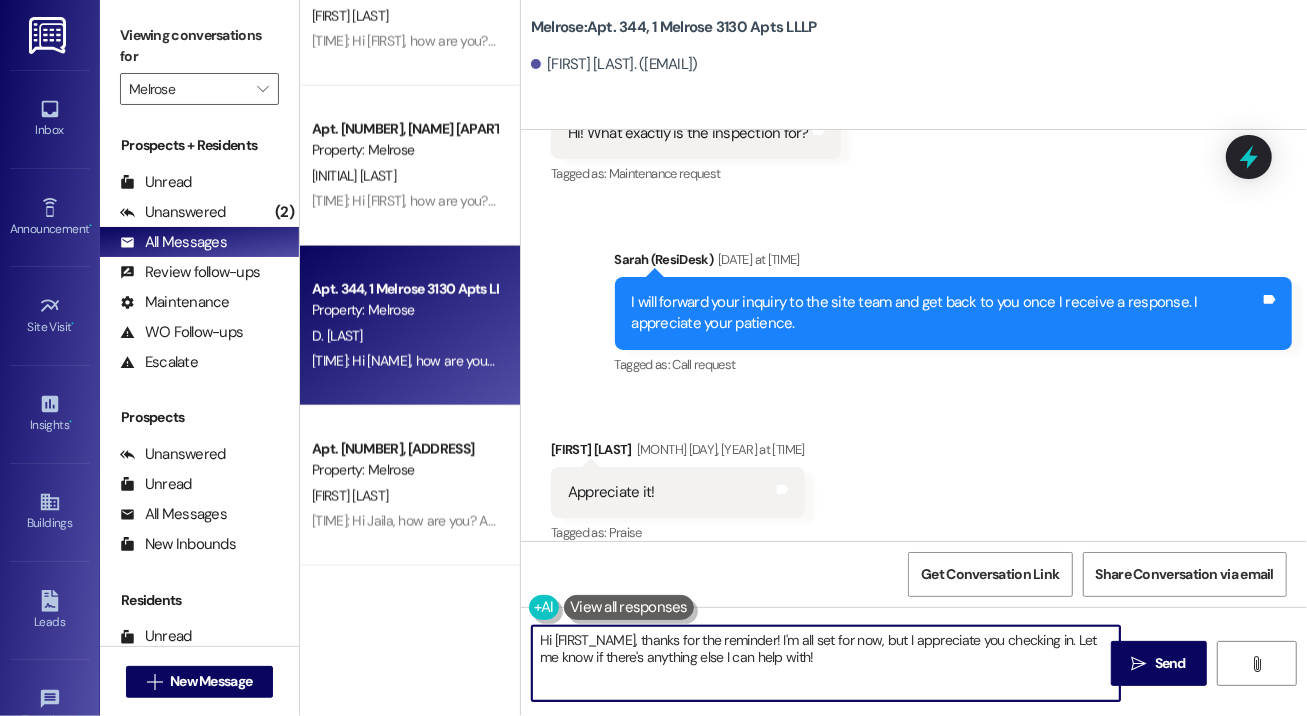 click on "Hi [FIRST_NAME], thanks for the reminder! I'm all set for now, but I appreciate you checking in. Let me know if there's anything else I can help with!" at bounding box center [826, 663] 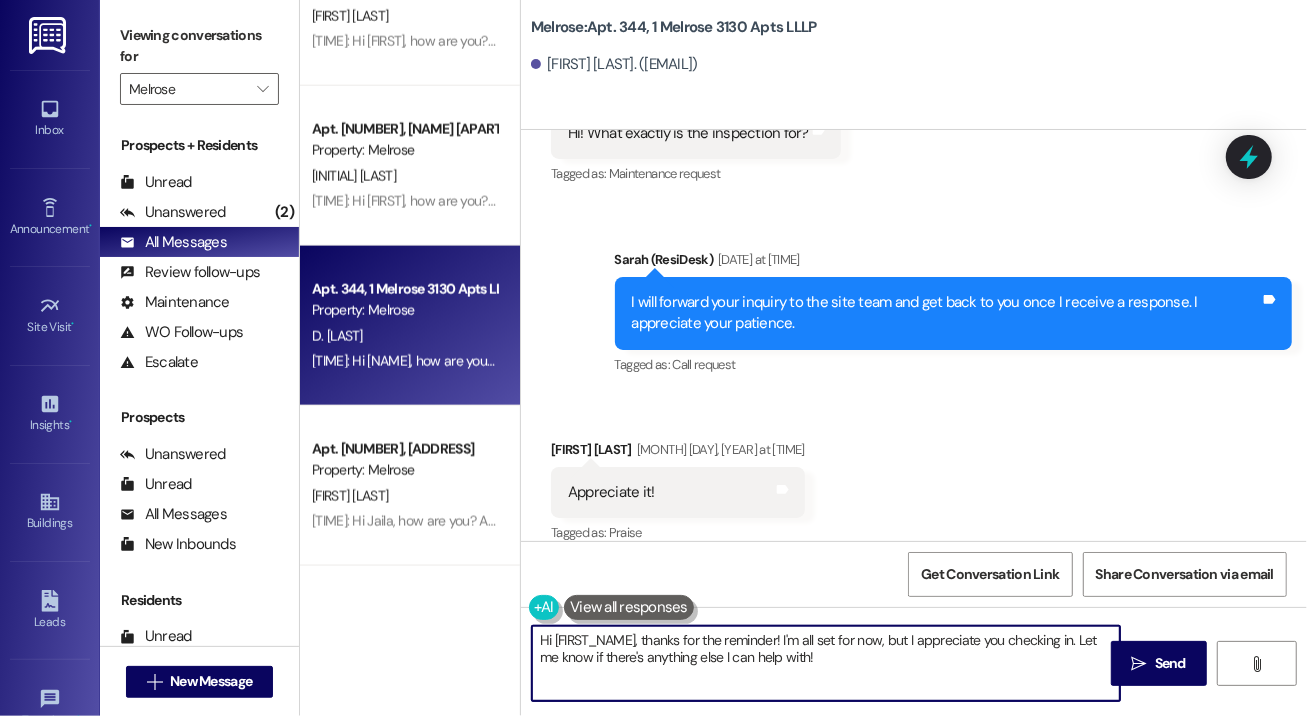 click on "Hi [FIRST_NAME], thanks for the reminder! I'm all set for now, but I appreciate you checking in. Let me know if there's anything else I can help with!" at bounding box center (826, 663) 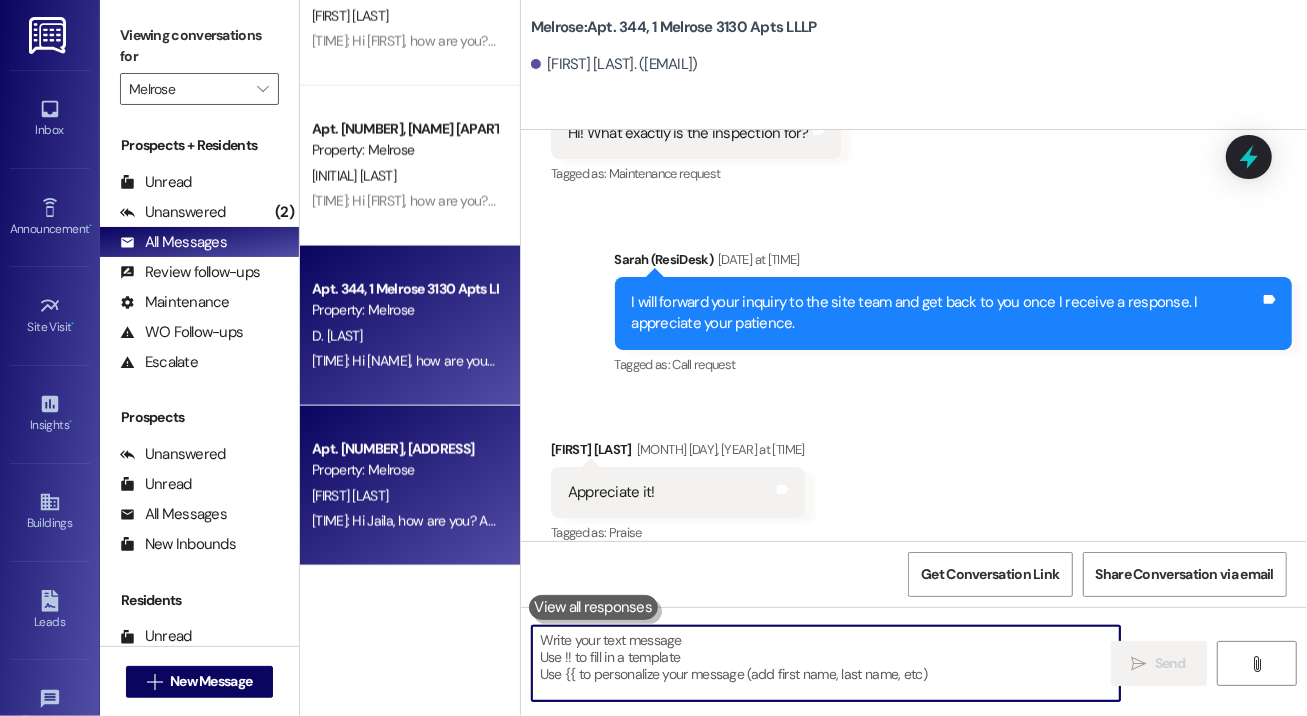 click on "Apt. [NUMBER], [NAME] [APARTMENT_COMPLEX_NAME] Property: Melrose [FIRST] [LAST] 12:25 PM: Hi [FIRST], how are you? A friendly reminder that your rent is due and your current balance is $1209.00. Please pay your rent to avoid a late fee. Please let us know if you have any questions! If you've already paid, please disregard this reminder. 12:25 PM: Hi [FIRST], how are you? A friendly reminder that your rent is due and your current balance is $1209.00. Please pay your rent to avoid a late fee. Please let us know if you have any questions! If you've already paid, please disregard this reminder." at bounding box center (410, 486) 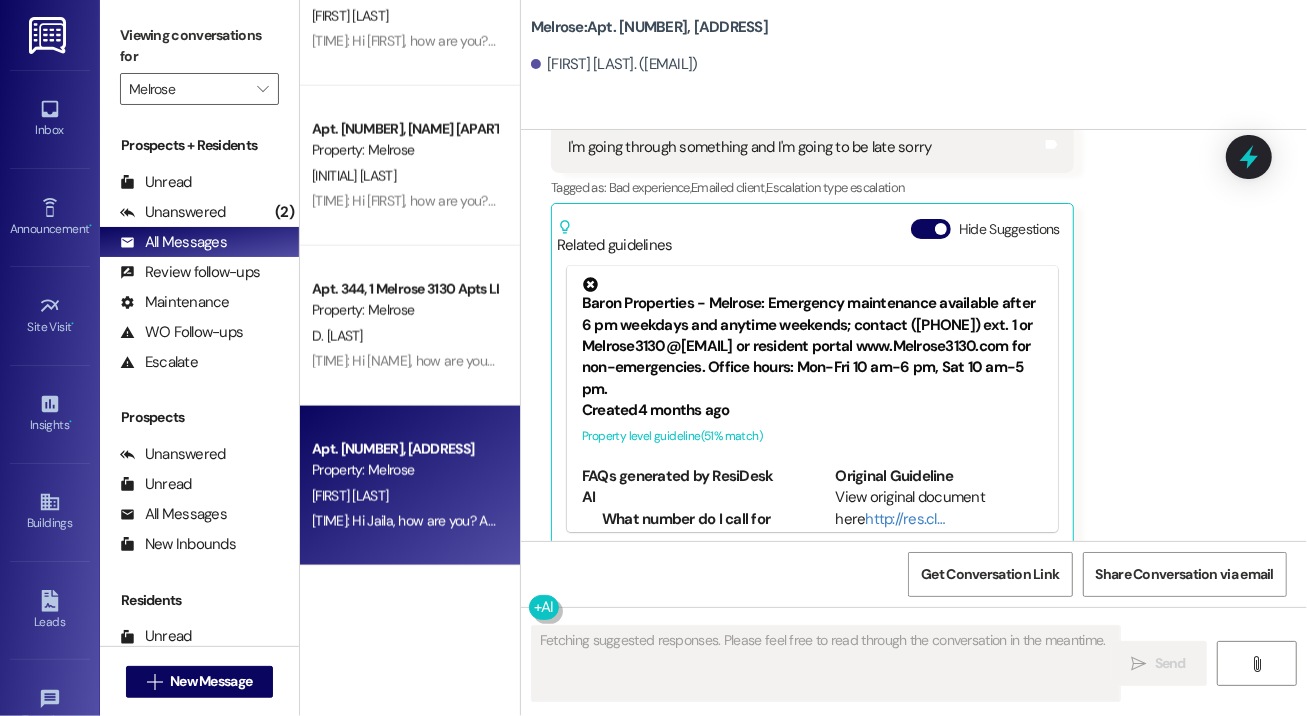 scroll, scrollTop: 2462, scrollLeft: 0, axis: vertical 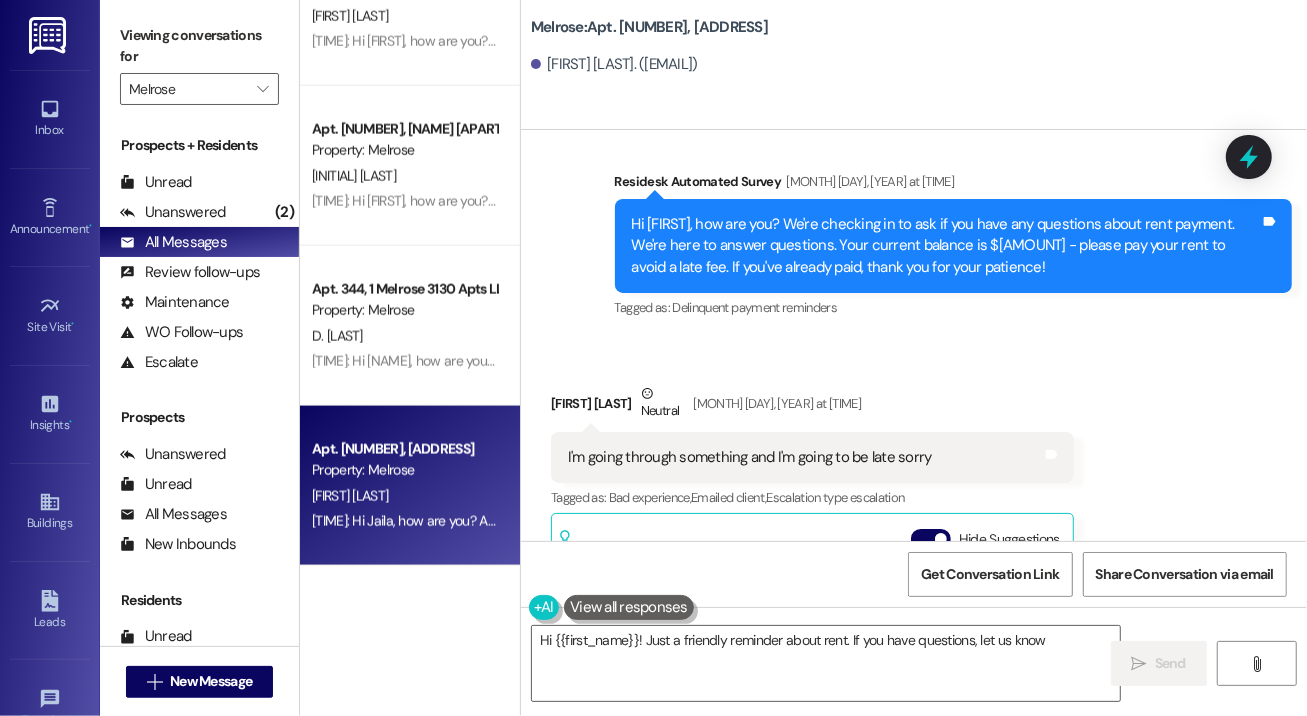 type on "Hi {{first_name}}! Just a friendly reminder about rent. If you have questions, let us know!" 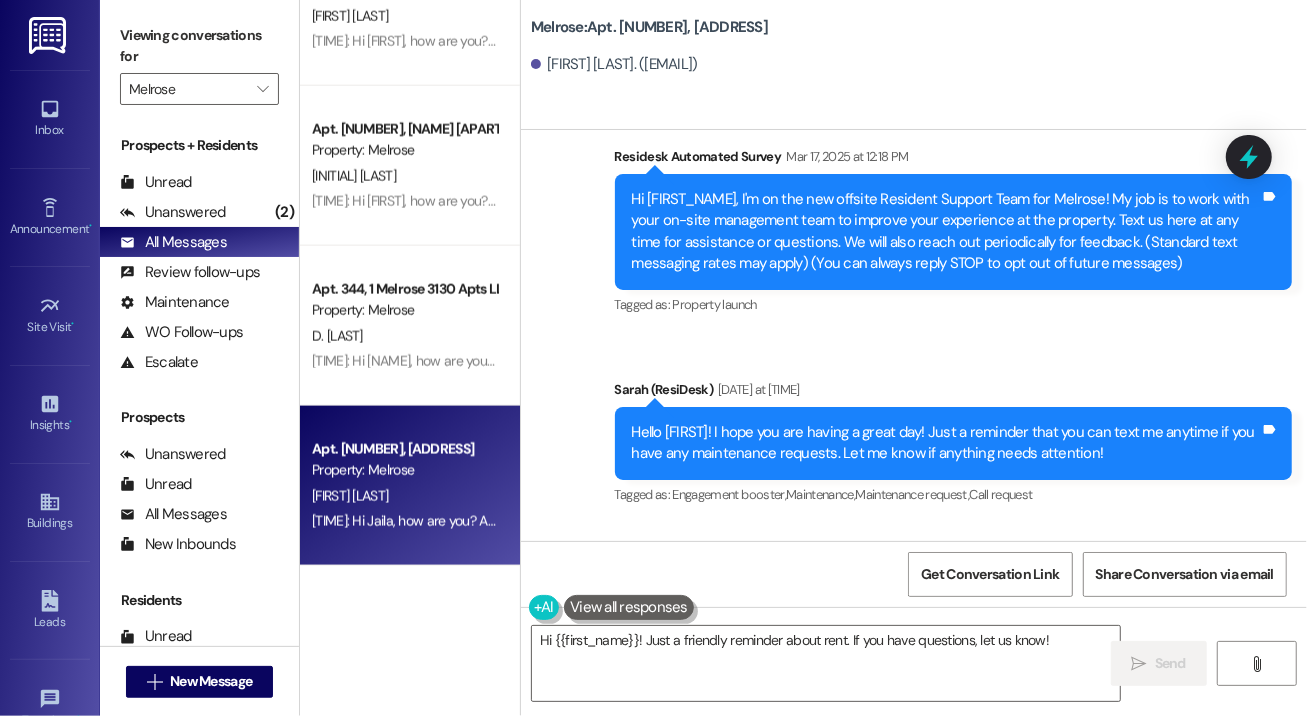 scroll, scrollTop: 0, scrollLeft: 0, axis: both 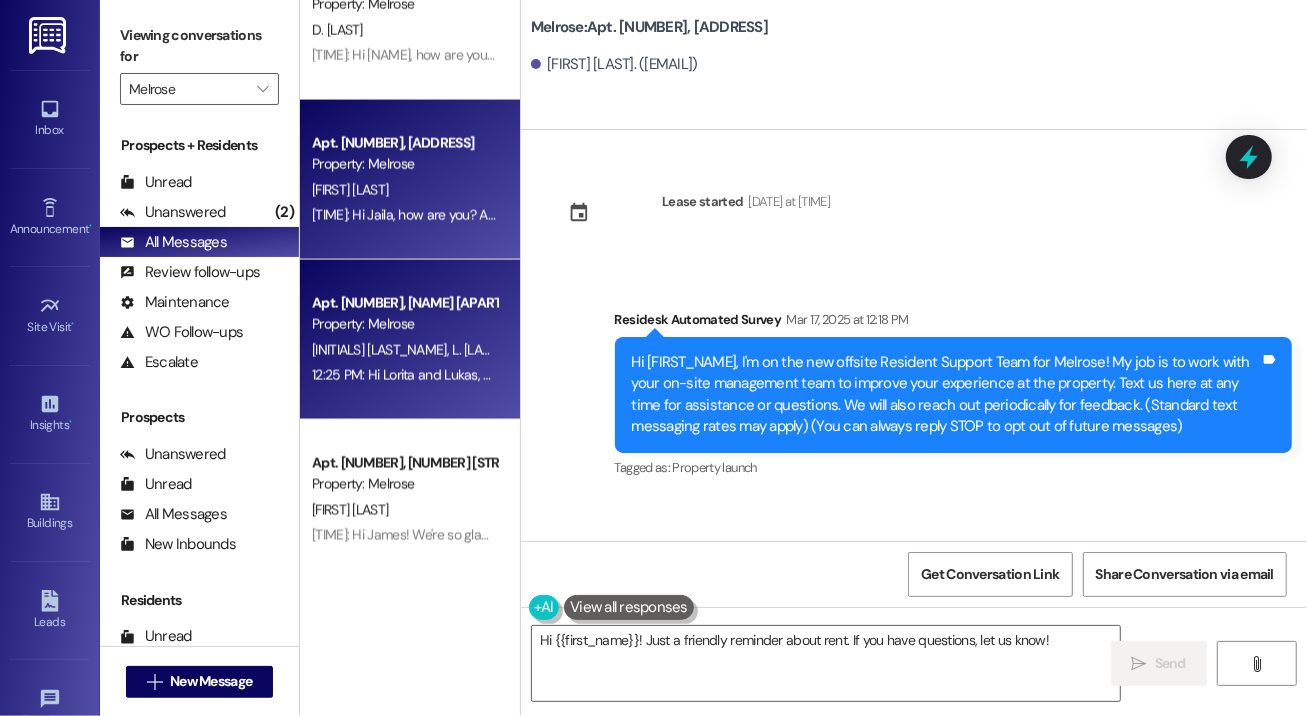 click on "Property: Melrose" at bounding box center [404, 324] 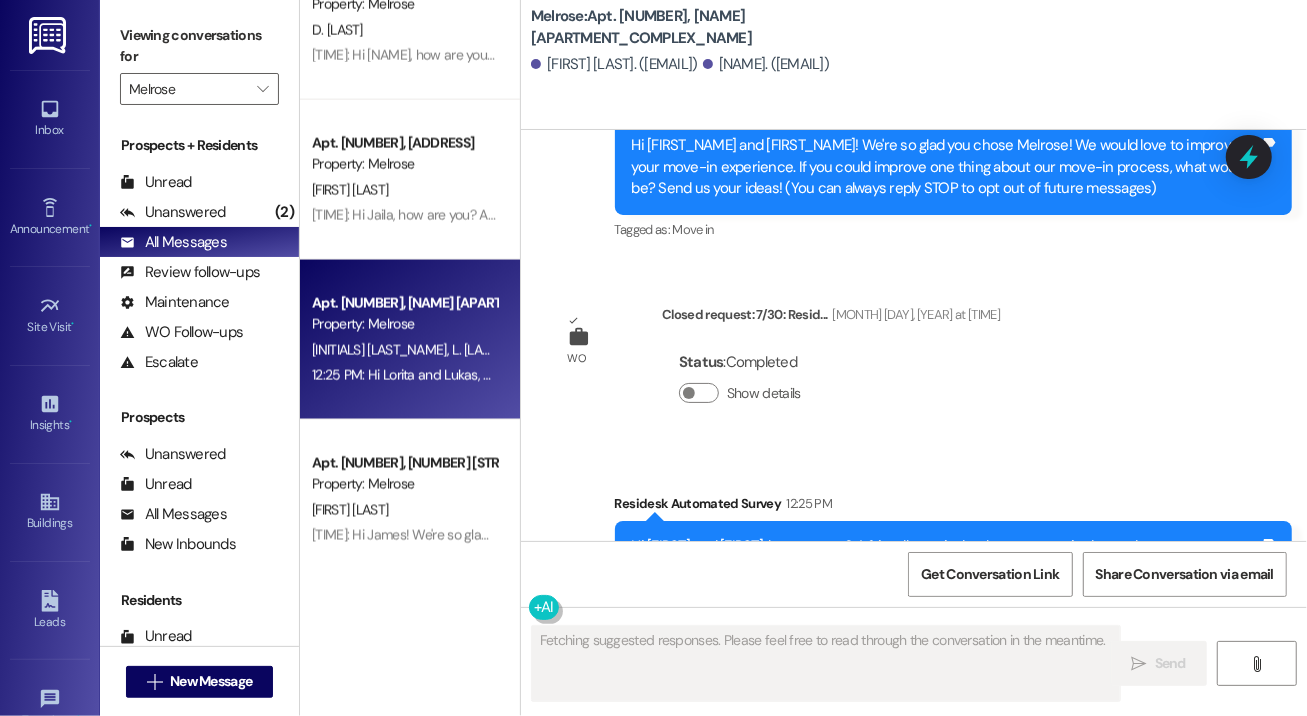 scroll, scrollTop: 375, scrollLeft: 0, axis: vertical 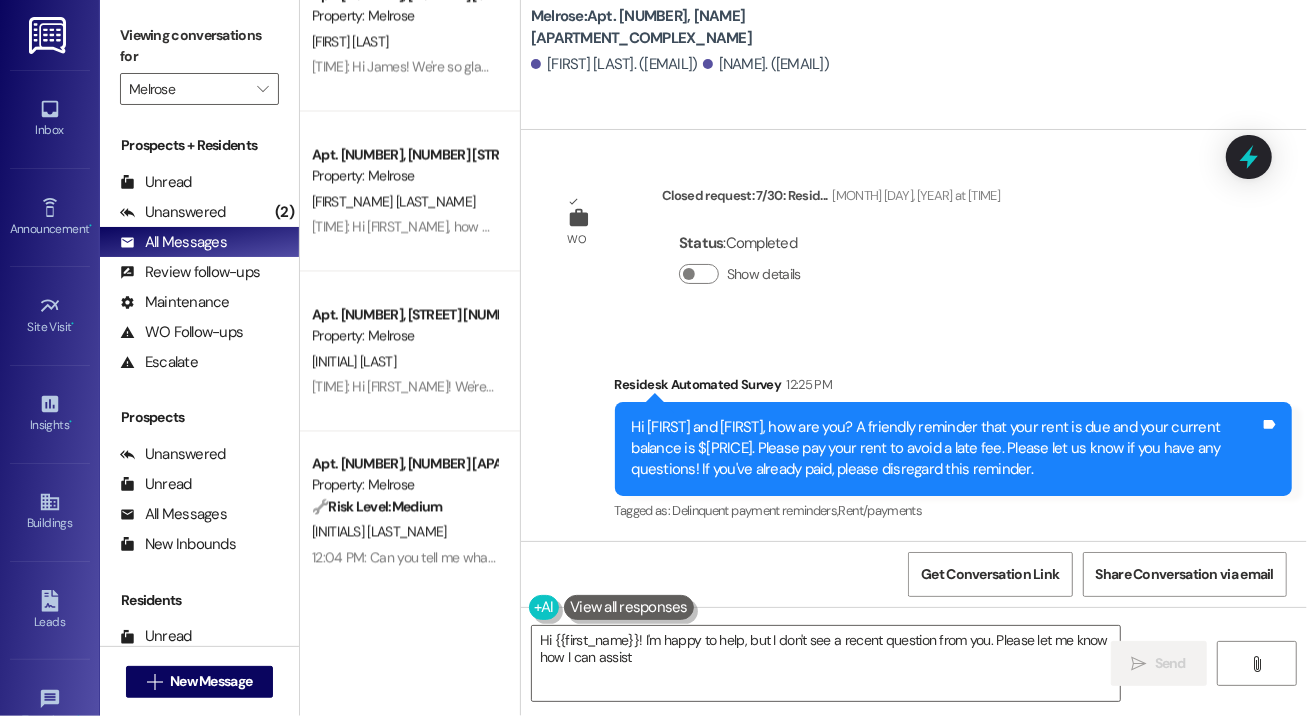 type on "Hi {{first_name}}! I'm happy to help, but I don't see a recent question from you. Please let me know how I can assist!" 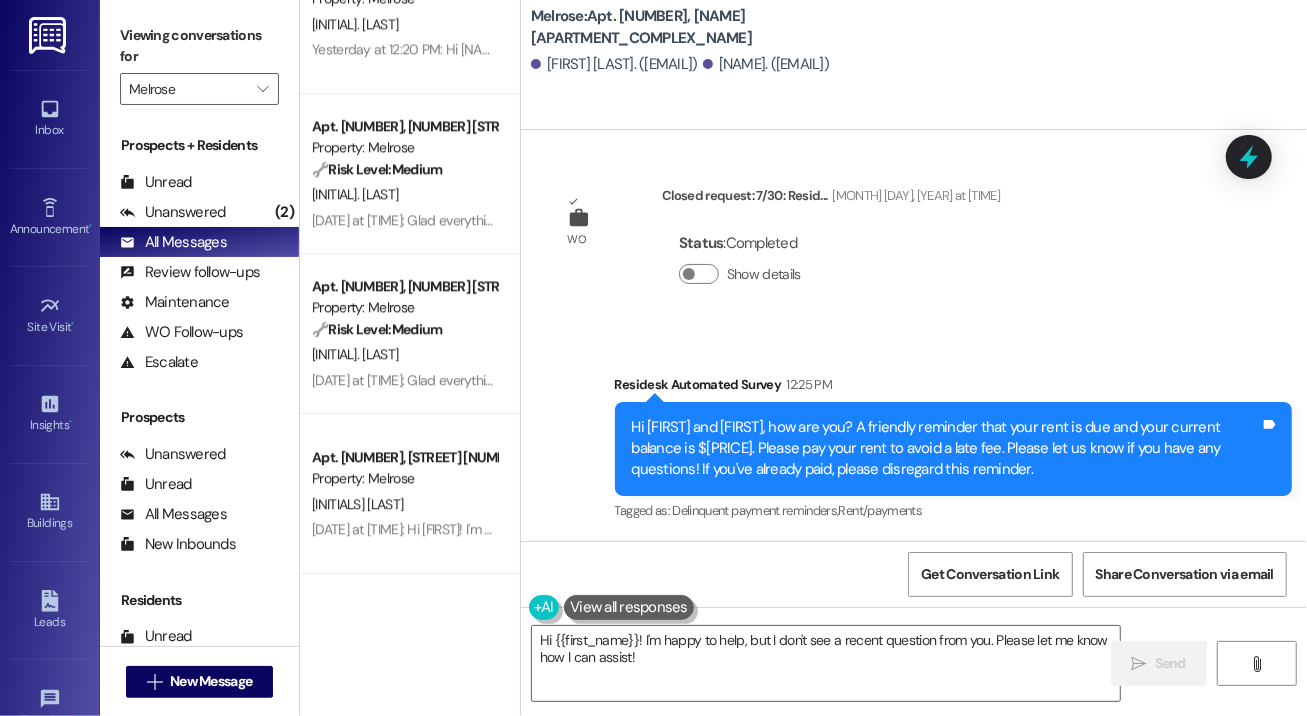 scroll, scrollTop: 3318, scrollLeft: 0, axis: vertical 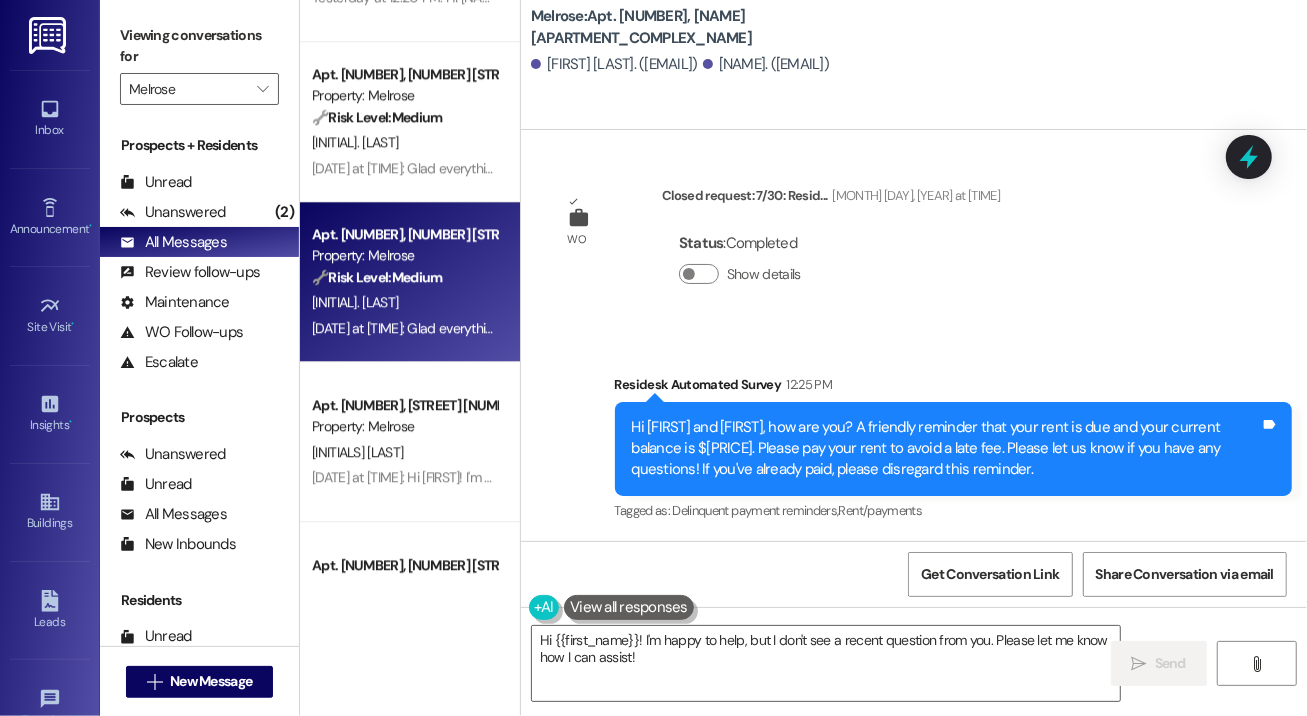 click on "🔧  Risk Level:  Medium" at bounding box center [377, 277] 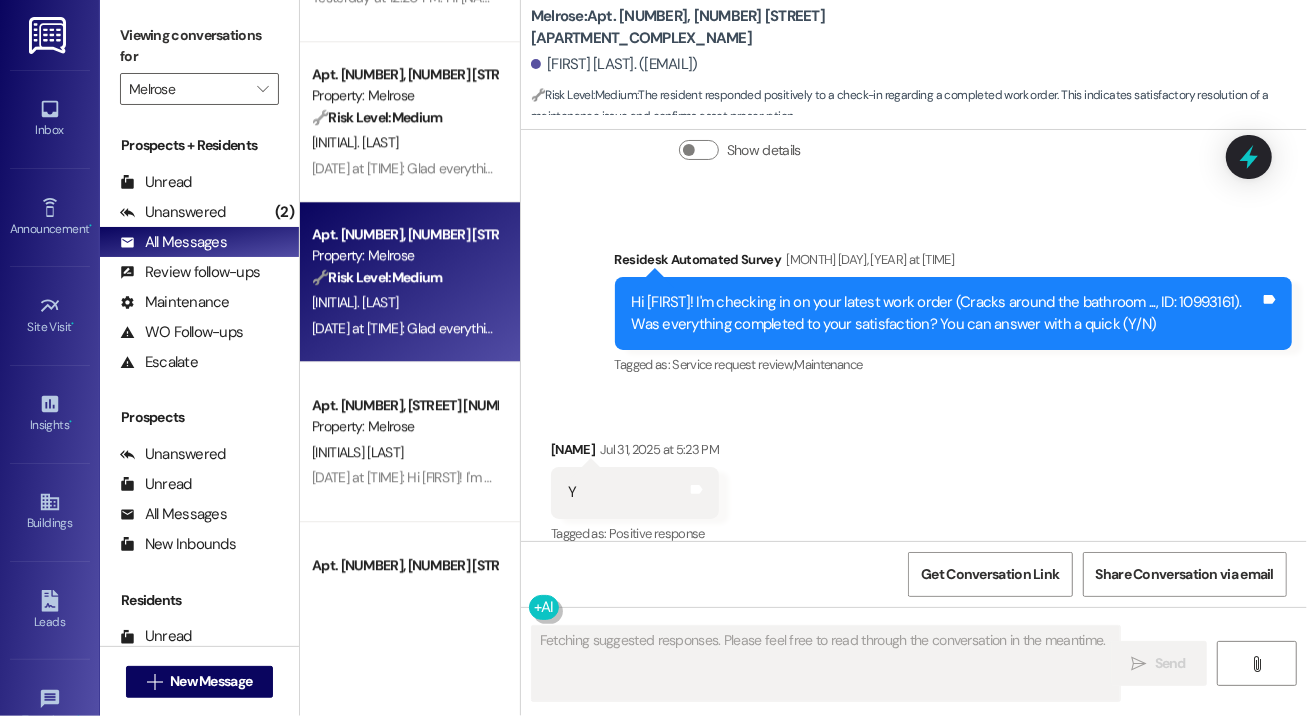 scroll, scrollTop: 5412, scrollLeft: 0, axis: vertical 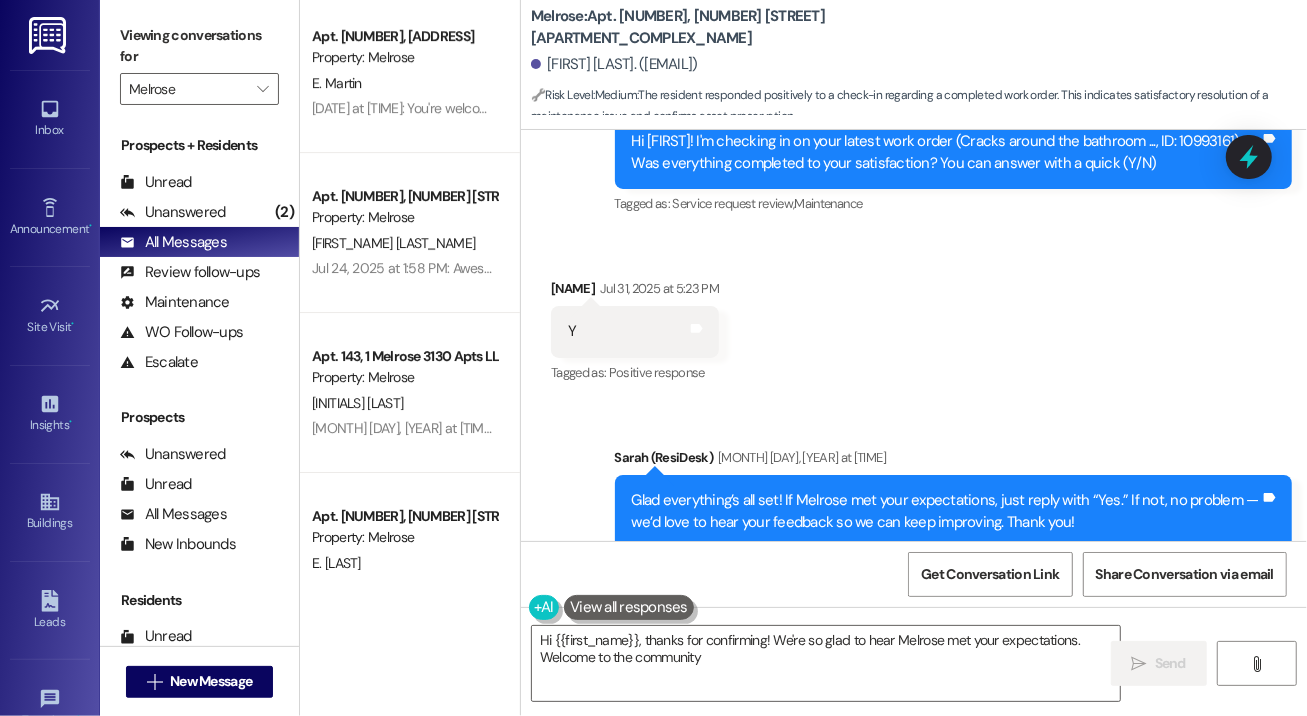 type on "Hi {{first_name}}, thanks for confirming! We're so glad to hear Melrose met your expectations. Welcome to the community!" 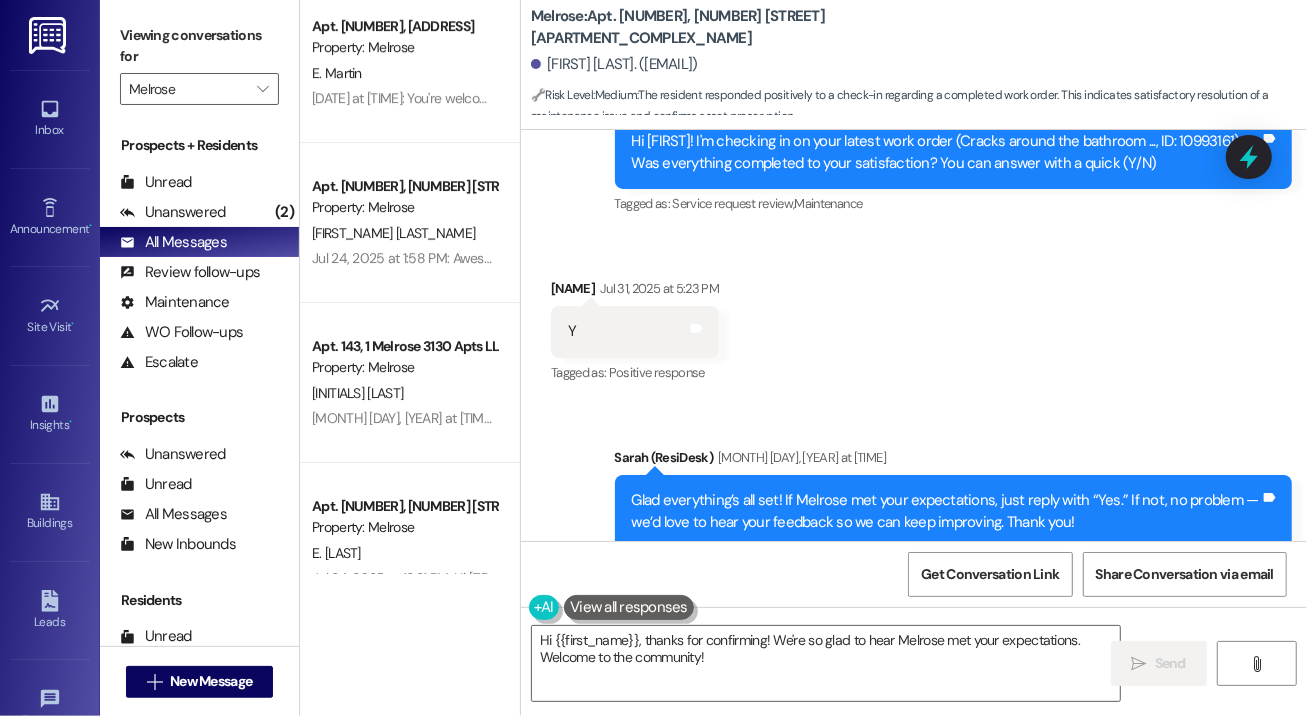 scroll, scrollTop: 4340, scrollLeft: 0, axis: vertical 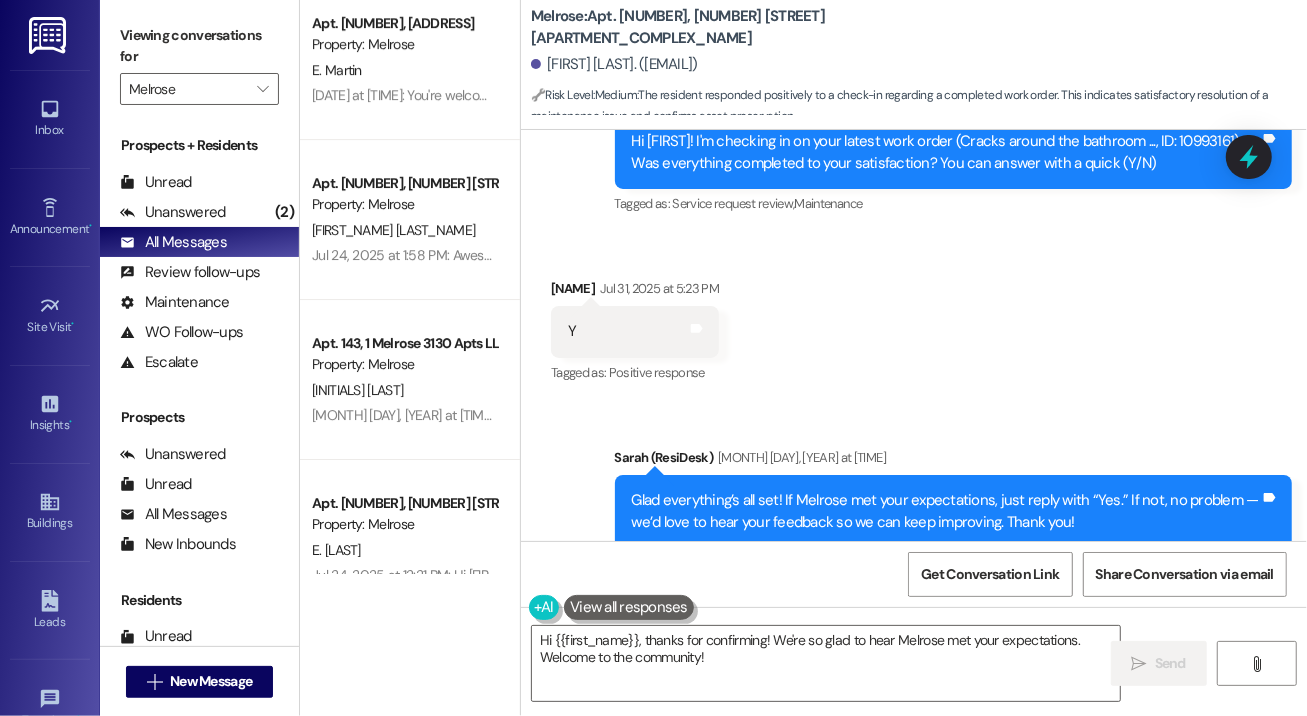 click on "Property: Melrose" at bounding box center (404, 364) 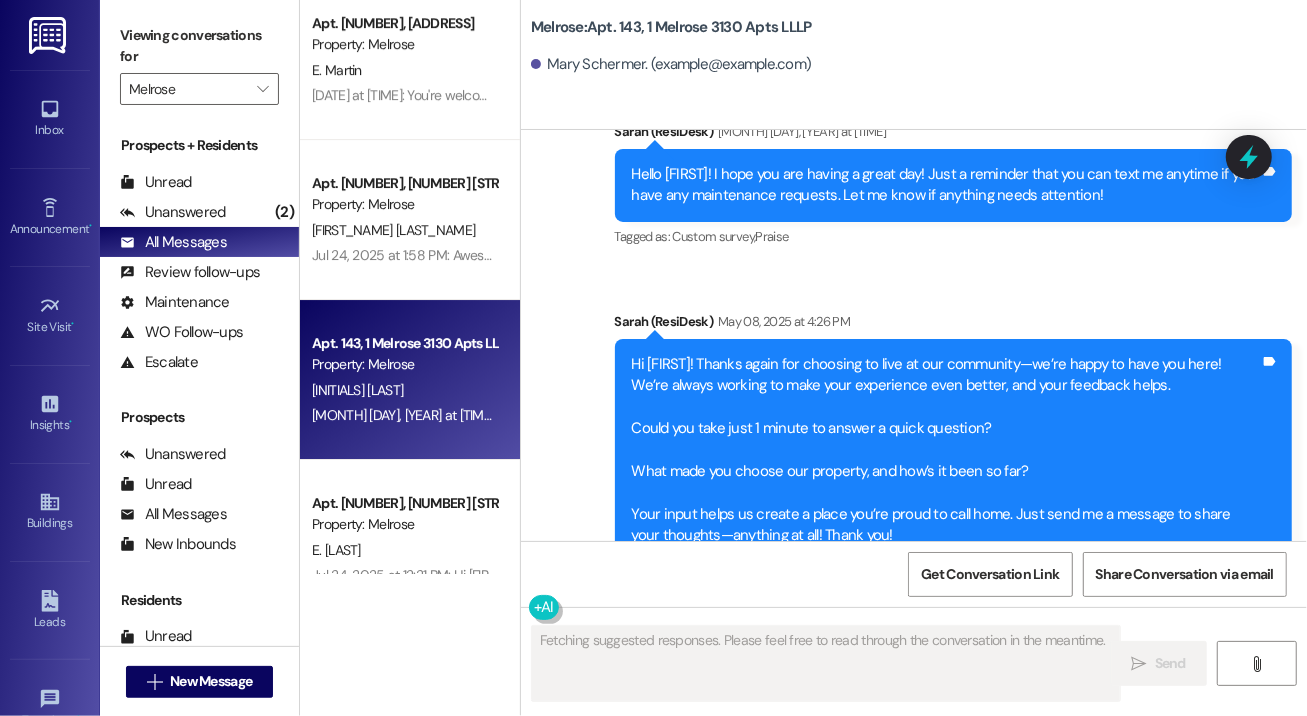 scroll, scrollTop: 5251, scrollLeft: 0, axis: vertical 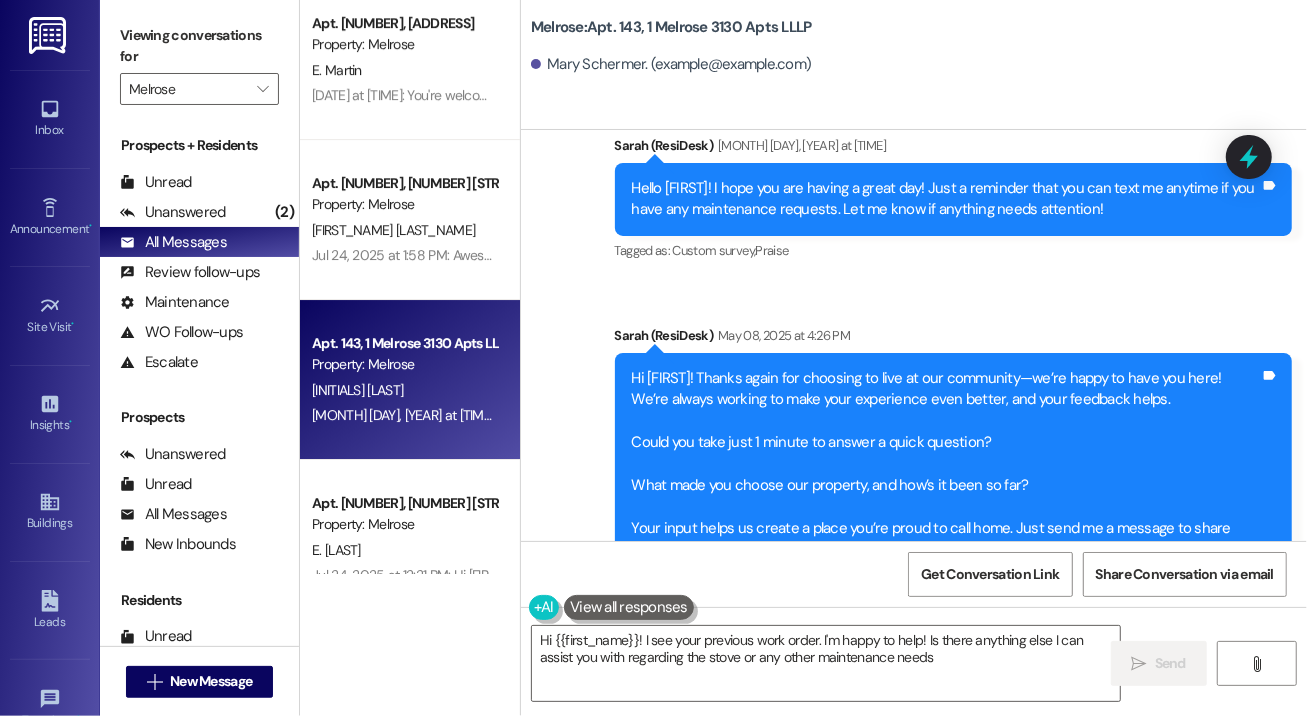 type on "Hi {{first_name}}! I see your previous work order. I'm happy to help! Is there anything else I can assist you with regarding the stove or any other maintenance needs?" 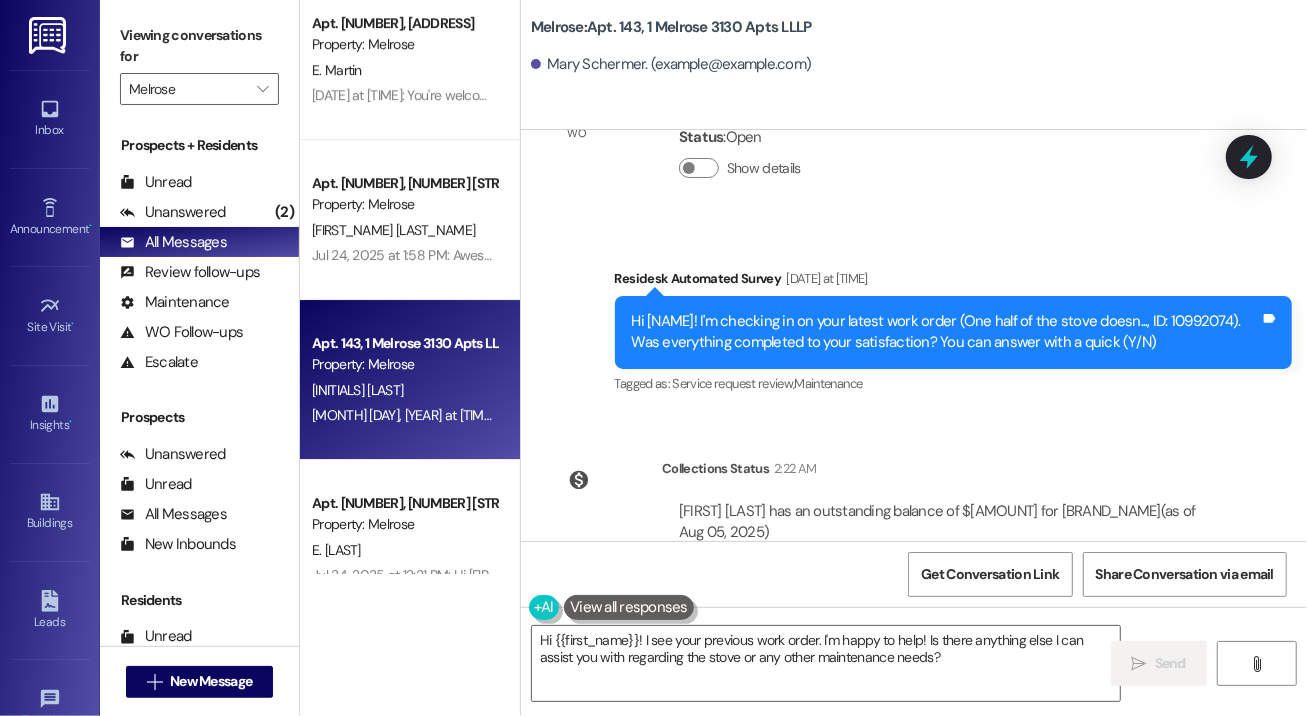 scroll, scrollTop: 6148, scrollLeft: 0, axis: vertical 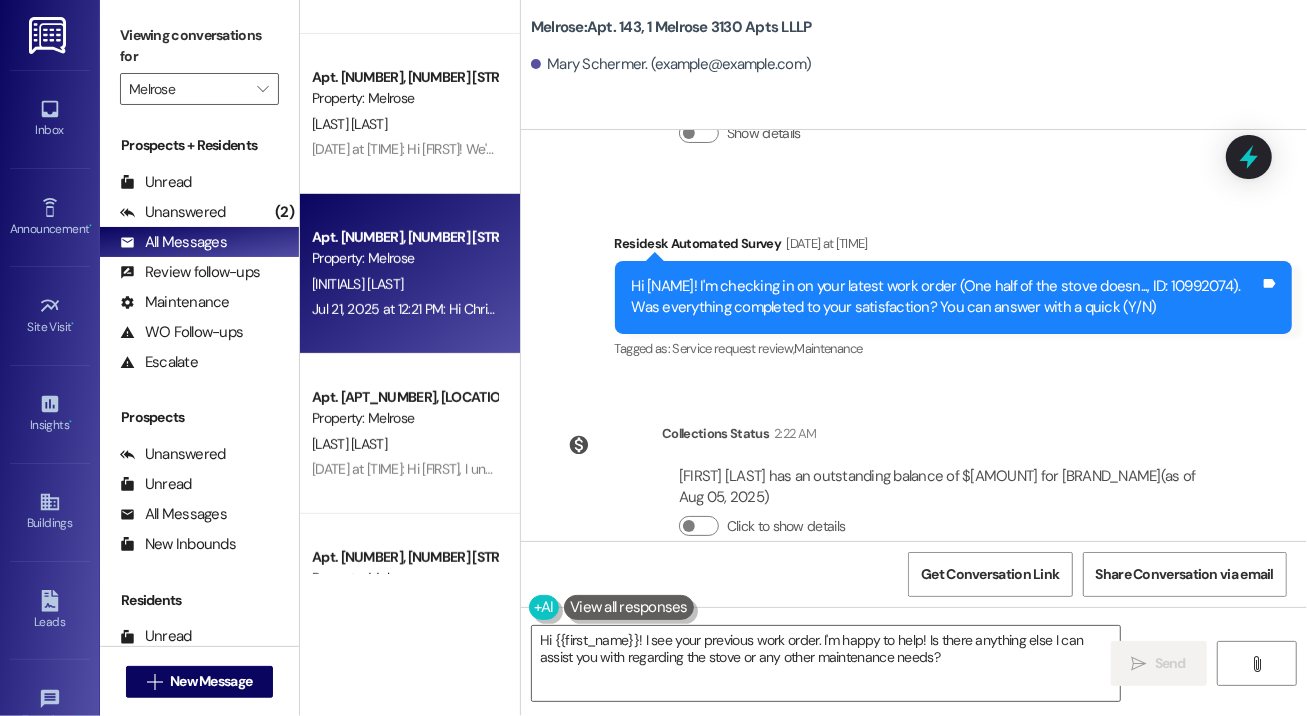 click on "Apt. [NUMBER], [NUMBER] [STREET] [APTS] Property: [NAME] [LAST NAME] [MONTH] [DAY], [YEAR] at [TIME]: Hi [NAME]! We're so glad you chose [NAME]! We would love to improve your move-in experience. If you could improve one thing about our move-in process, what would it be? Send us your ideas! (You can always reply STOP to opt out of future messages) [MONTH] [DAY], [YEAR] at [TIME]: Hi [NAME]! We're so glad you chose [NAME]! We would love to improve your move-in experience. If you could improve one thing about our move-in process, what would it be? Send us your ideas! (You can always reply STOP to opt out of future messages)" at bounding box center [410, 274] 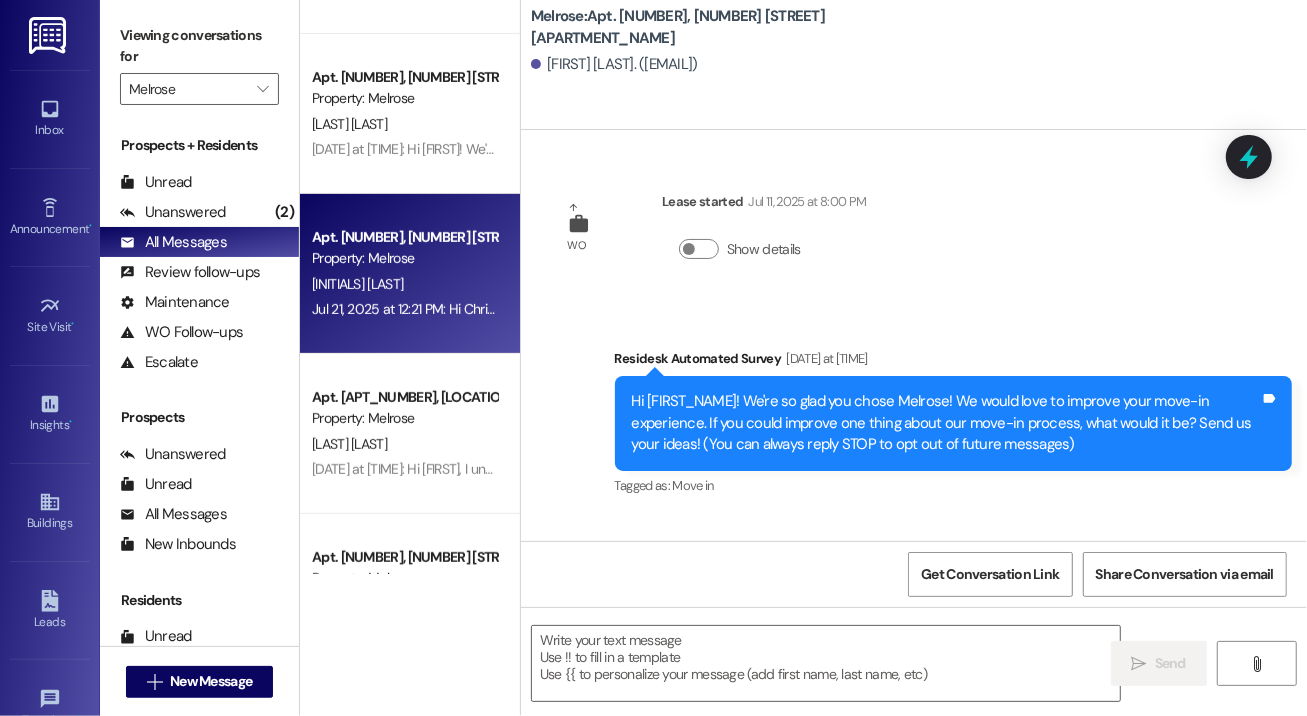type on "Fetching suggested responses. Please feel free to read through the conversation in the meantime." 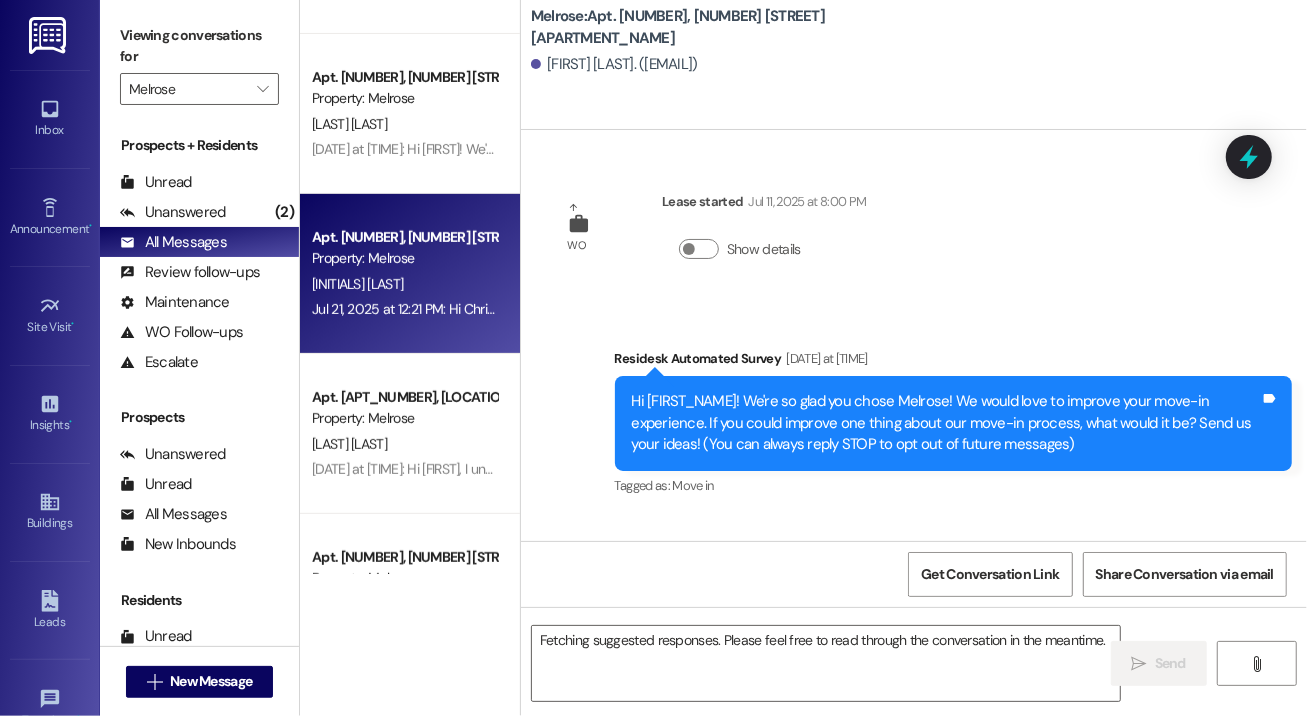 scroll, scrollTop: 163, scrollLeft: 0, axis: vertical 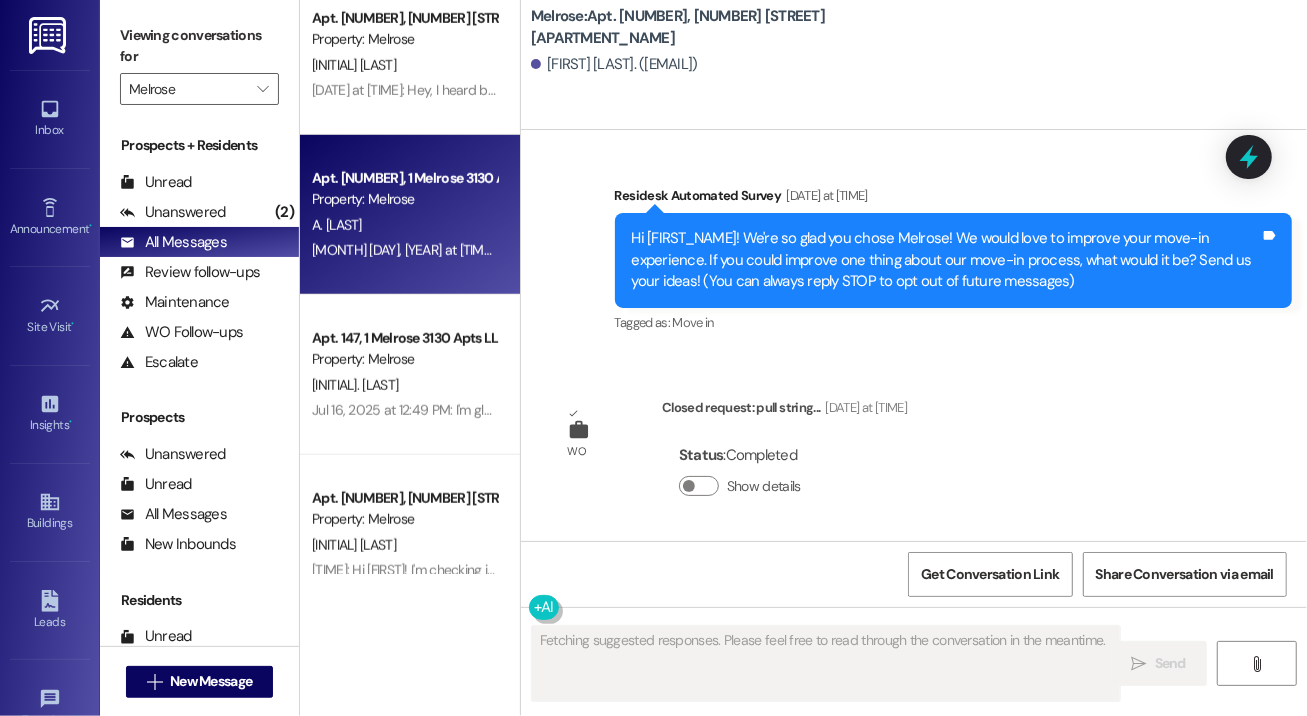 click on "A. [LAST]" at bounding box center (404, 225) 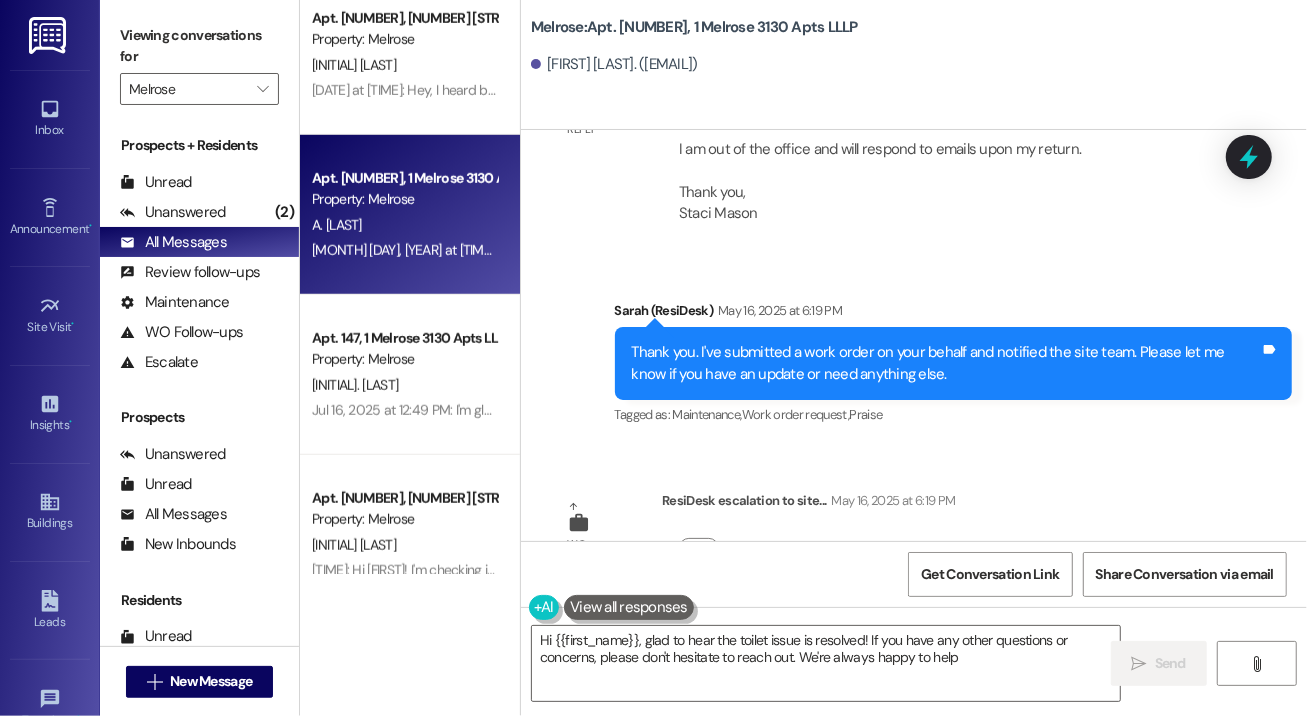type on "Hi {{first_name}}, glad to hear the toilet issue is resolved! If you have any other questions or concerns, please don't hesitate to reach out. We're always happy to help!" 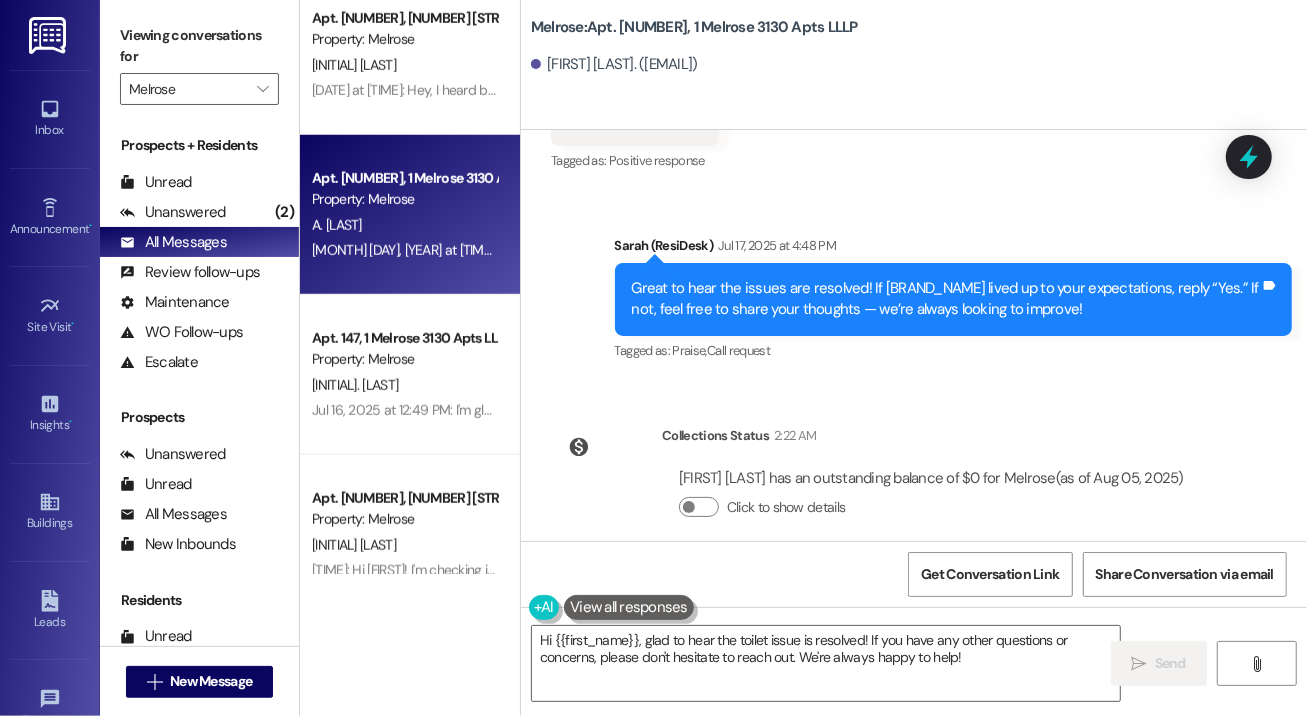 scroll, scrollTop: 5514, scrollLeft: 0, axis: vertical 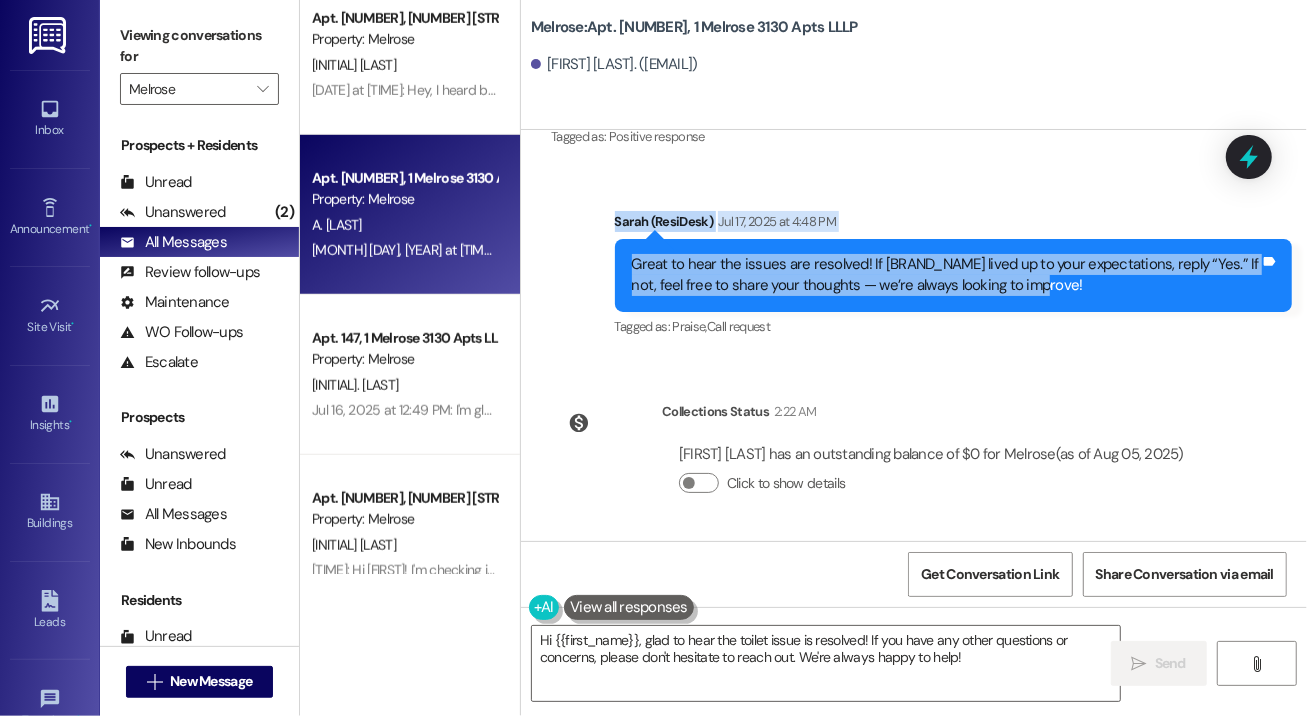 drag, startPoint x: 1029, startPoint y: 291, endPoint x: 568, endPoint y: 147, distance: 482.96686 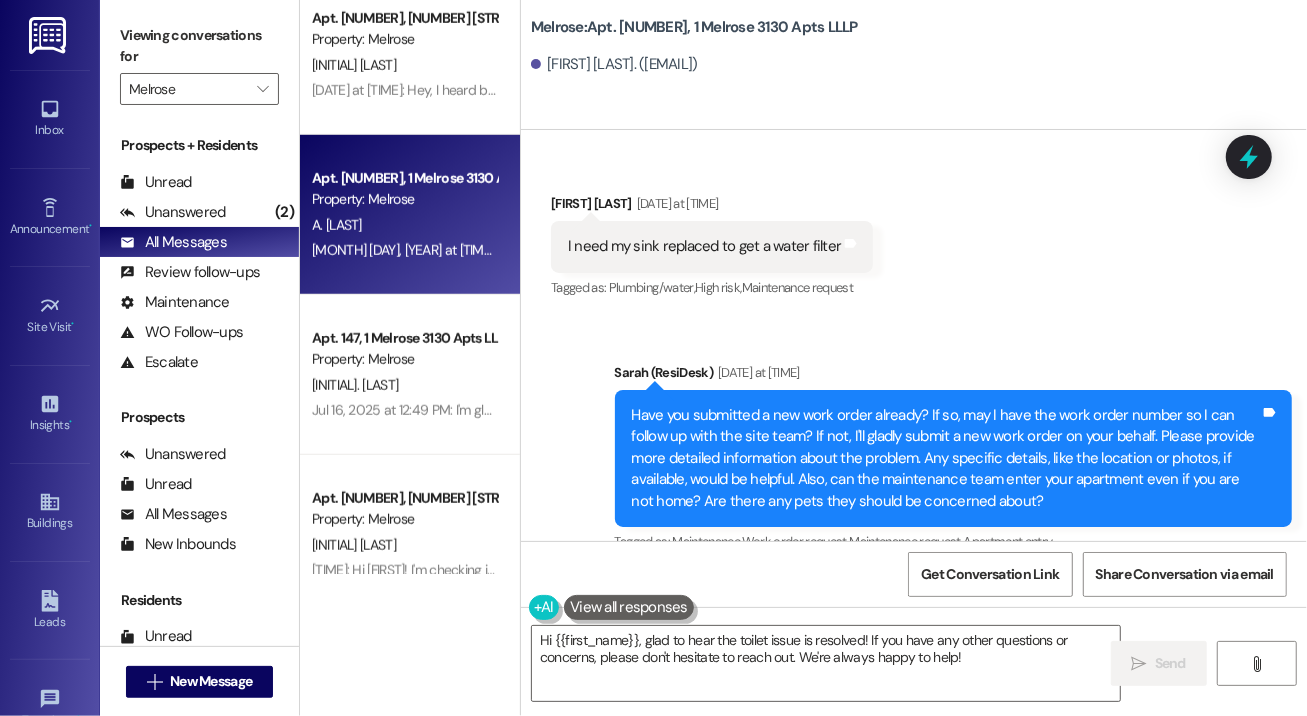 scroll, scrollTop: 2913, scrollLeft: 0, axis: vertical 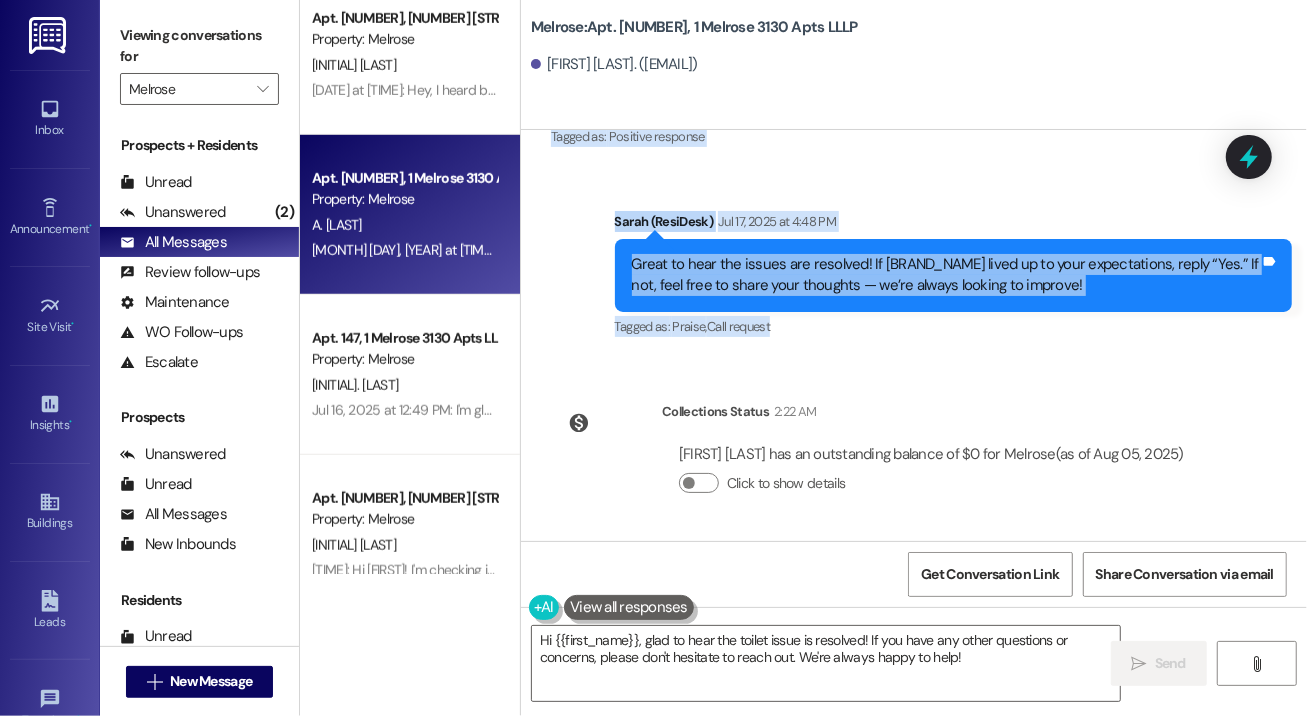 drag, startPoint x: 560, startPoint y: 200, endPoint x: 978, endPoint y: 338, distance: 440.19086 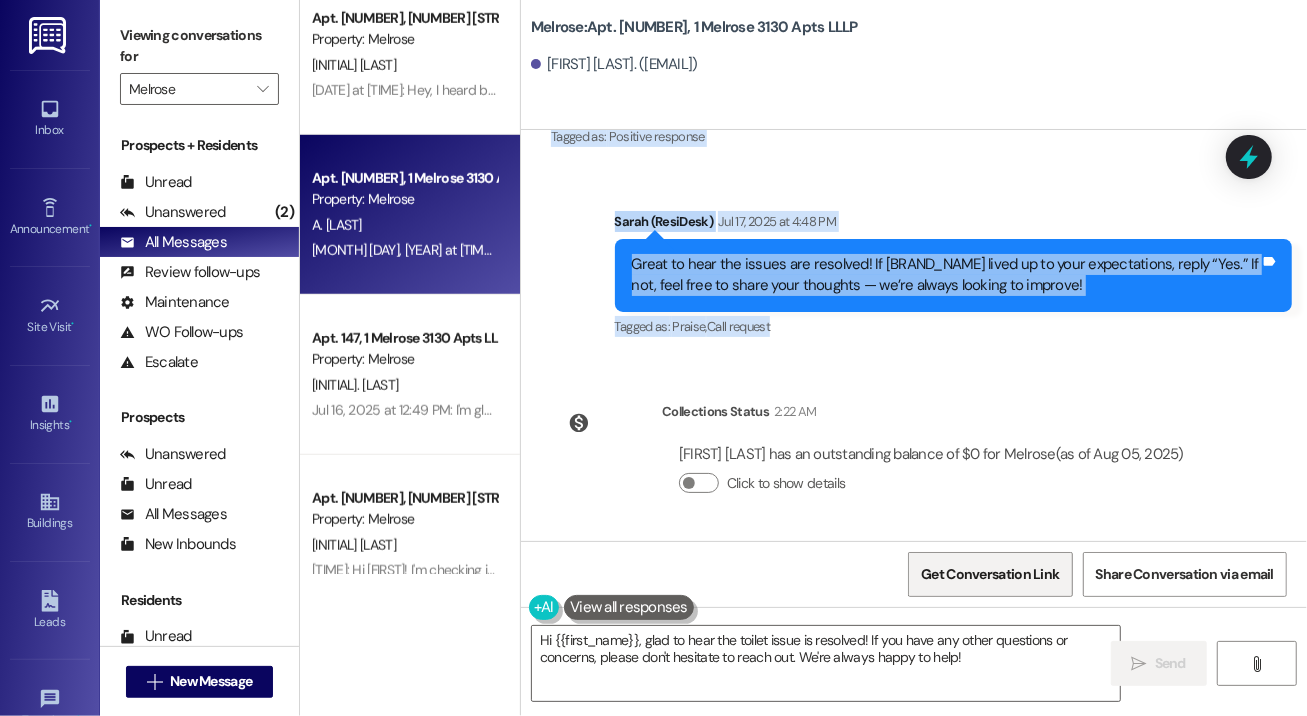 click on "Get Conversation Link" at bounding box center [990, 574] 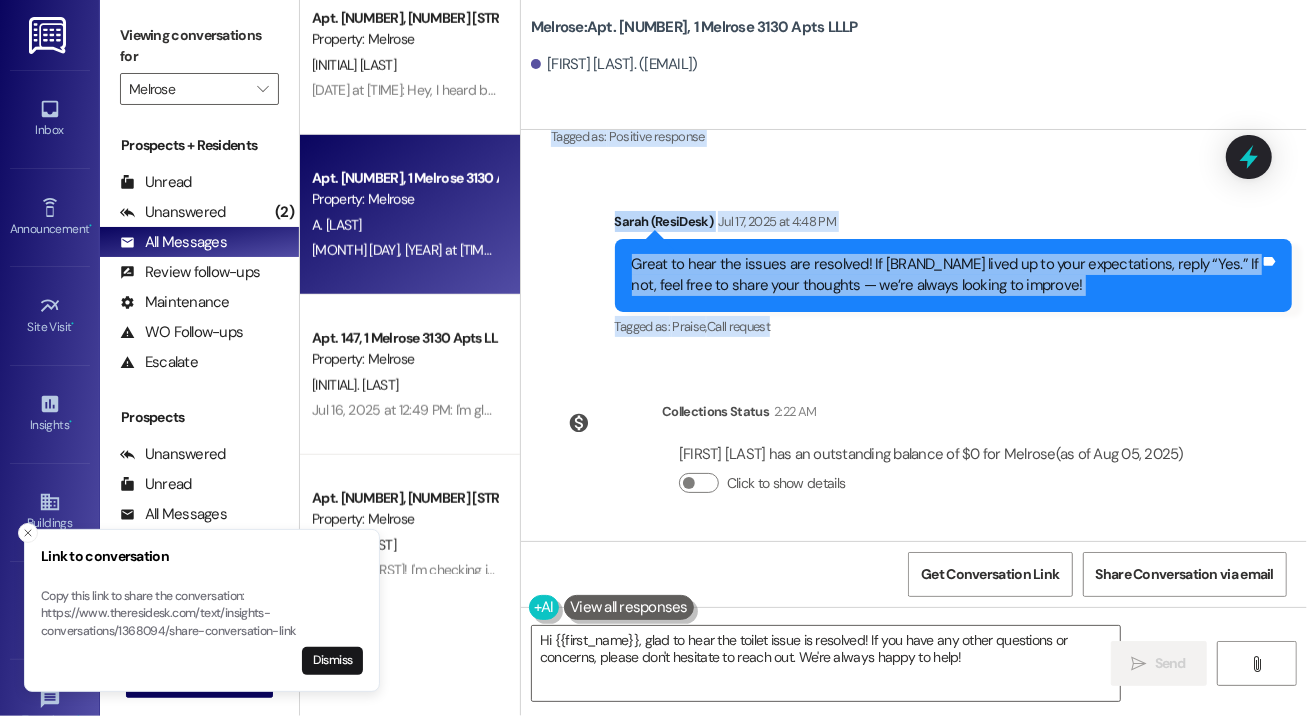 click on "[FIRST_NAME] (ResiDesk) [MONTH] [DAY], [YEAR] at [TIME]" at bounding box center (953, 225) 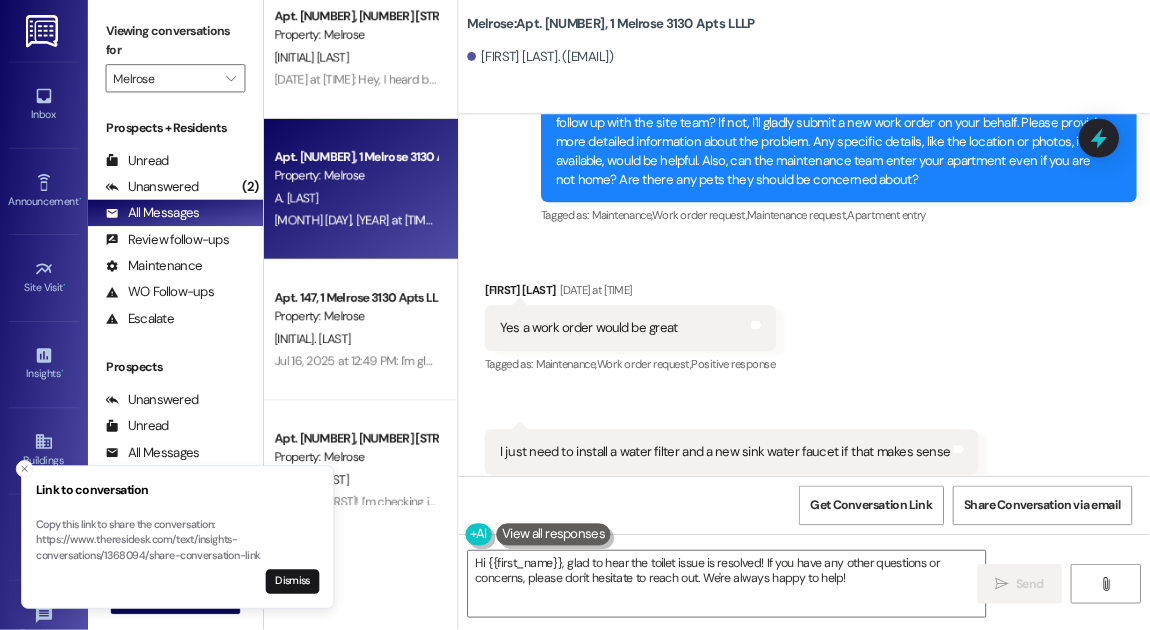 scroll, scrollTop: 3161, scrollLeft: 0, axis: vertical 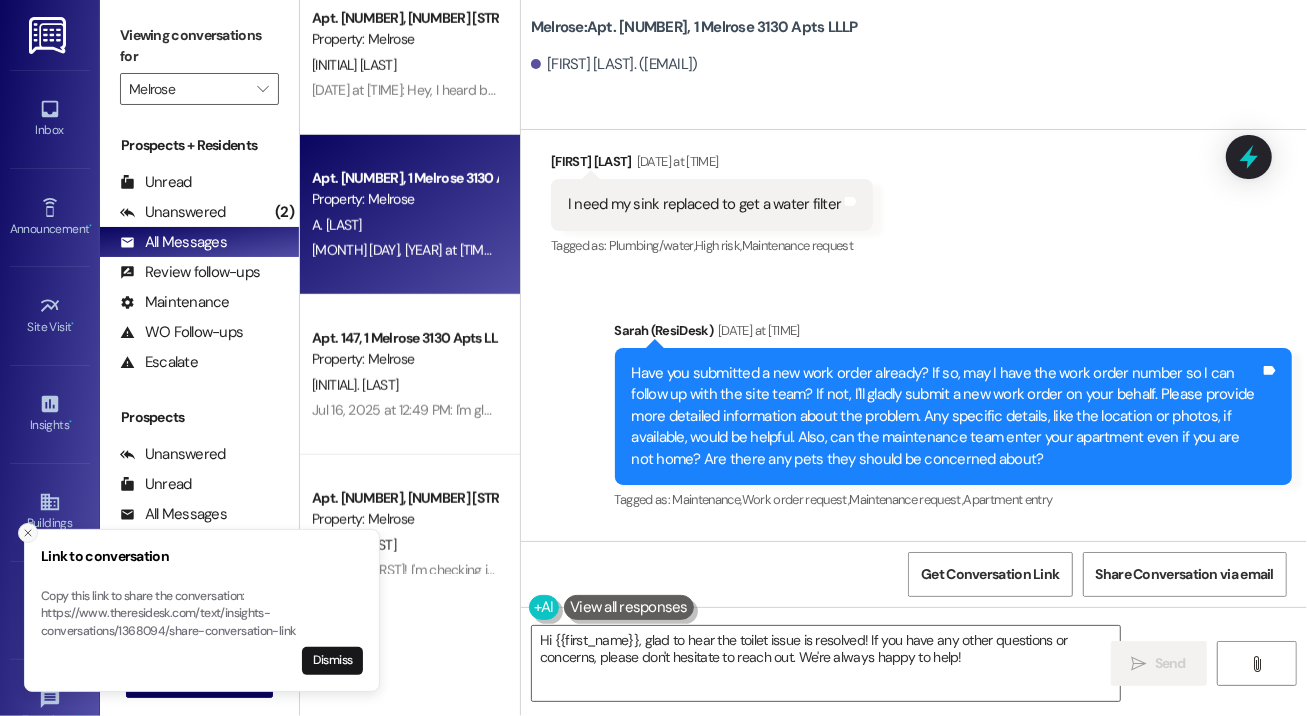 click 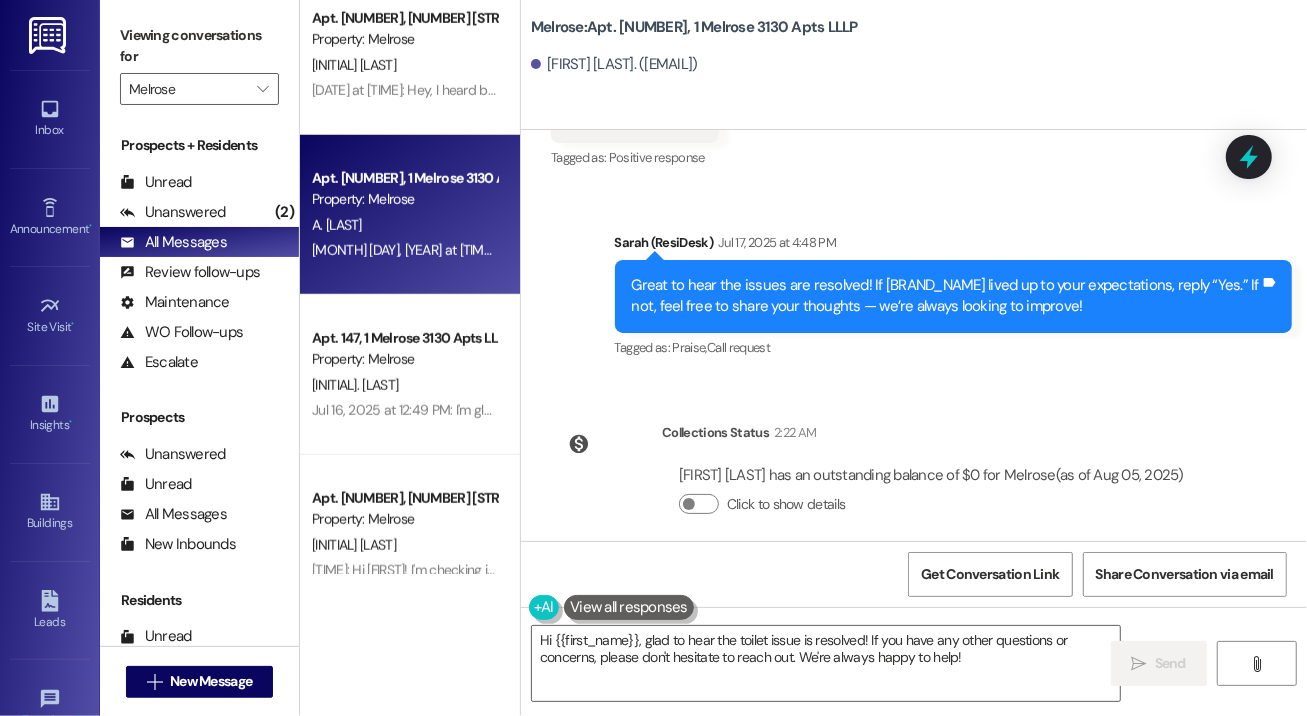 scroll, scrollTop: 5514, scrollLeft: 0, axis: vertical 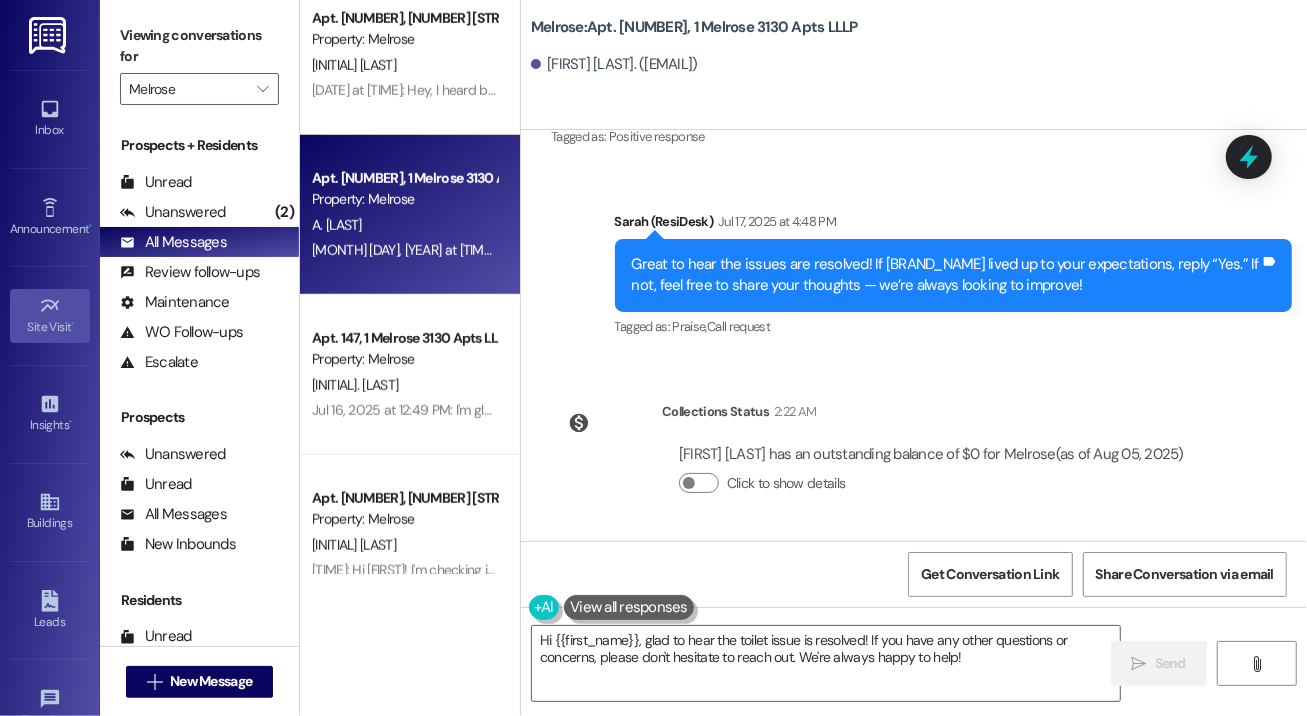 click 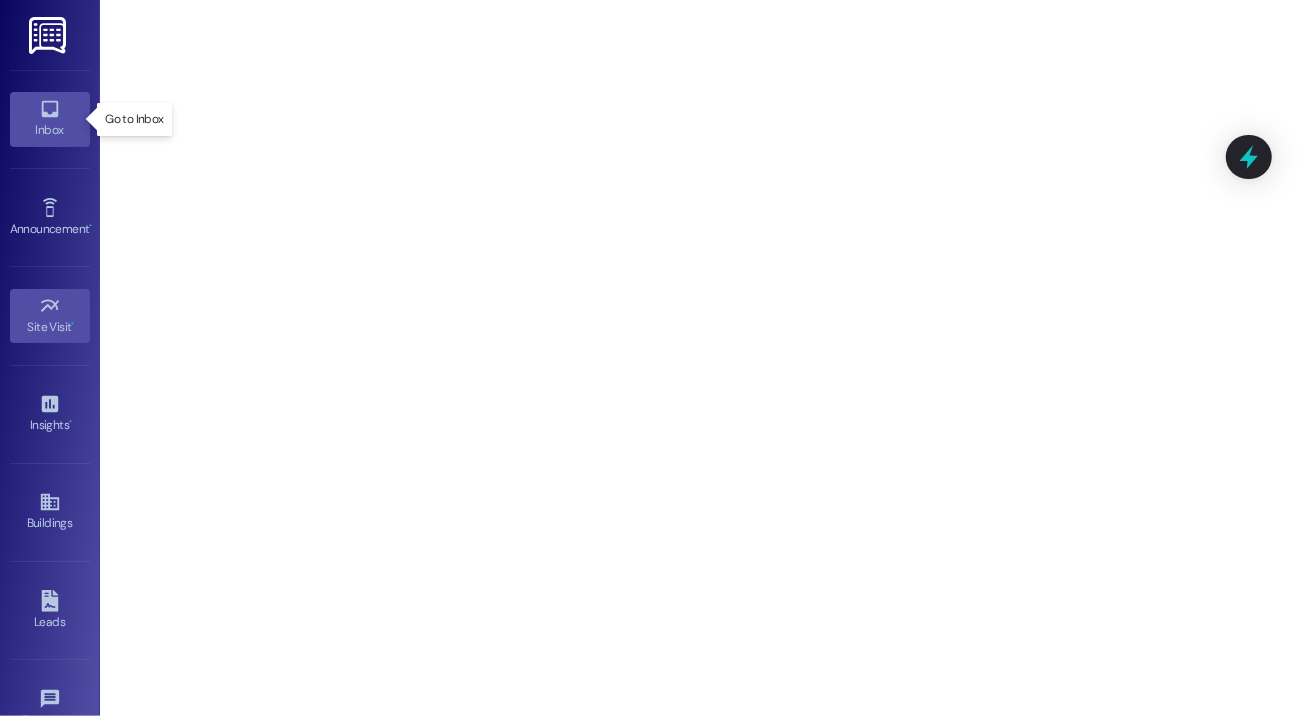 click on "Inbox" at bounding box center [50, 130] 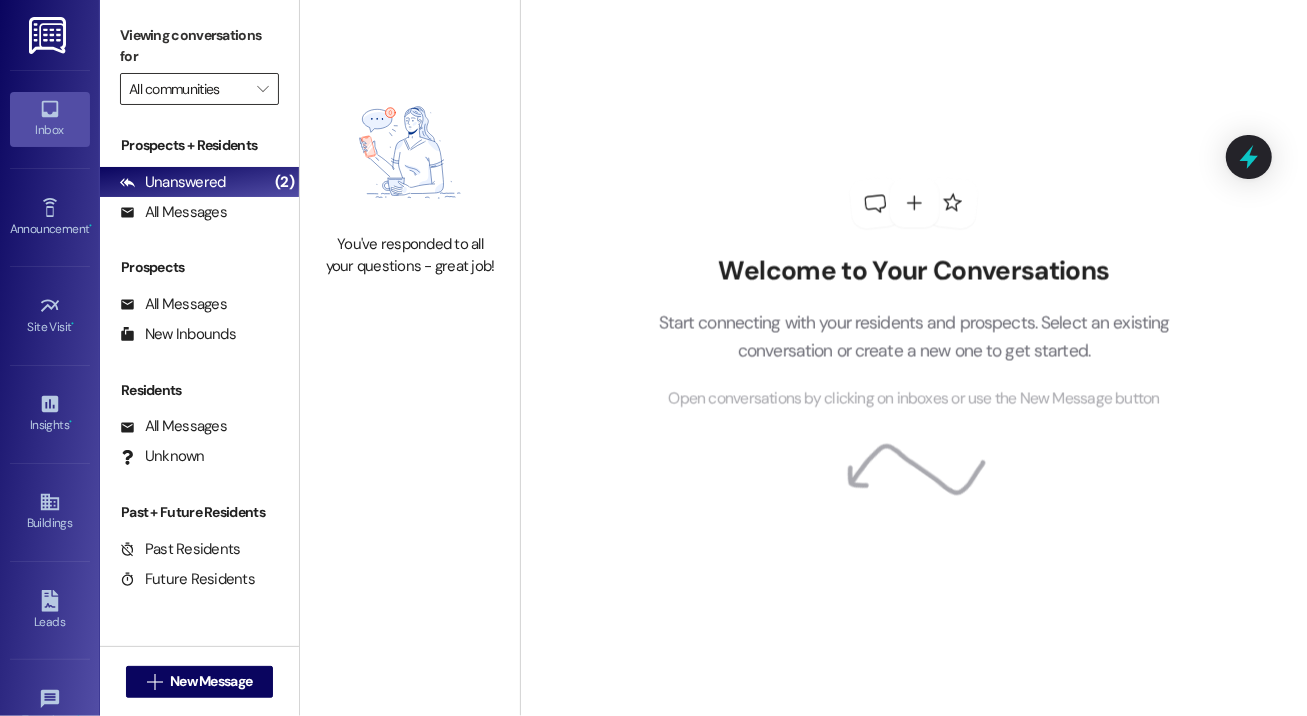 click on "All communities" at bounding box center [188, 89] 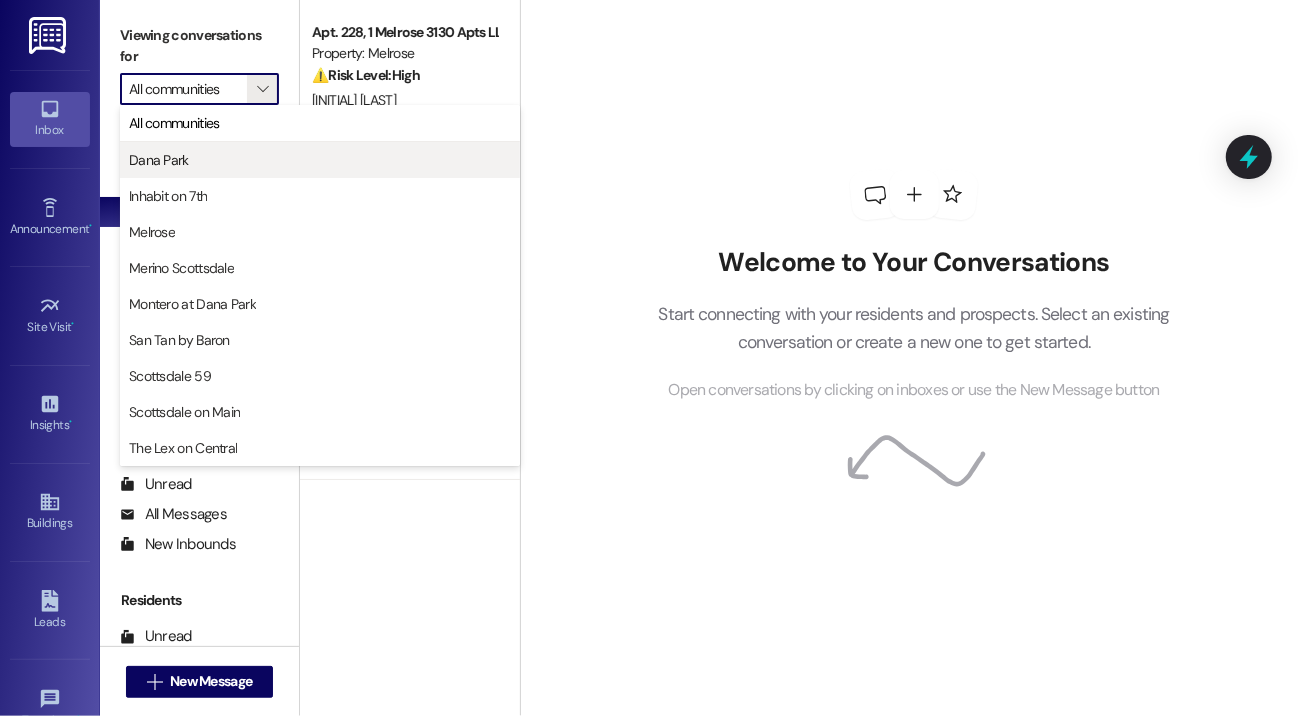 click on "Dana Park" at bounding box center [159, 160] 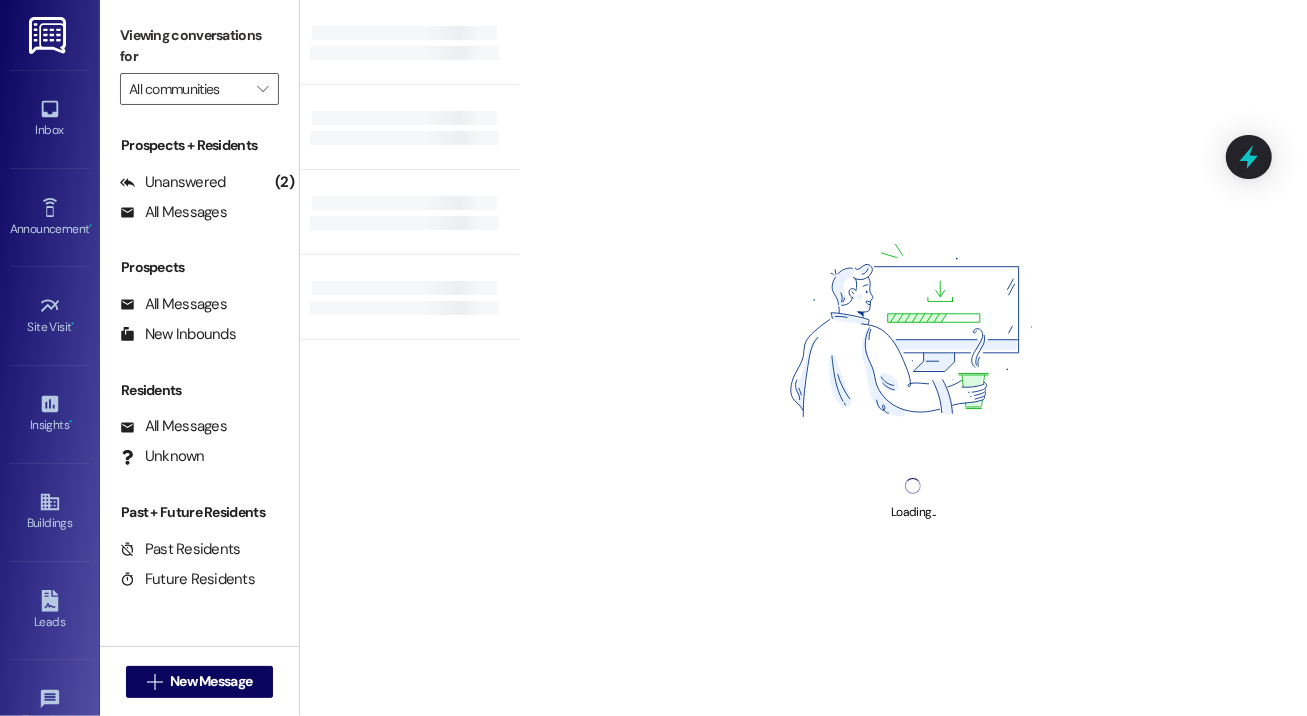 type on "Dana Park" 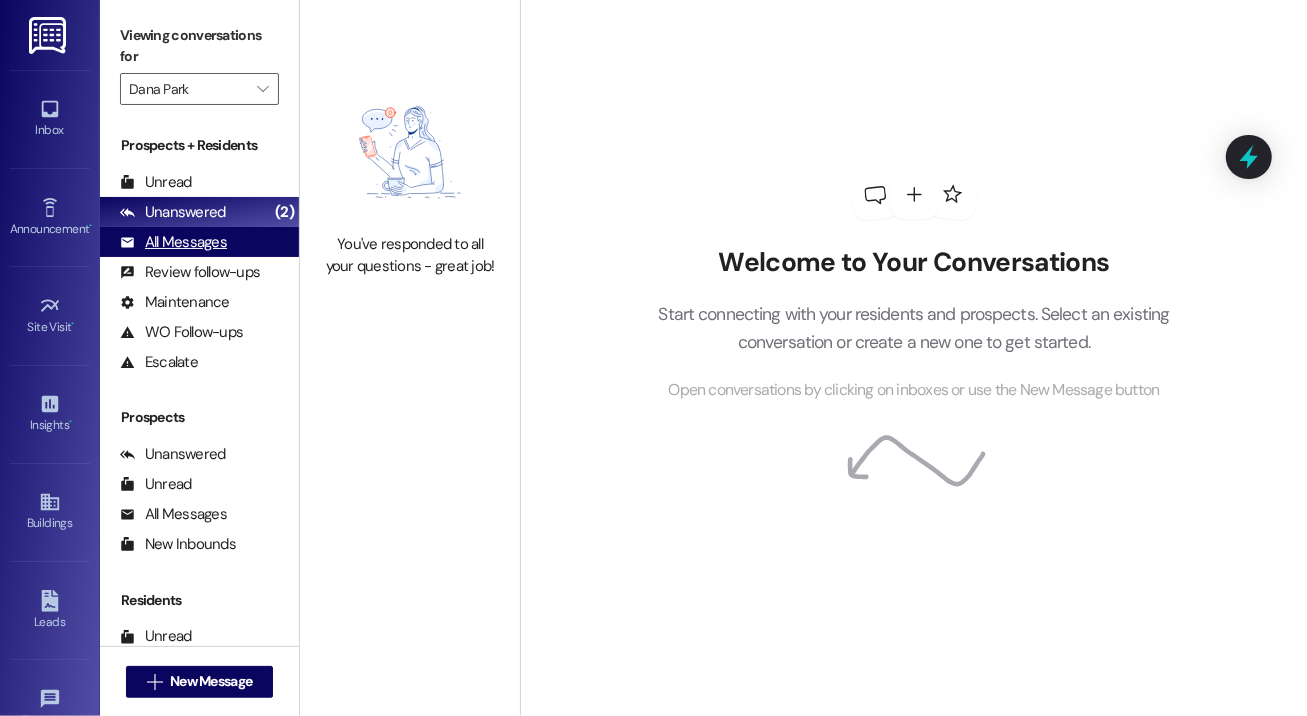 click on "All Messages" at bounding box center (173, 242) 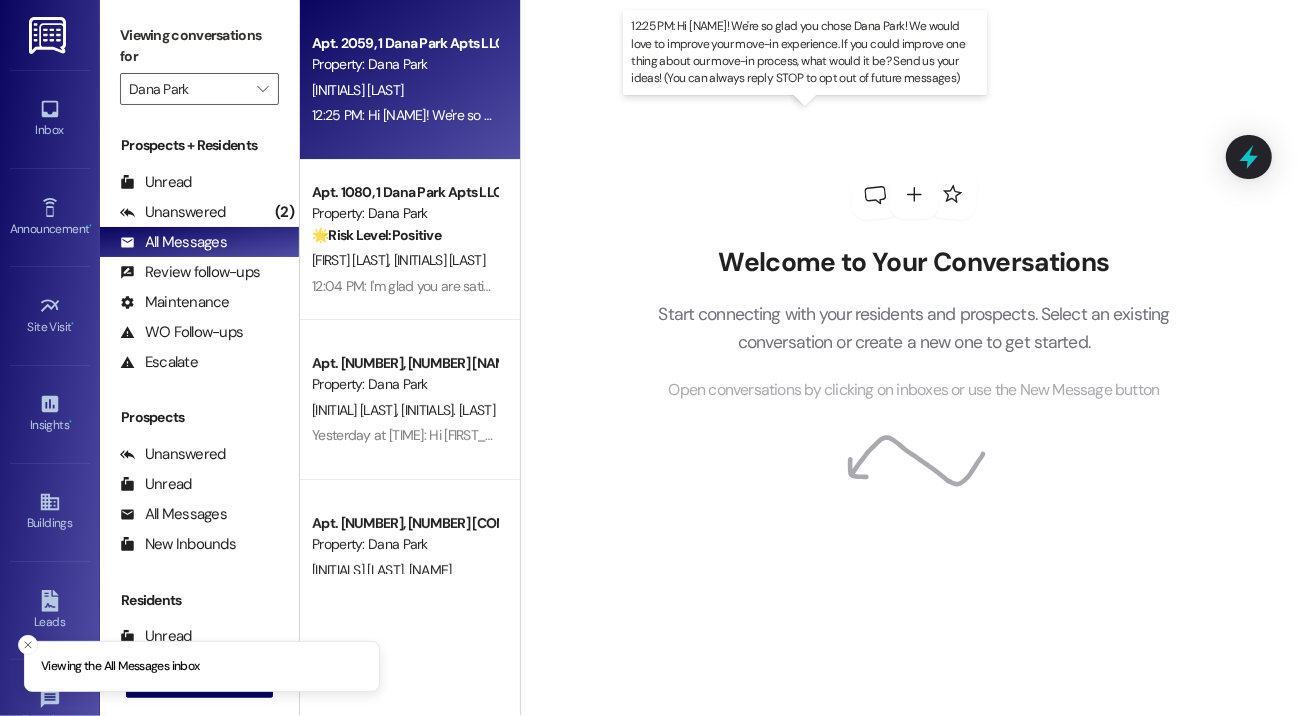 click on "[TIME]: Hi [FIRST_NAME]! We're so glad you chose [LOCATION]! We would love to improve your move-in experience. If you could improve one thing about our move-in process, what would it be? Send us your ideas! (You can always reply STOP to opt out of future messages) [TIME]: Hi [FIRST_NAME]! We're so glad you chose [LOCATION]! We would love to improve your move-in experience. If you could improve one thing about our move-in process, what would it be? Send us your ideas! (You can always reply STOP to opt out of future messages)" at bounding box center (1083, 115) 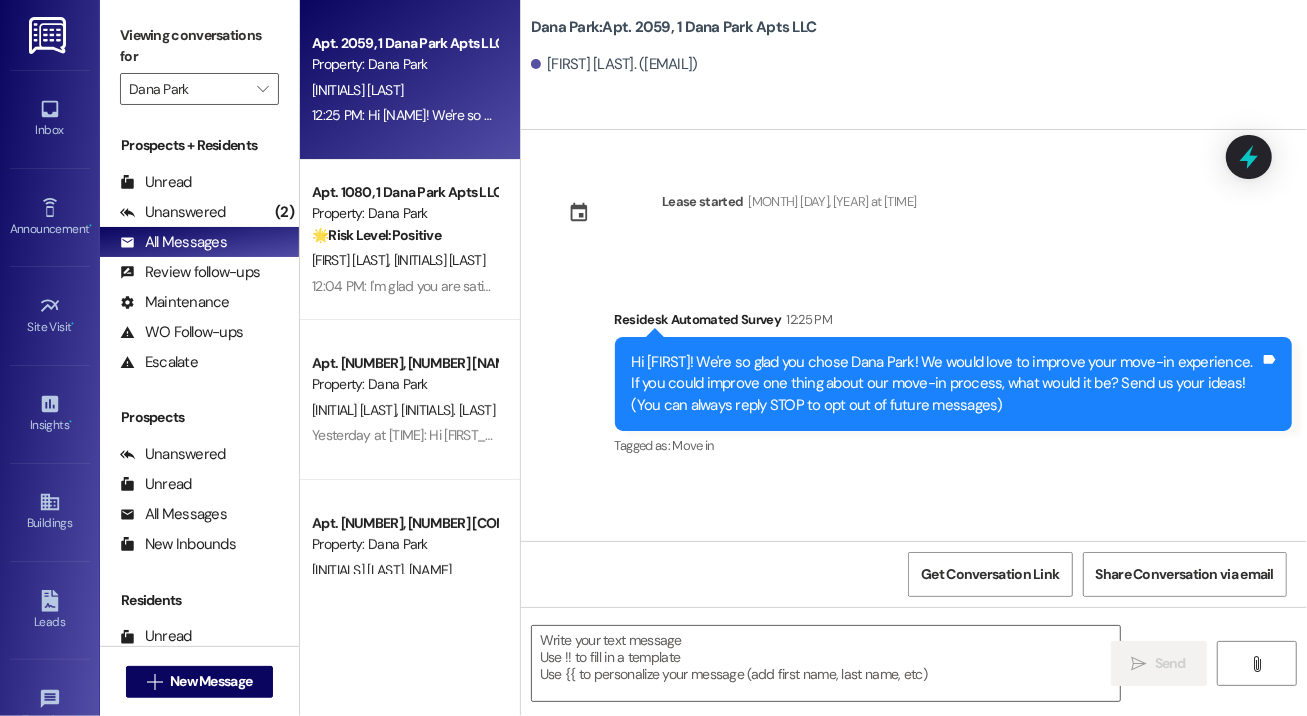 click on "🌟  Risk Level:  Positive" at bounding box center (376, 235) 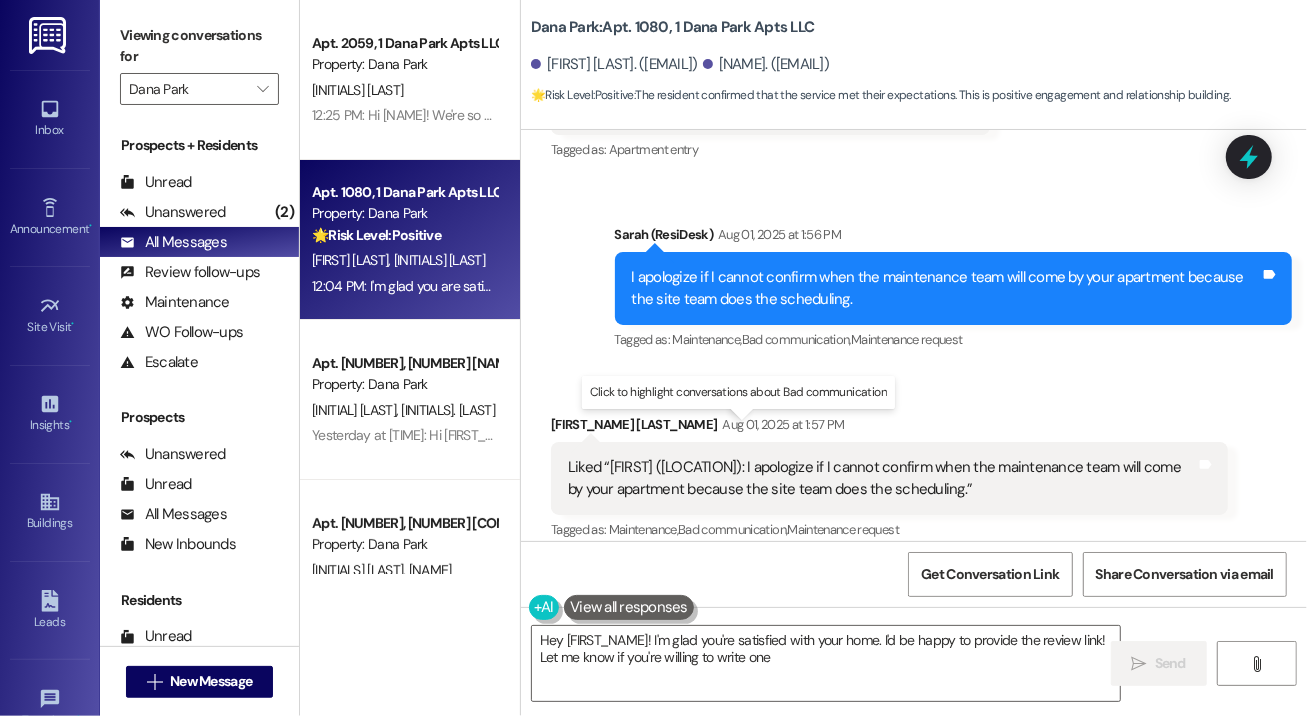 type on "Hey {{first_name}}! I'm glad you're satisfied with your home. I'd be happy to provide the review link! Let me know if you're willing to write one." 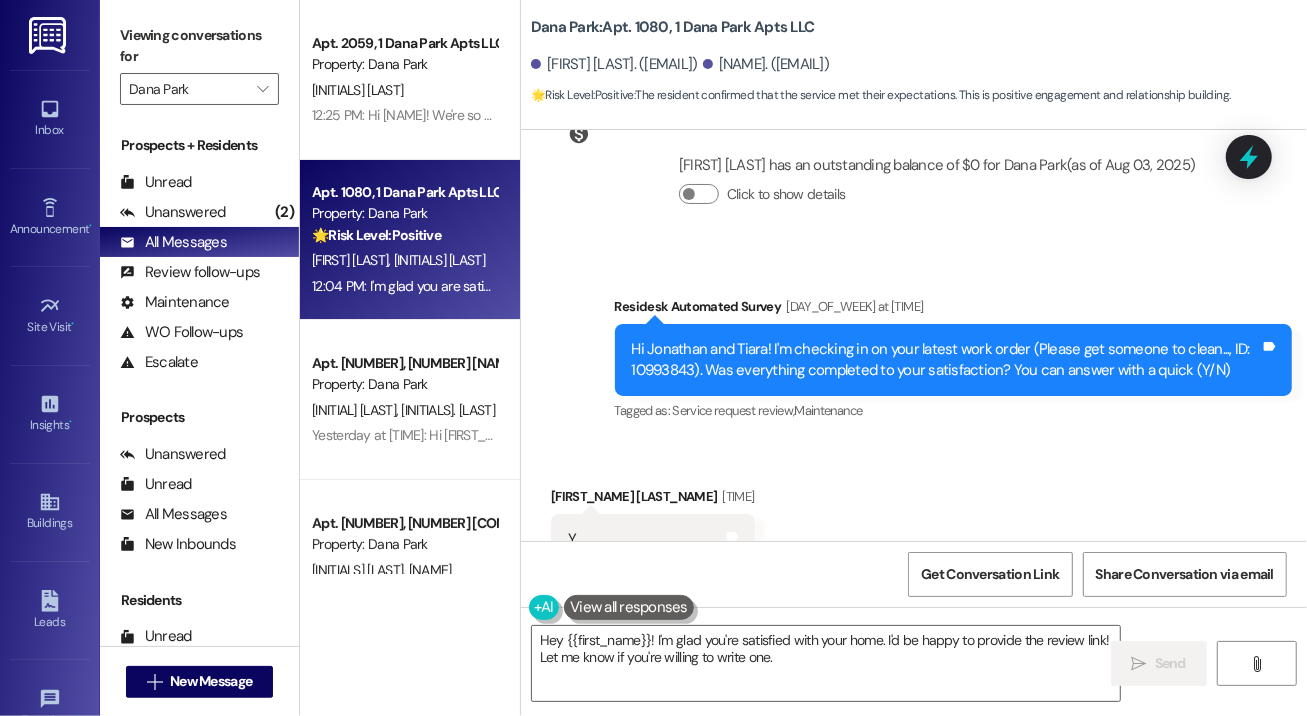 scroll, scrollTop: 7732, scrollLeft: 0, axis: vertical 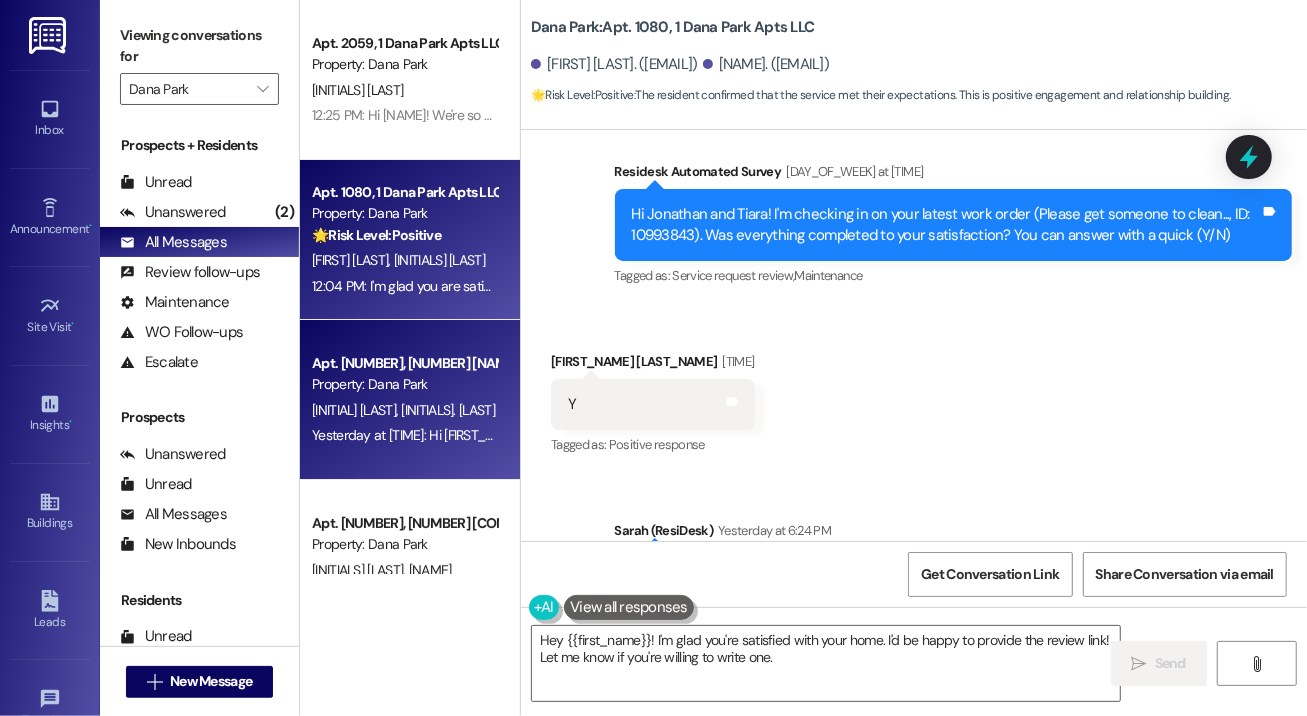 click on "Property: Dana Park" at bounding box center [404, 384] 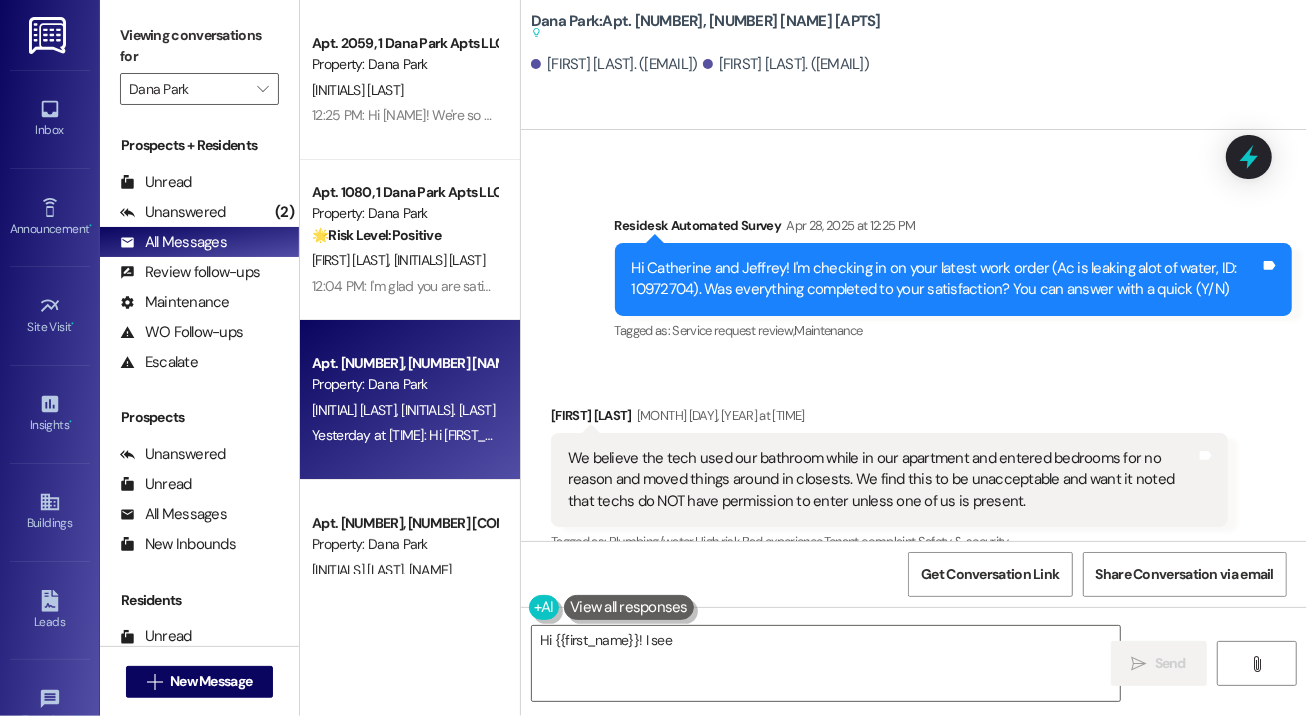 scroll, scrollTop: 10473, scrollLeft: 0, axis: vertical 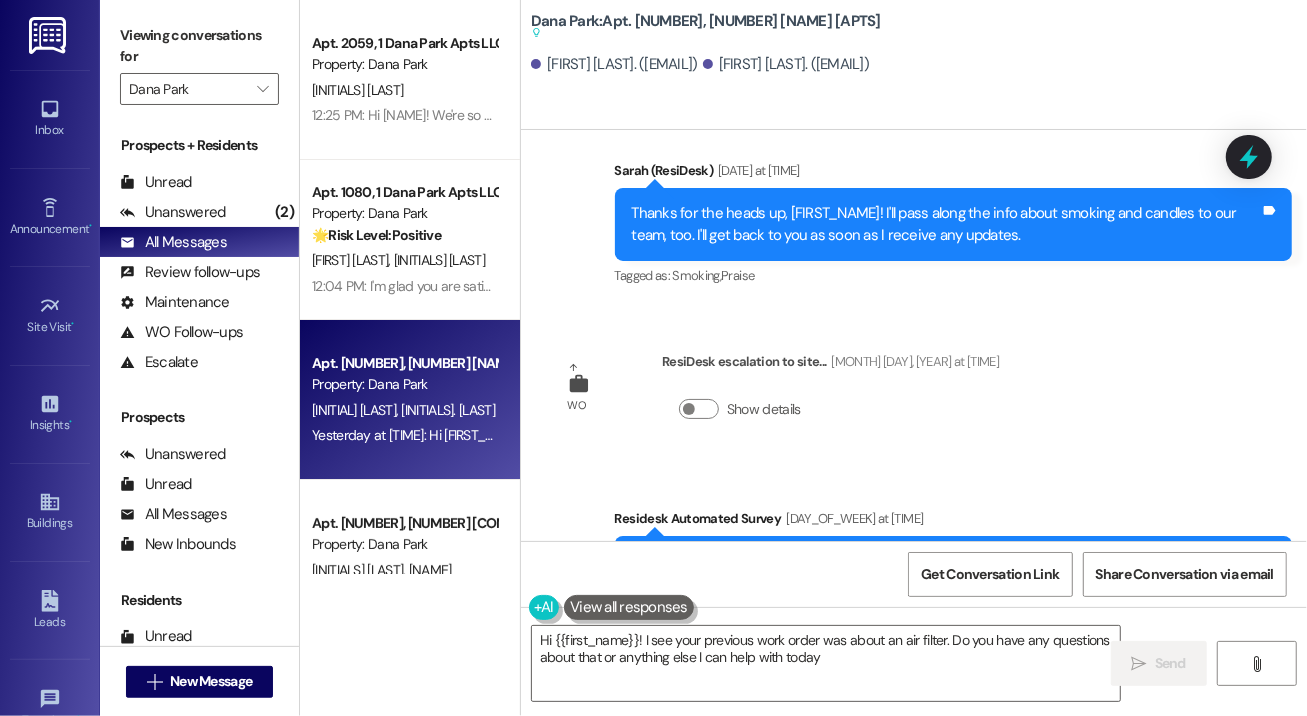 type on "Hi {{first_name}}! I see your previous work order was about an air filter. Do you have any questions about that or anything else I can help with today?" 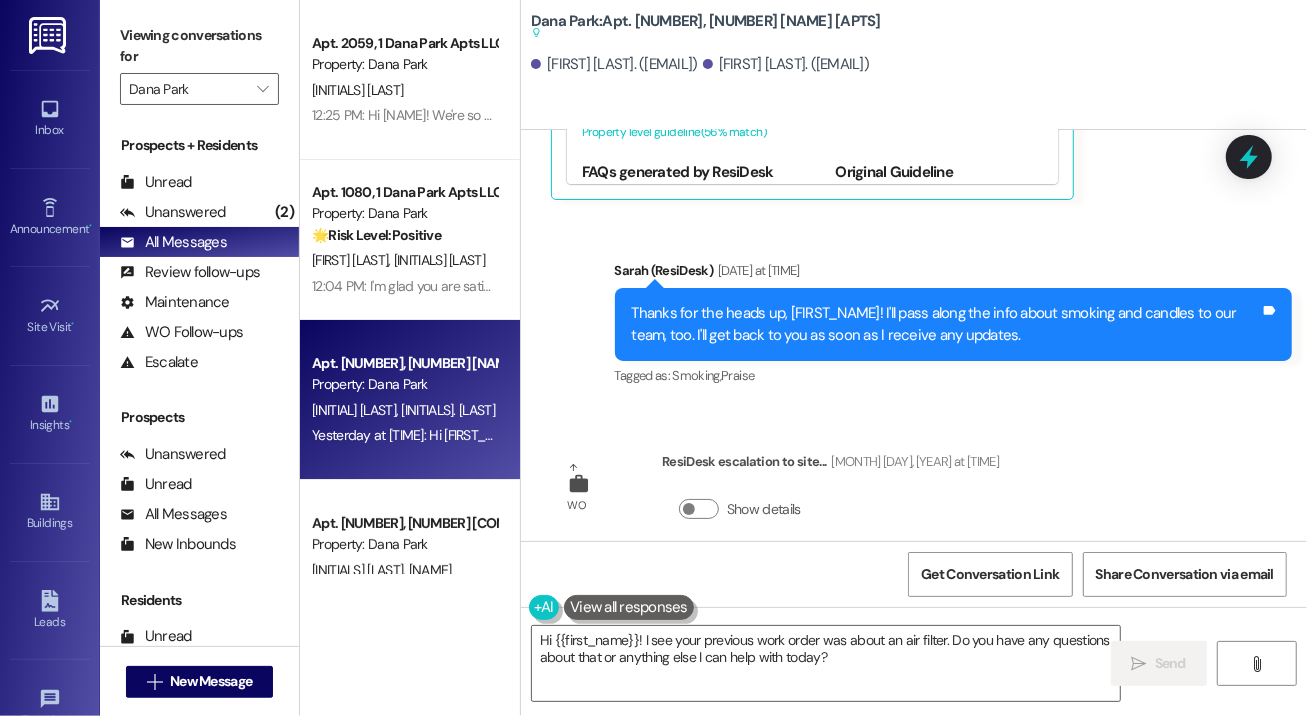 scroll, scrollTop: 10473, scrollLeft: 0, axis: vertical 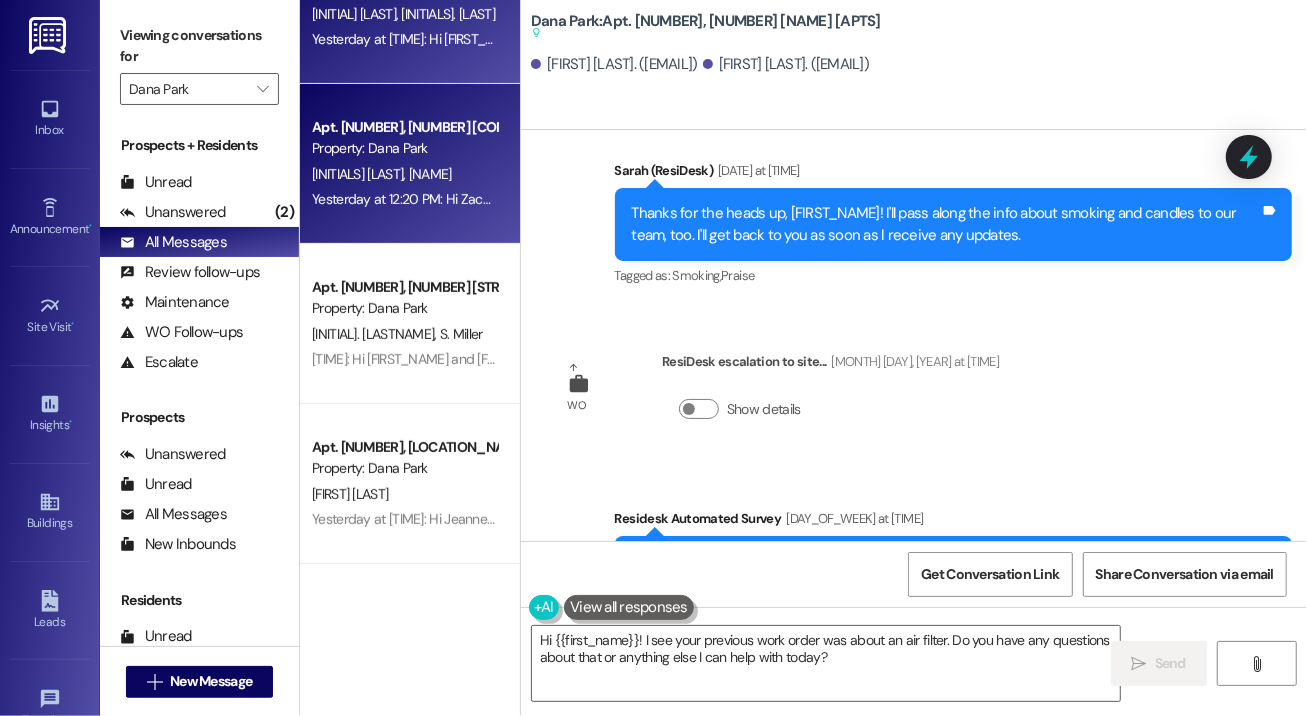 click on "Apt. 2037, 1 Dana Park Apts LLC Property: Dana Park [INITIAL] [LAST] [INITIAL] [LAST] Yesterday at 12:20 PM: Hi [FIRST] and [LAST]! I'm checking in on your latest work order. Was everything completed to your satisfaction? You can answer with a quick (Y/N) Yesterday at 12:20 PM: Hi [FIRST] and [LAST]! I'm checking in on your latest work order. Was everything completed to your satisfaction? You can answer with a quick (Y/N)" at bounding box center (410, 164) 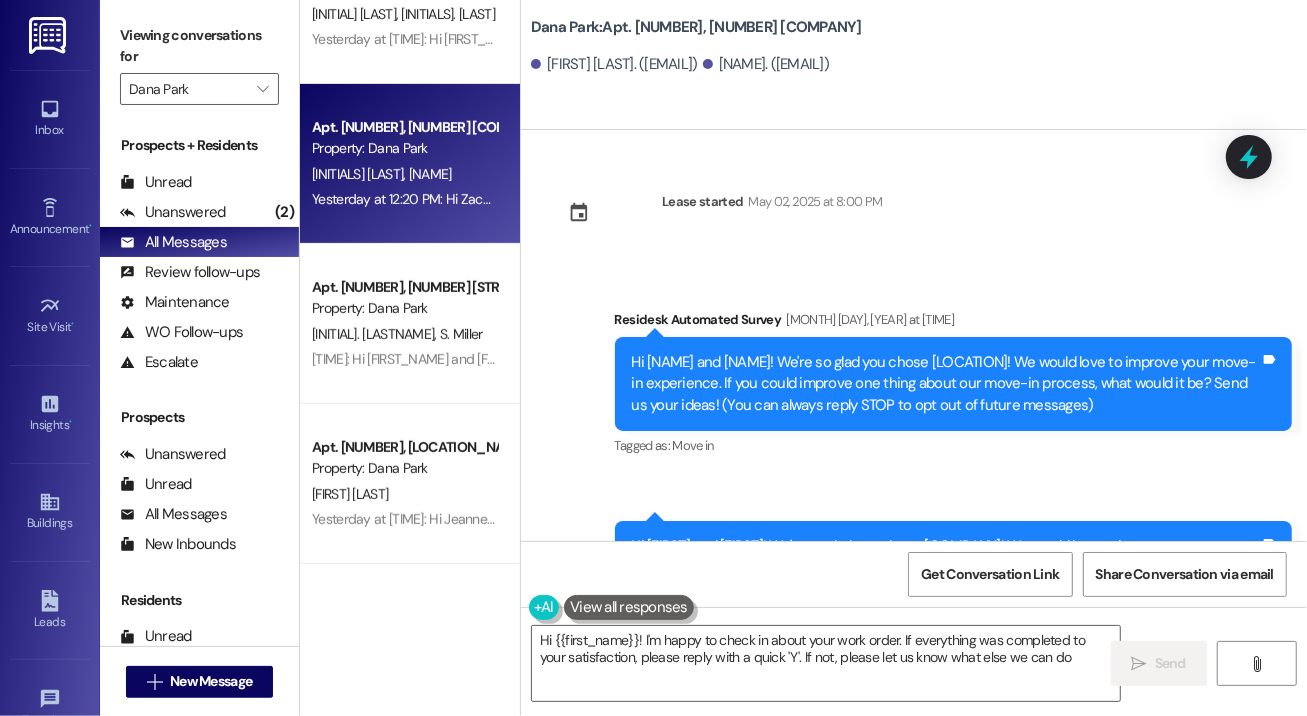 type on "Hi {{first_name}}! I'm happy to check in about your work order. If everything was completed to your satisfaction, please reply with a quick 'Y'. If not, please let us know what else we can do!" 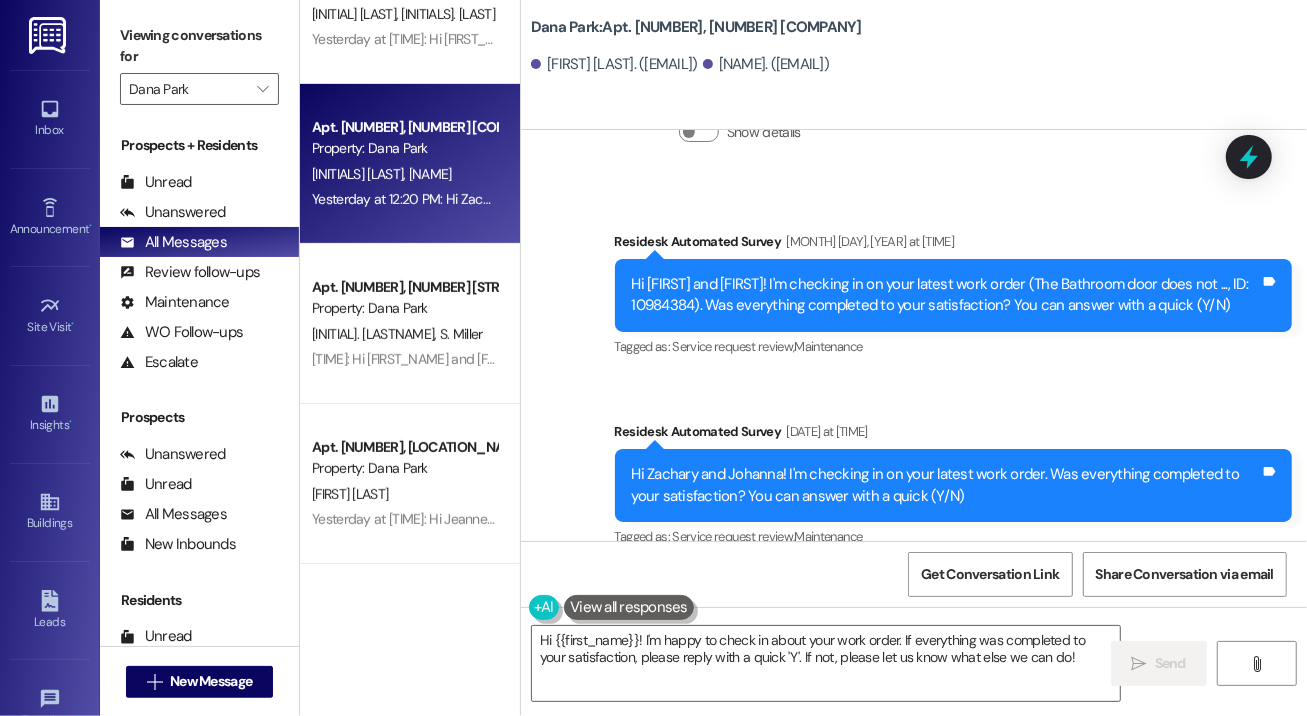 scroll, scrollTop: 1675, scrollLeft: 0, axis: vertical 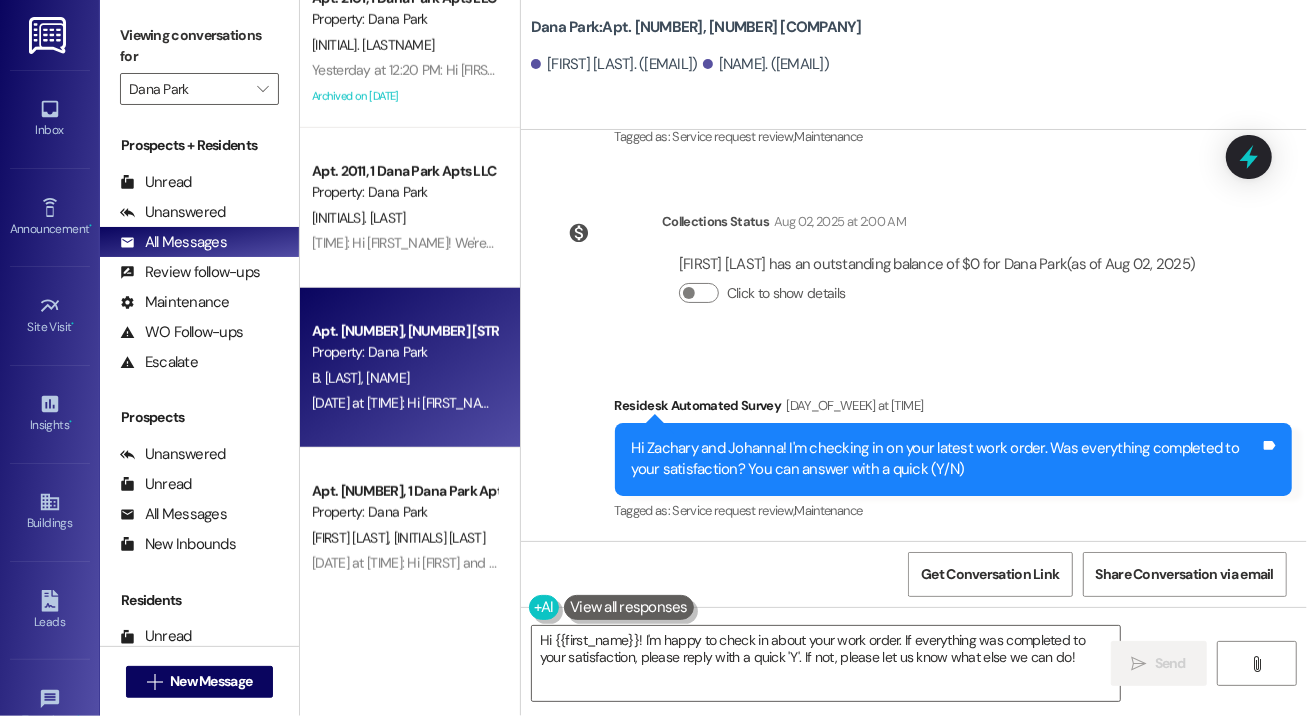 click on "[NAME]" at bounding box center (387, 378) 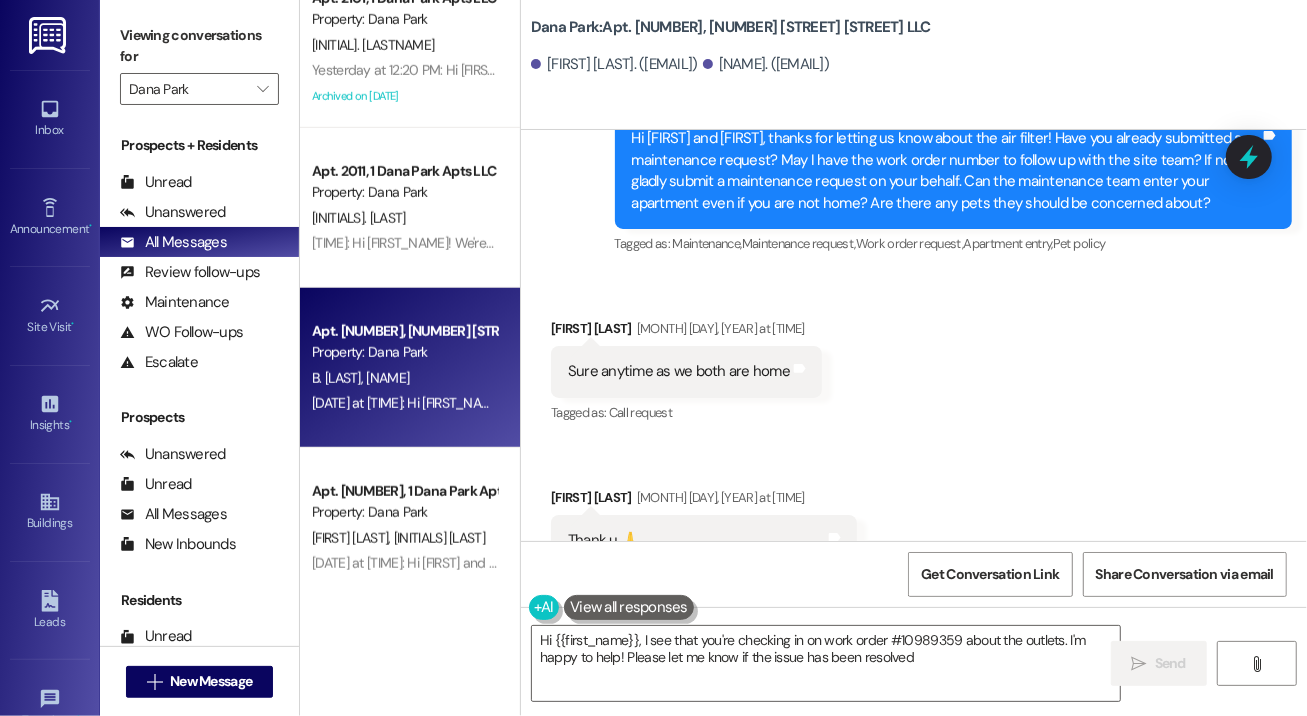 type on "Hi {{first_name}}, I see that you're checking in on work order #10989359 about the outlets. I'm happy to help! Please let me know if the issue has been resolved." 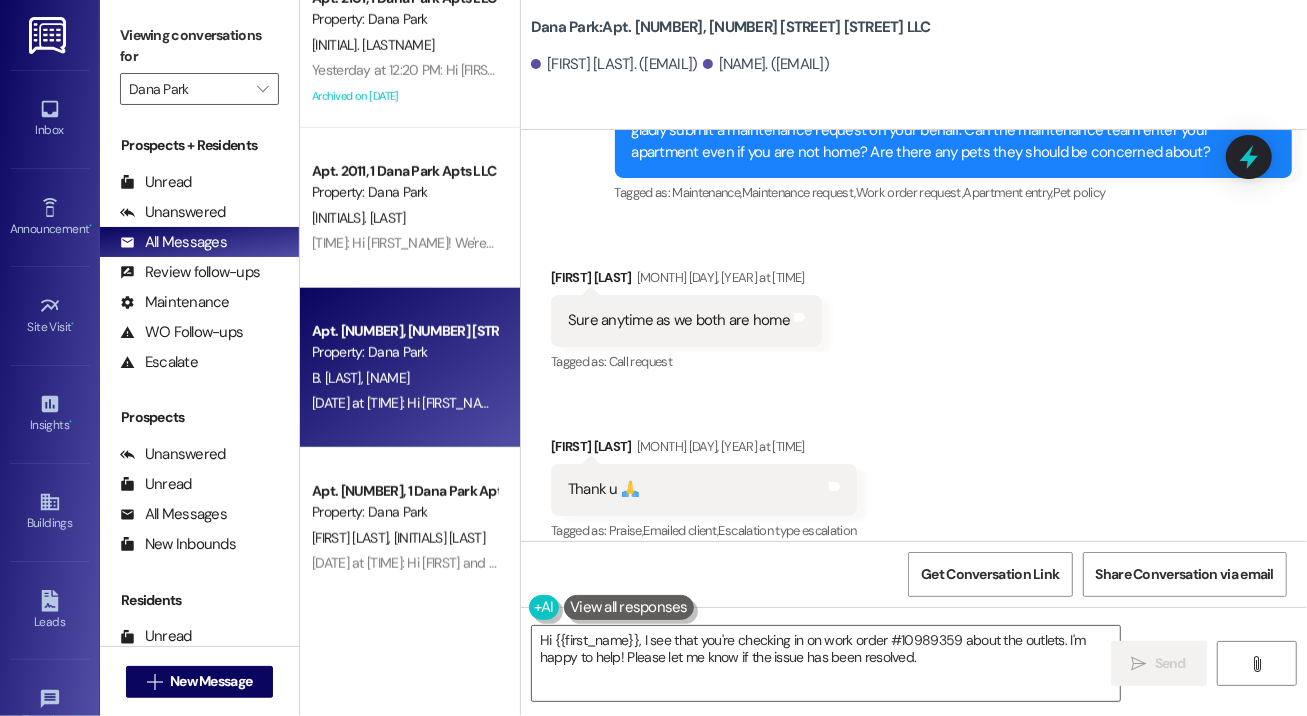 scroll, scrollTop: 4245, scrollLeft: 0, axis: vertical 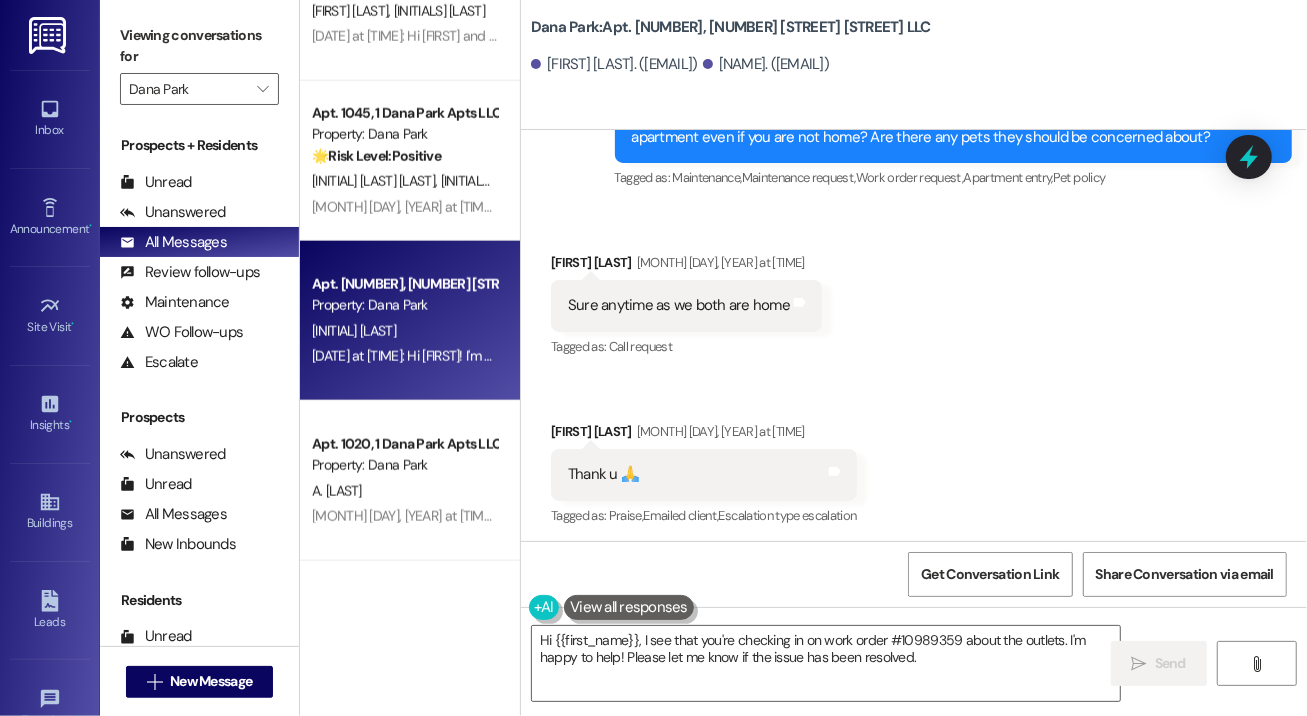 click on "Apt. [NUMBER], [NUMBER] [STREET] [NAME] [NAME]" at bounding box center (404, 284) 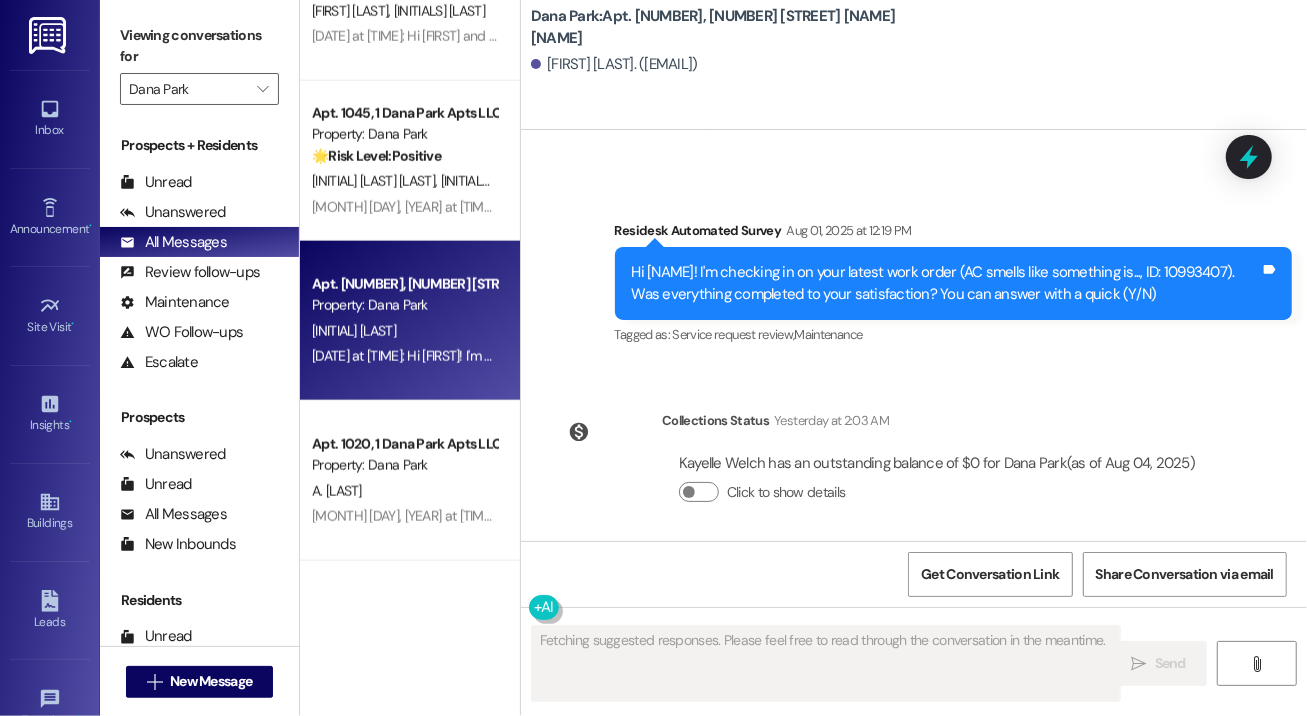 scroll, scrollTop: 2358, scrollLeft: 0, axis: vertical 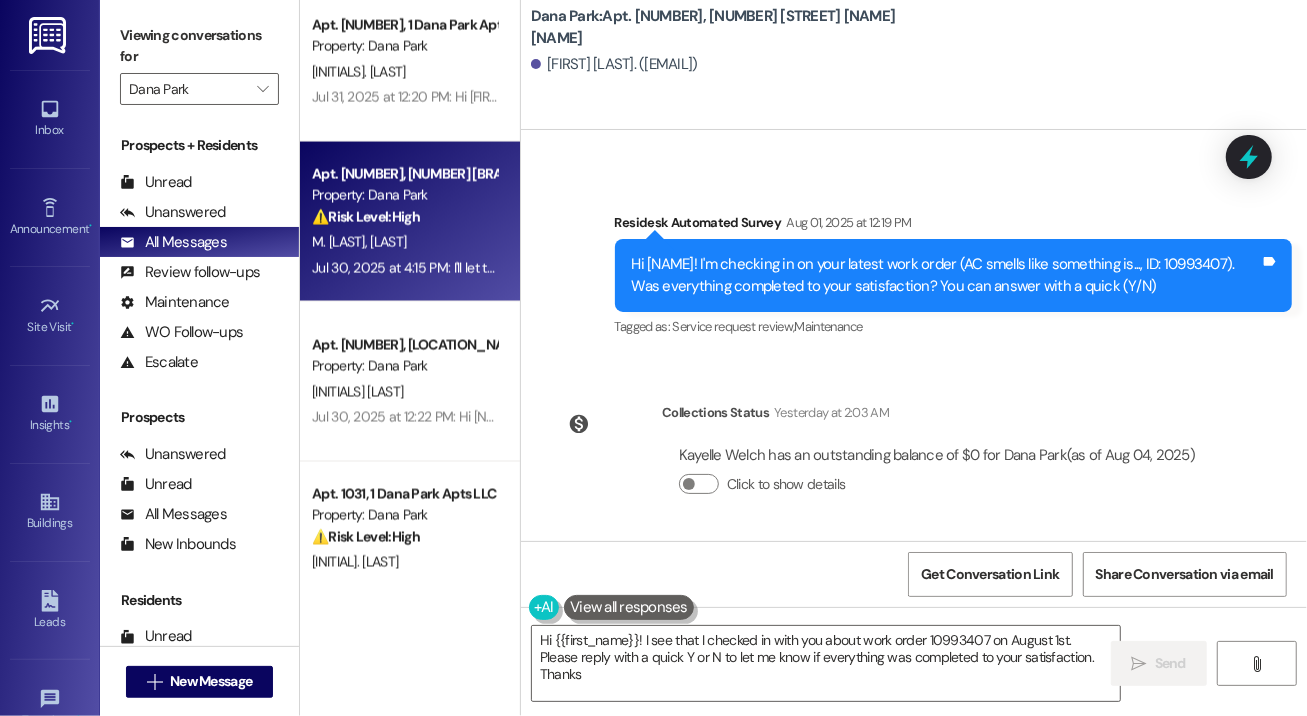 type on "Hi {{first_name}}! I see that I checked in with you about work order 10993407 on August 1st. Please reply with a quick Y or N to let me know if everything was completed to your satisfaction. Thanks!" 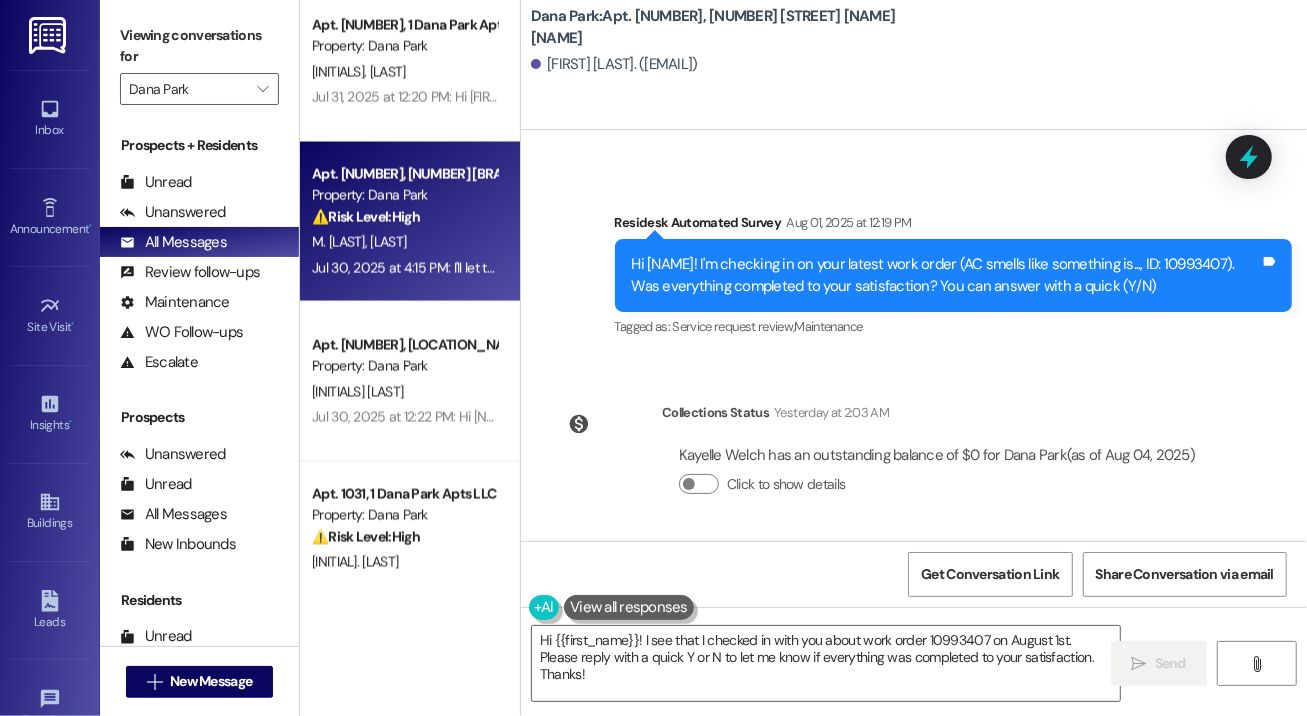click on "Apt. [NUMBER], [NUMBER] [STREET] [APARTMENT_COMPLEX_NAME] Property: [COMPANY_NAME] ⚠️  Risk Level:  High The resident reports that a maintenance request for a dishwasher issue was not fully resolved and the ticket was closed prematurely. This indicates a failure in service delivery and requires urgent follow-up to prevent further inconvenience and potential appliance damage. The resident is also at work and unable to answer calls, indicating a need for alternative communication methods. [FIRST_NAME] [LAST_NAME] [FIRST_NAME] [LAST_NAME] [DATE] at [TIME]: I'll let the site team know. Thank you. [DATE] at [TIME]: I'll let the site team know. Thank you." at bounding box center (410, 222) 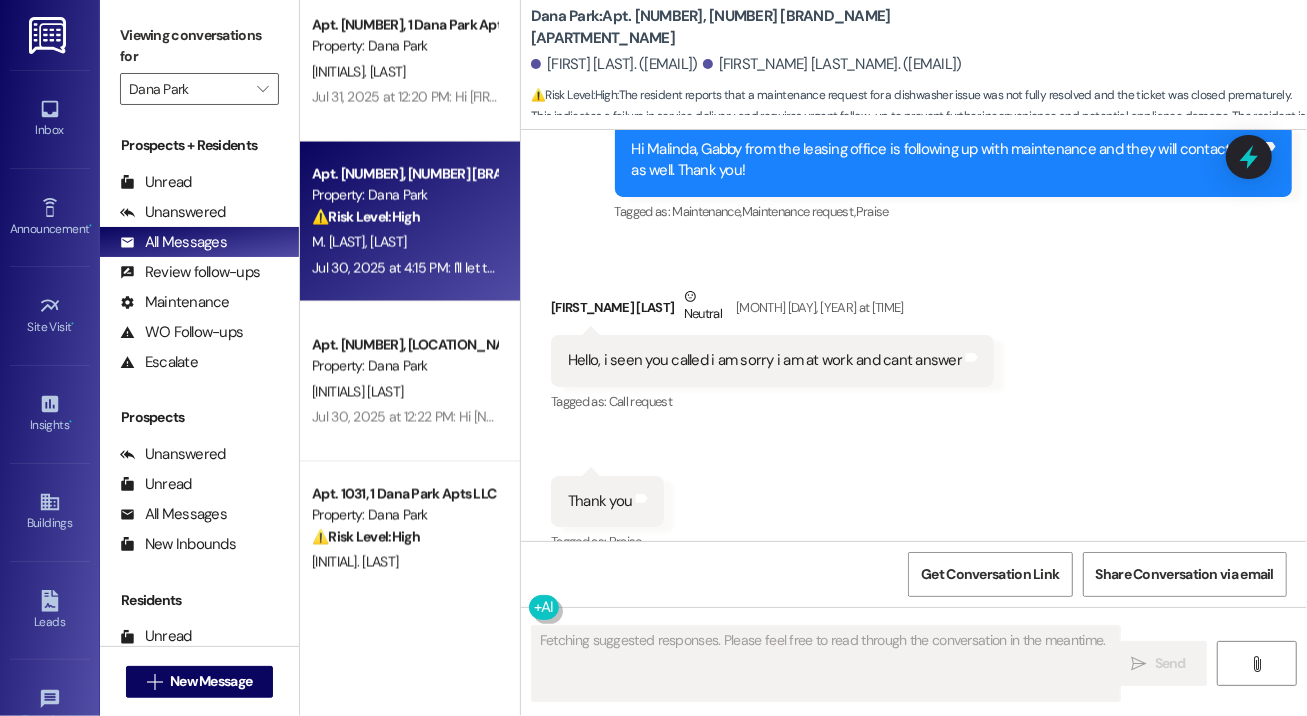 scroll, scrollTop: 3697, scrollLeft: 0, axis: vertical 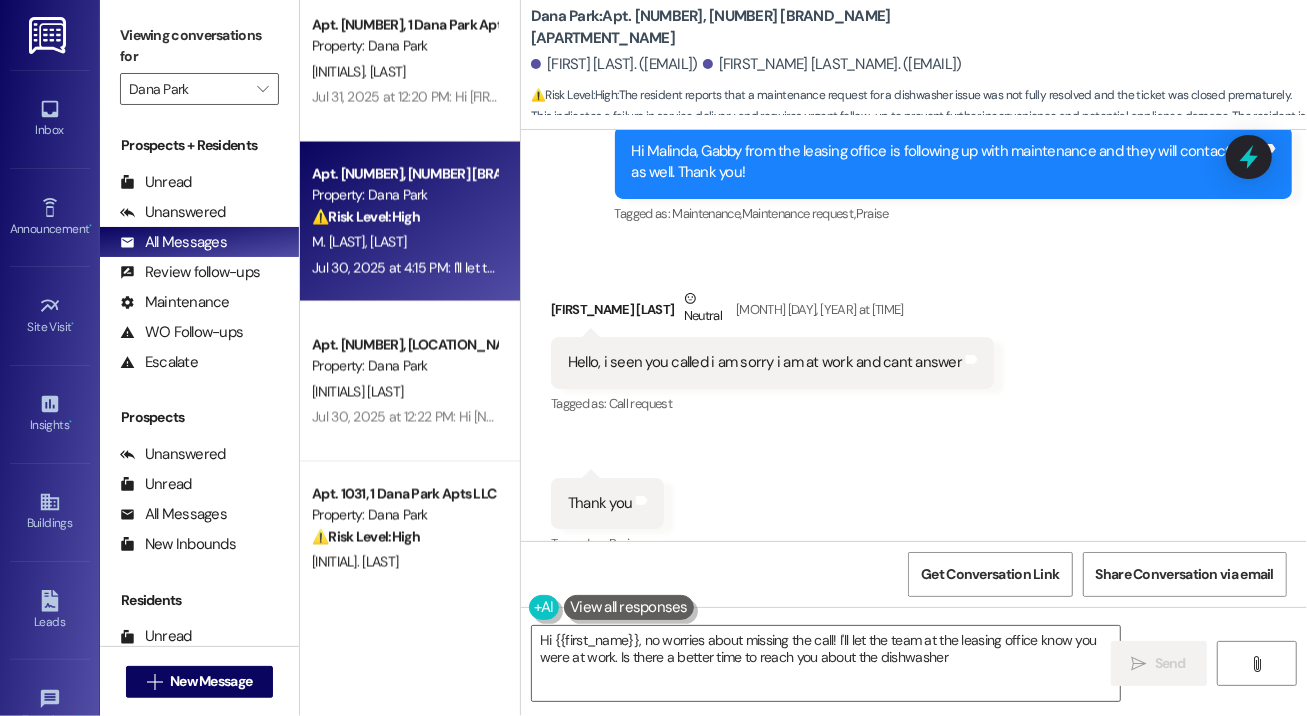 type on "Hi {{first_name}}, no worries about missing the call! I'll let the team at the leasing office know you were at work. Is there a better time to reach you about the dishwasher?" 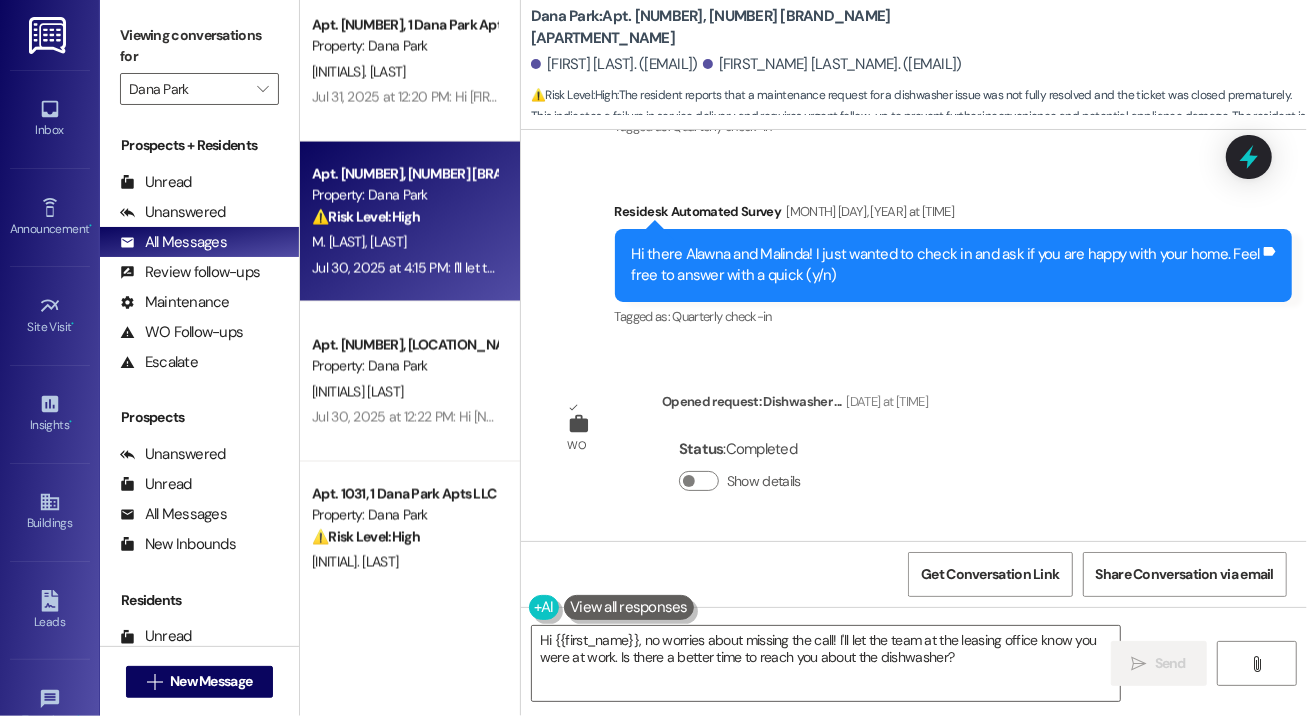 scroll, scrollTop: 2074, scrollLeft: 0, axis: vertical 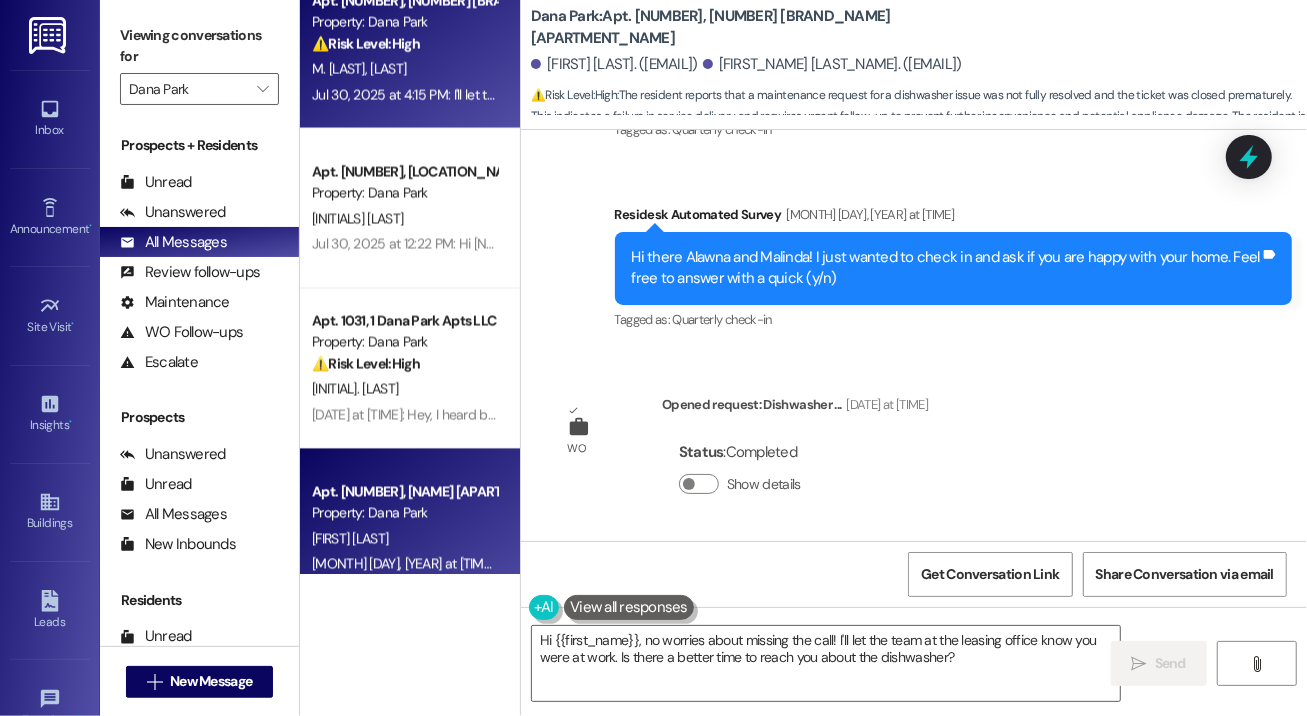 click on "[FIRST] [LAST]" at bounding box center (404, 539) 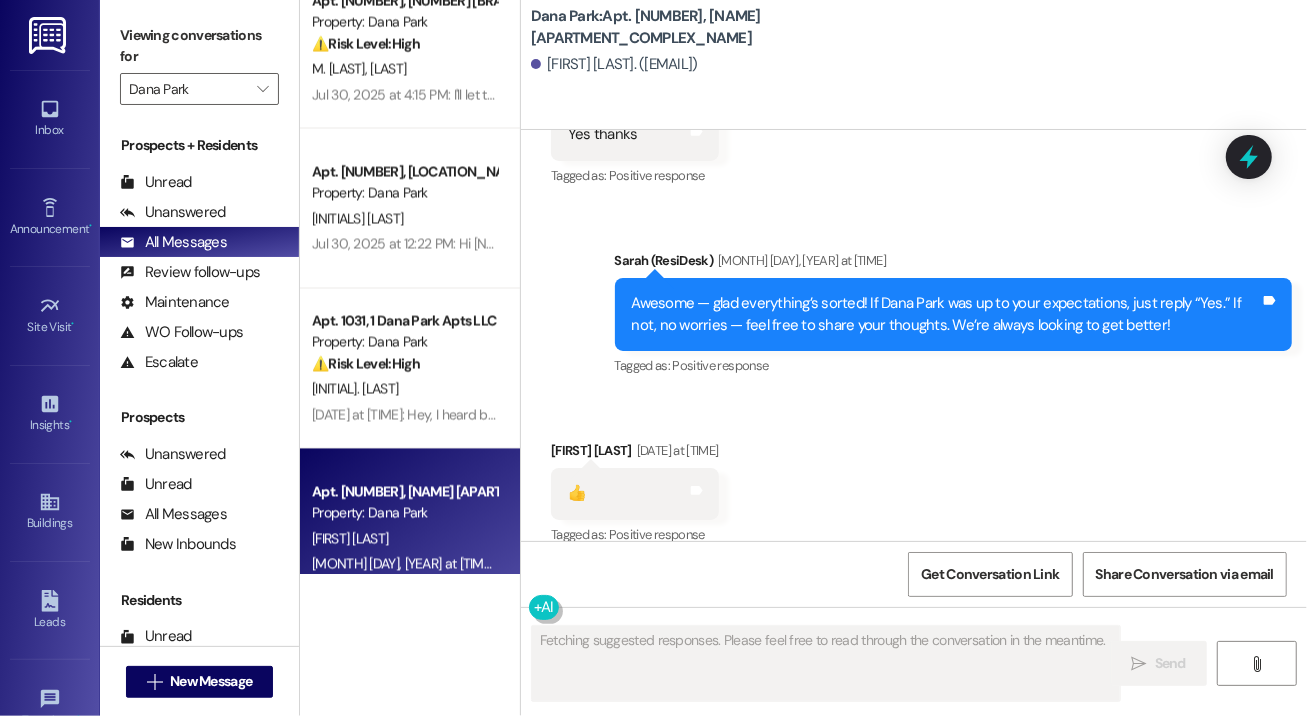 scroll, scrollTop: 1599, scrollLeft: 0, axis: vertical 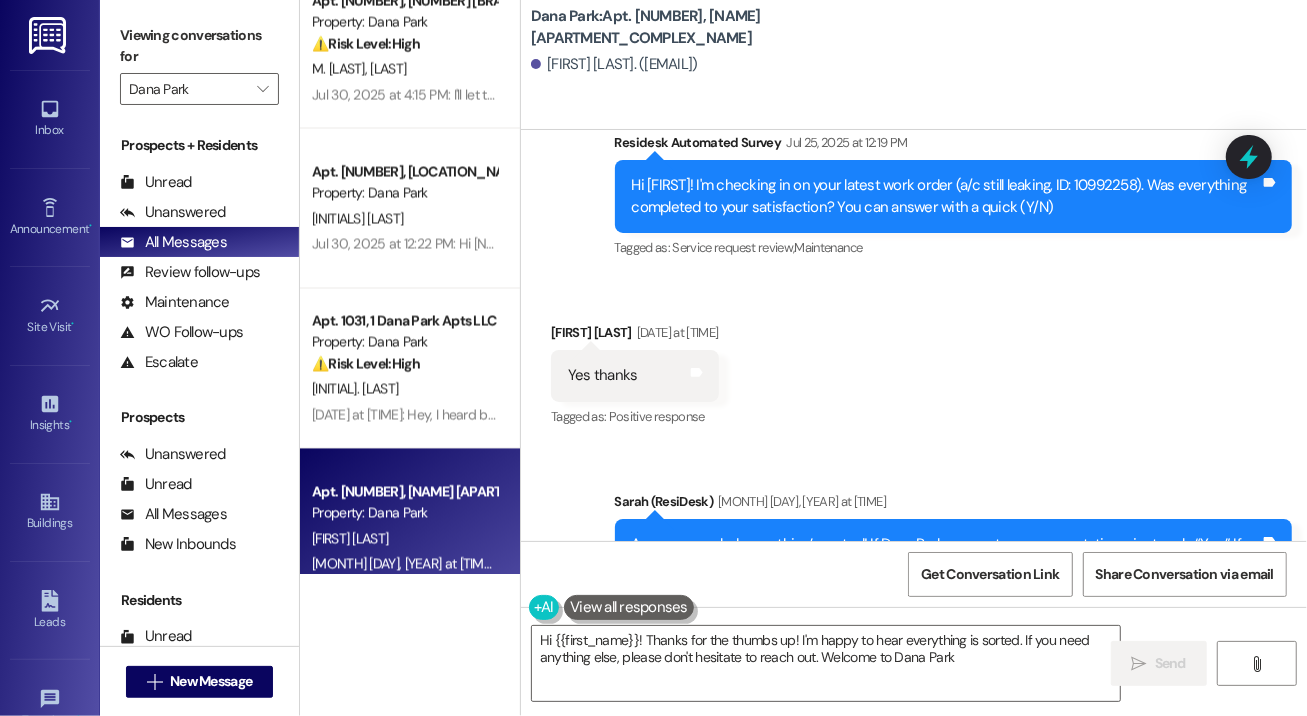type on "Hi {{first_name}}! Thanks for the thumbs up! I'm happy to hear everything is sorted. If you need anything else, please don't hesitate to reach out. Welcome to Dana Park!" 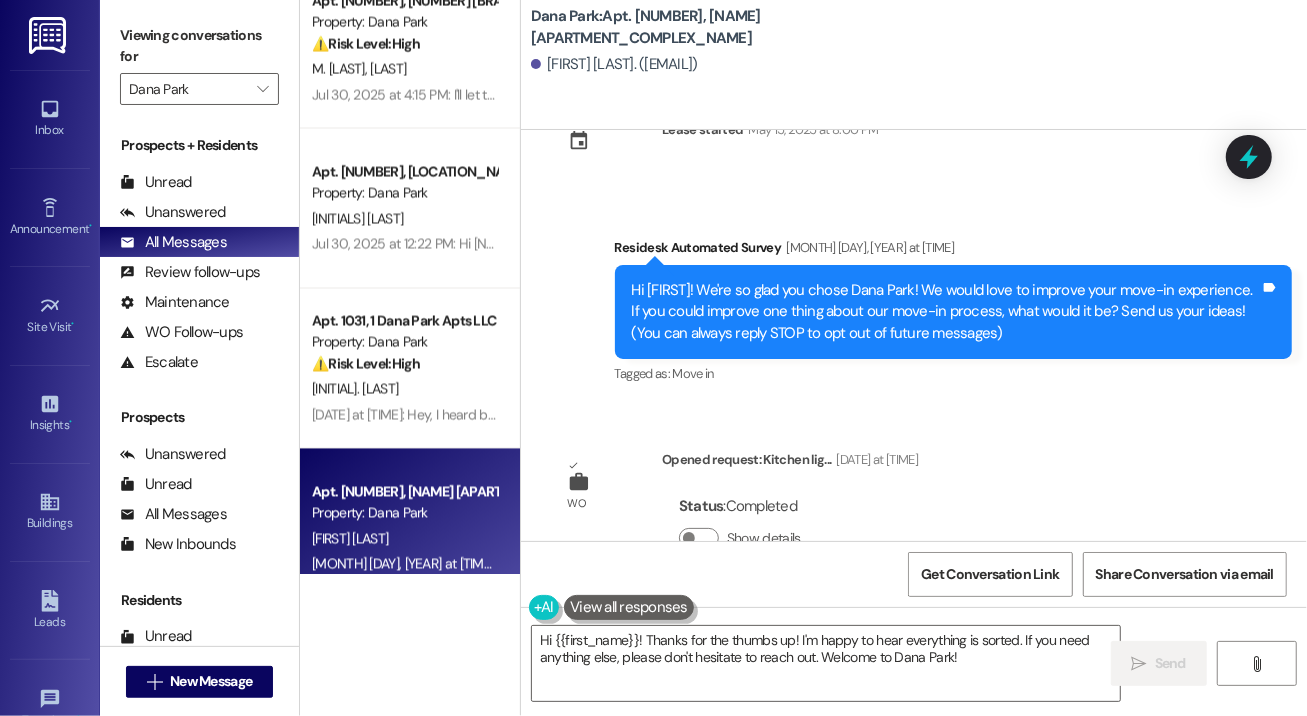 scroll, scrollTop: 0, scrollLeft: 0, axis: both 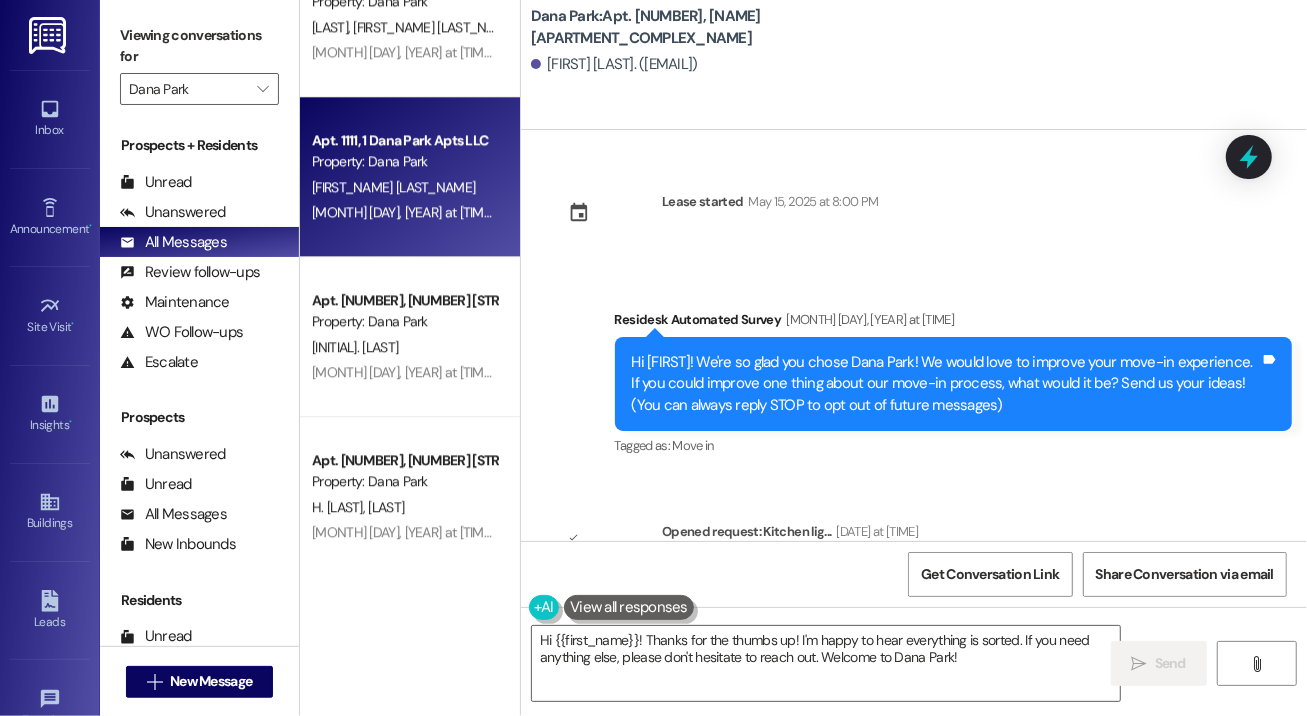 click on "Property: Dana Park" at bounding box center (404, 161) 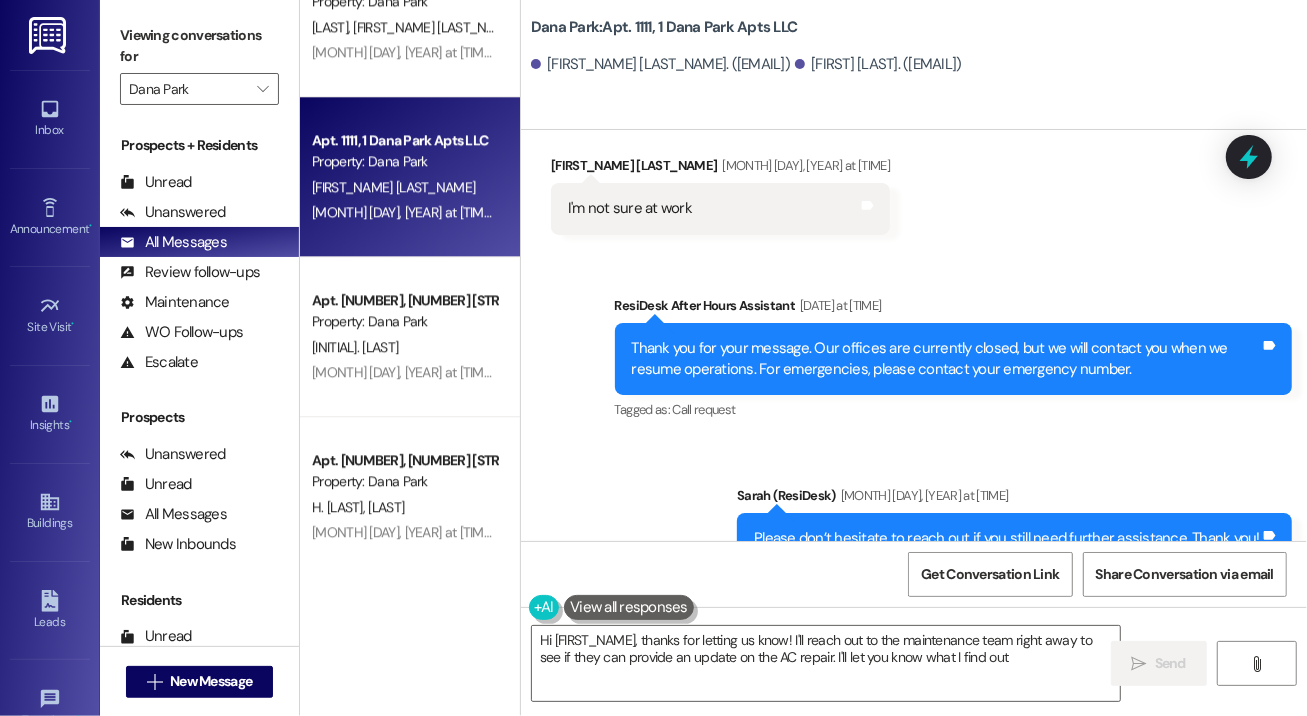 type on "Hi {{first_name}}, thanks for letting us know! I'll reach out to the maintenance team right away to see if they can provide an update on the AC repair. I'll let you know what I find out!" 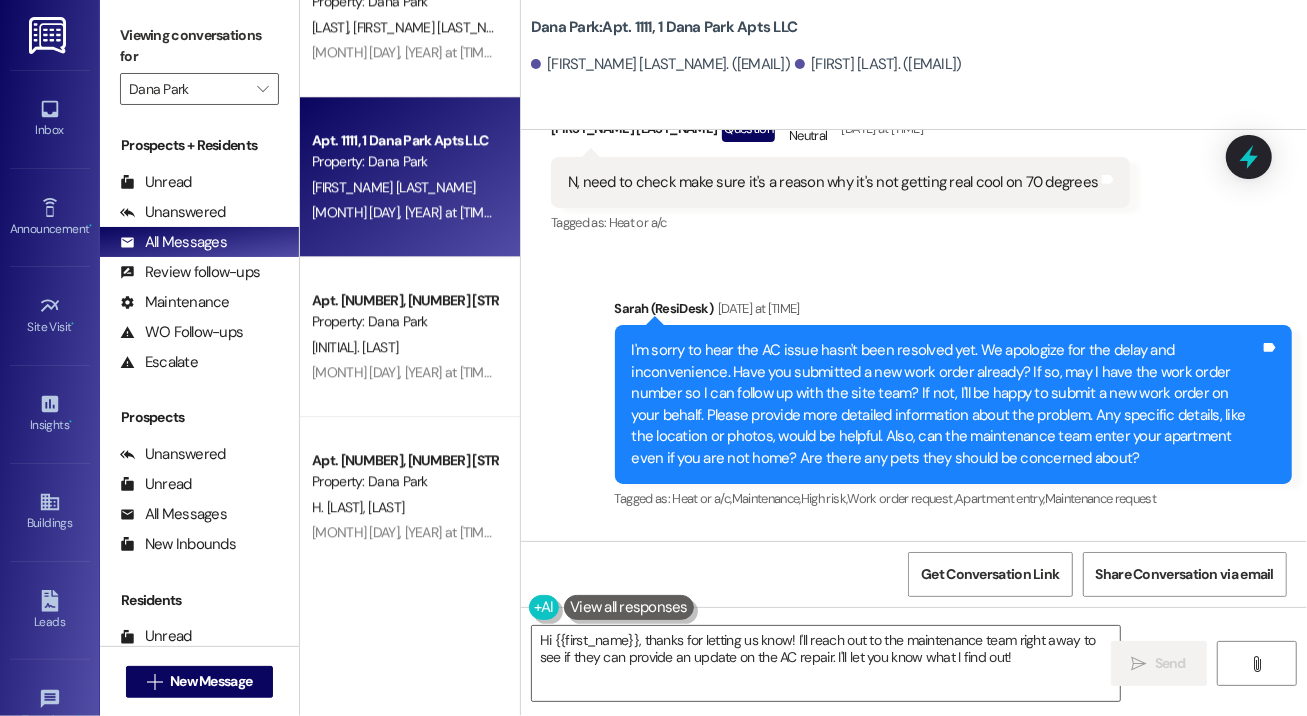 scroll, scrollTop: 1487, scrollLeft: 0, axis: vertical 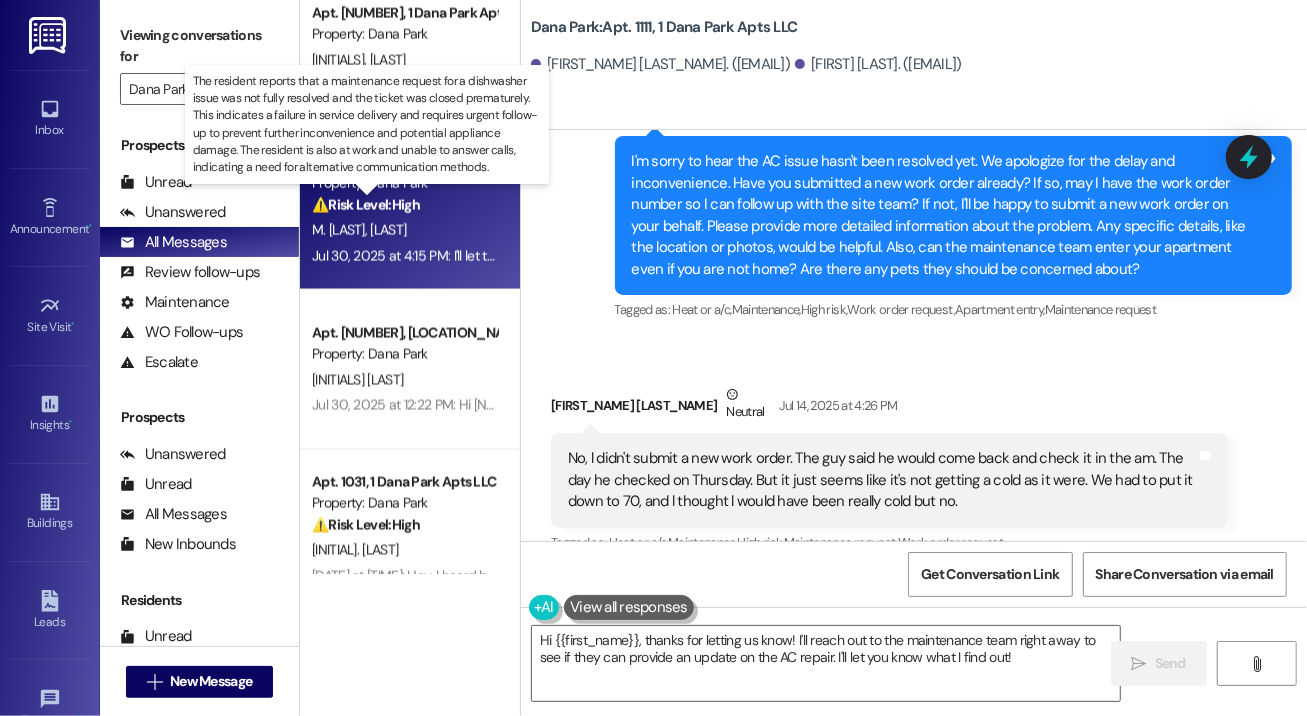 click on "⚠️  Risk Level:  High" at bounding box center (366, 205) 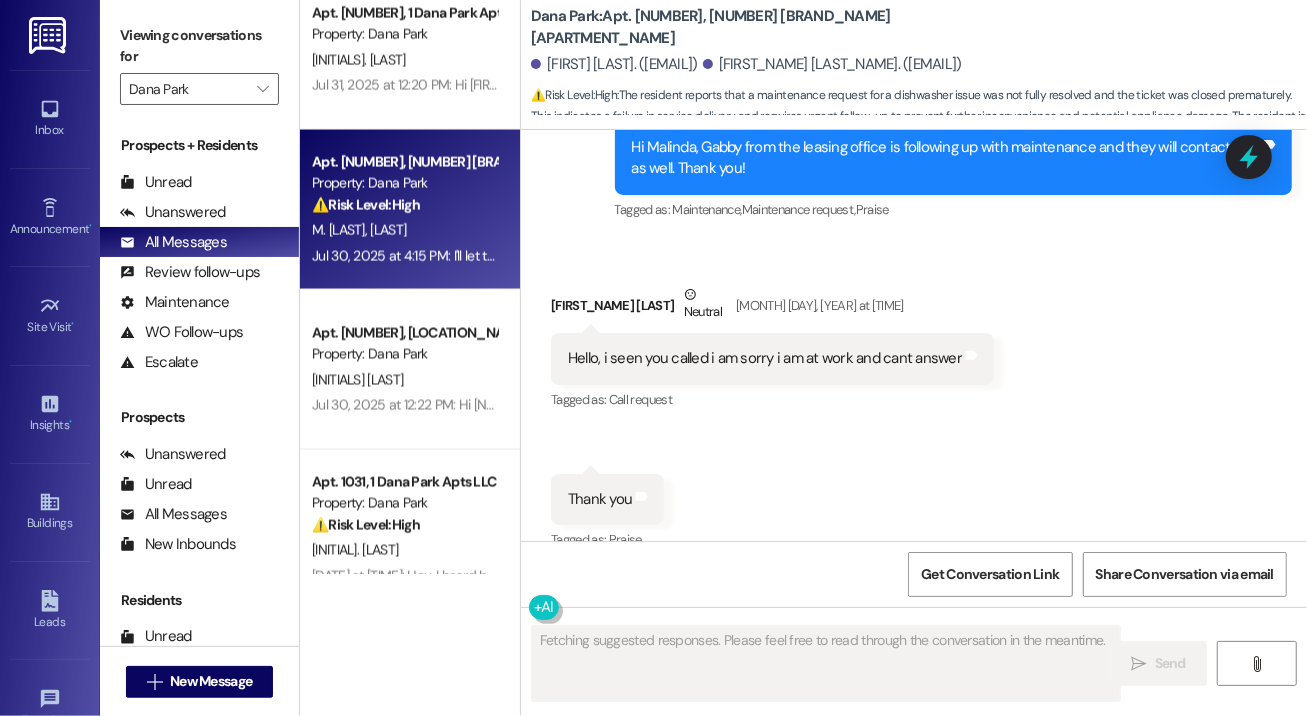 scroll, scrollTop: 3686, scrollLeft: 0, axis: vertical 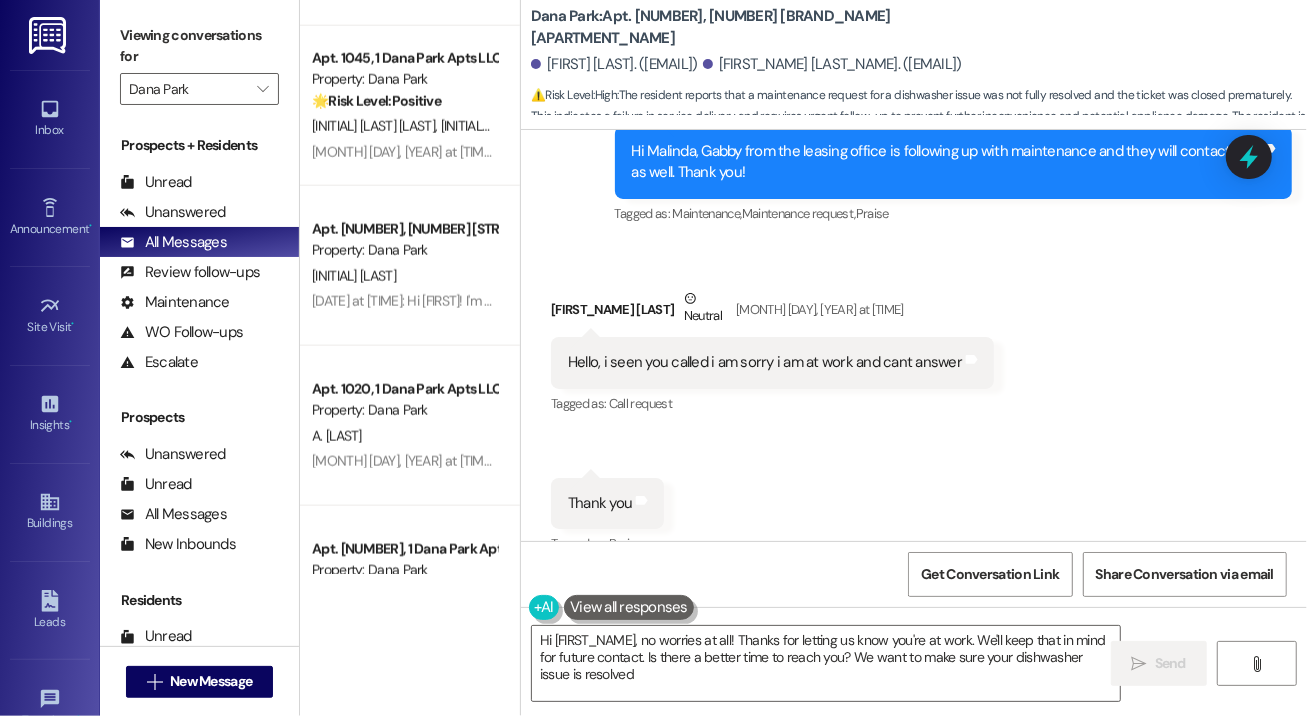 type on "Hi {{first_name}}, no worries at all! Thanks for letting us know you're at work. We'll keep that in mind for future contact. Is there a better time to reach you? We want to make sure your dishwasher issue is resolved!" 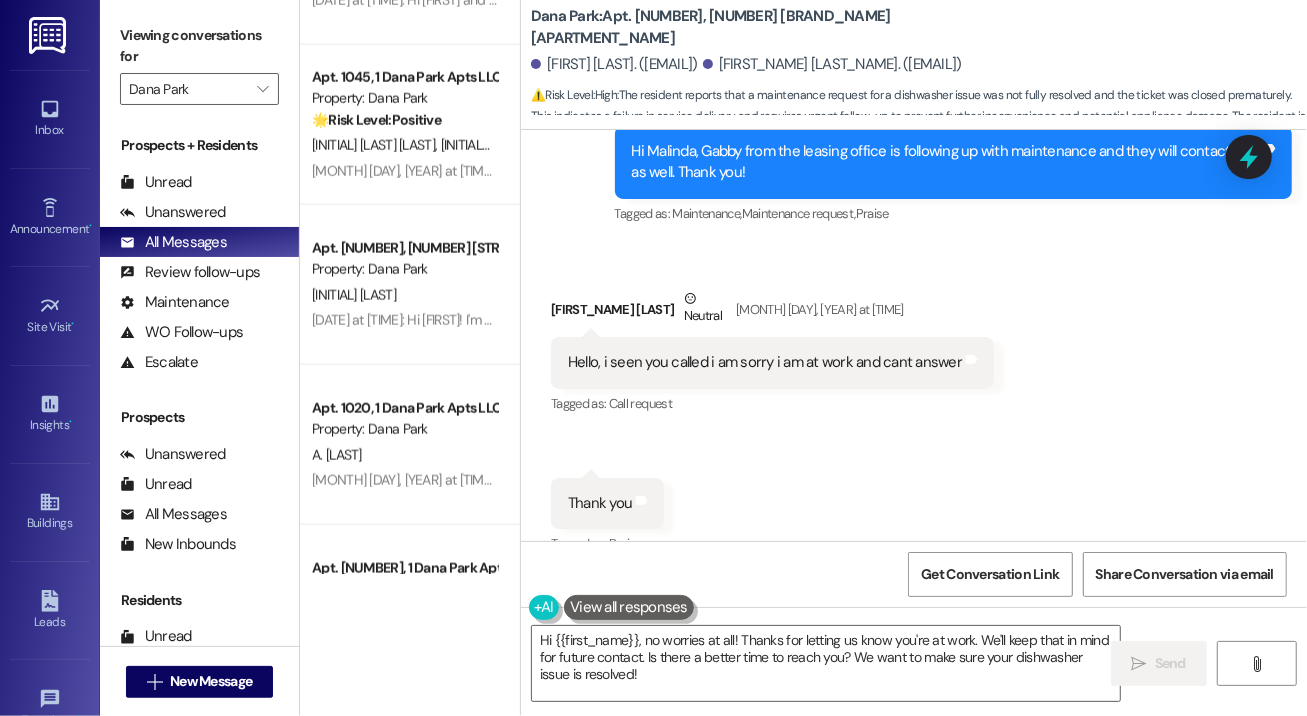 scroll, scrollTop: 1553, scrollLeft: 0, axis: vertical 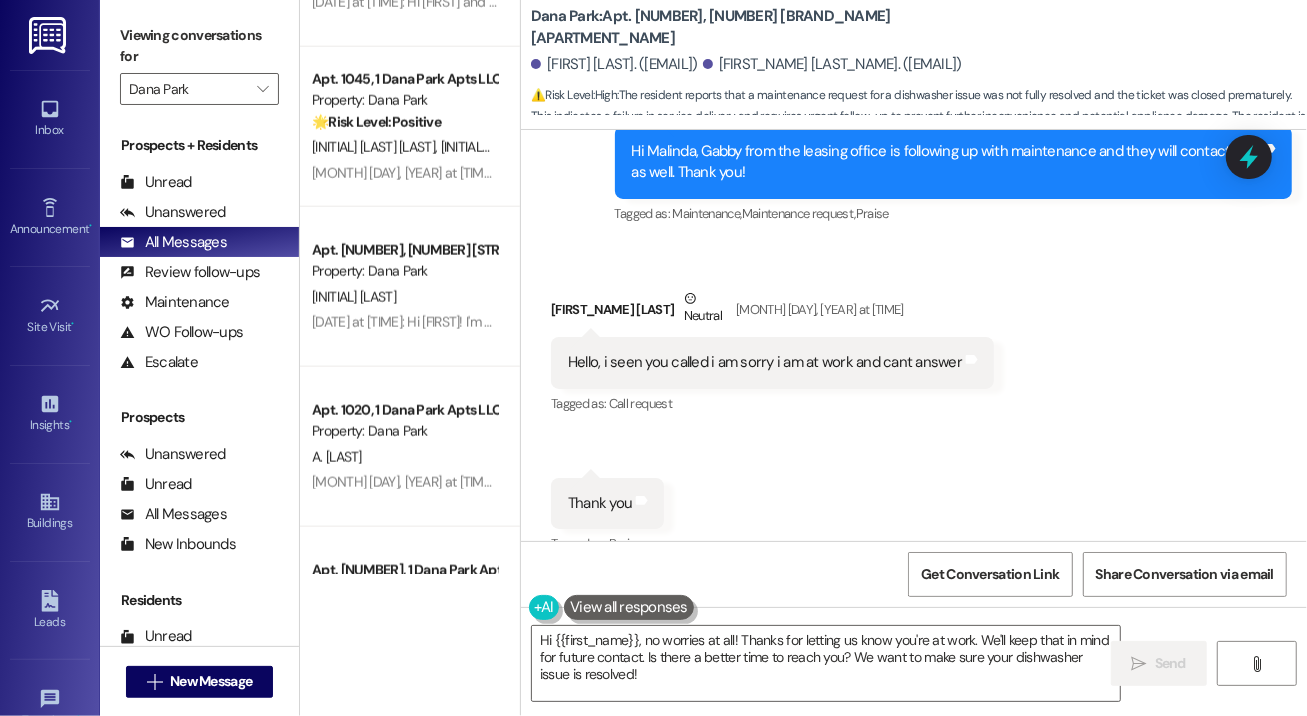 click on "Property: Dana Park" at bounding box center [404, 271] 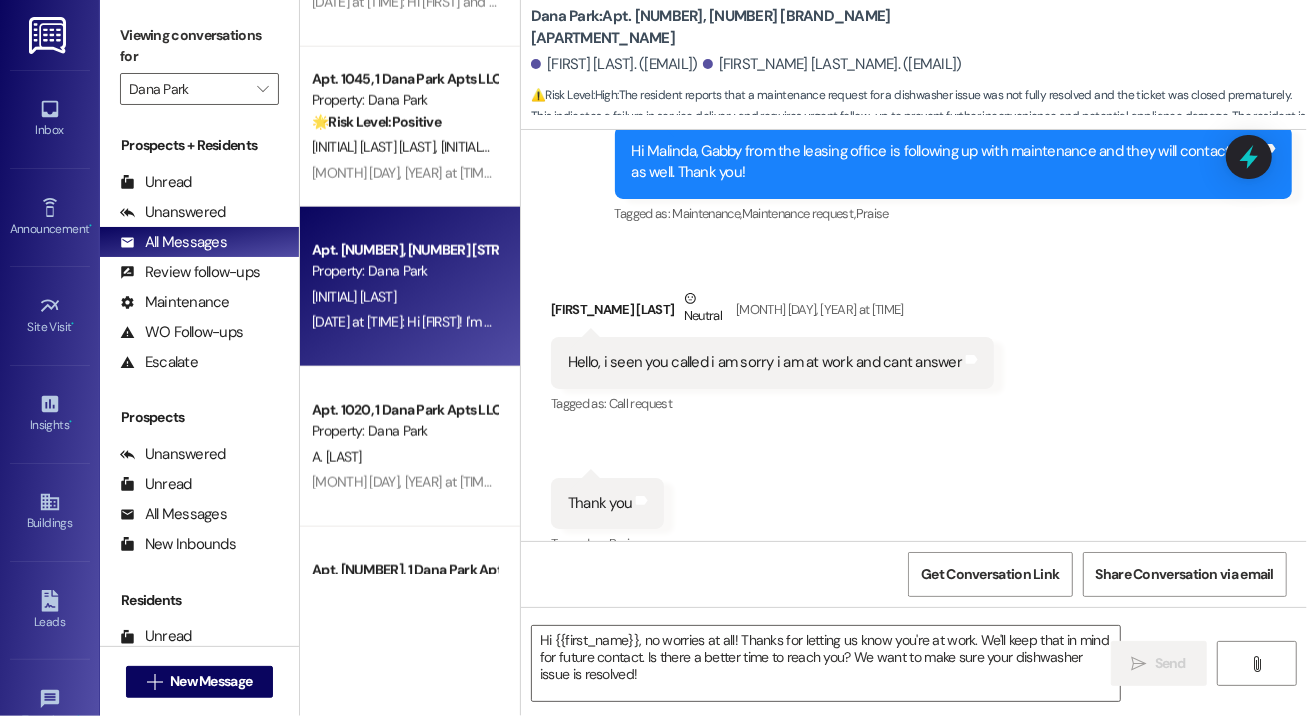 type on "Fetching suggested responses. Please feel free to read through the conversation in the meantime." 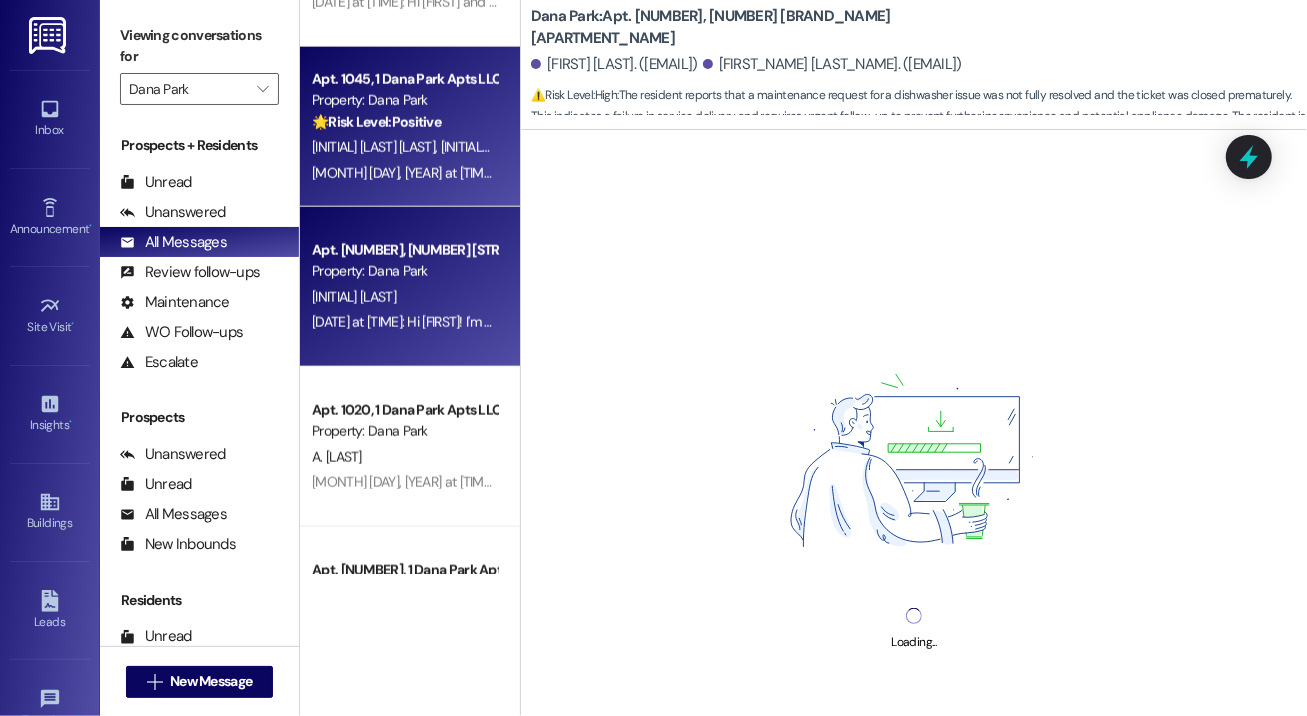click on "[INITIAL] [LAST] [LAST]" at bounding box center [376, 147] 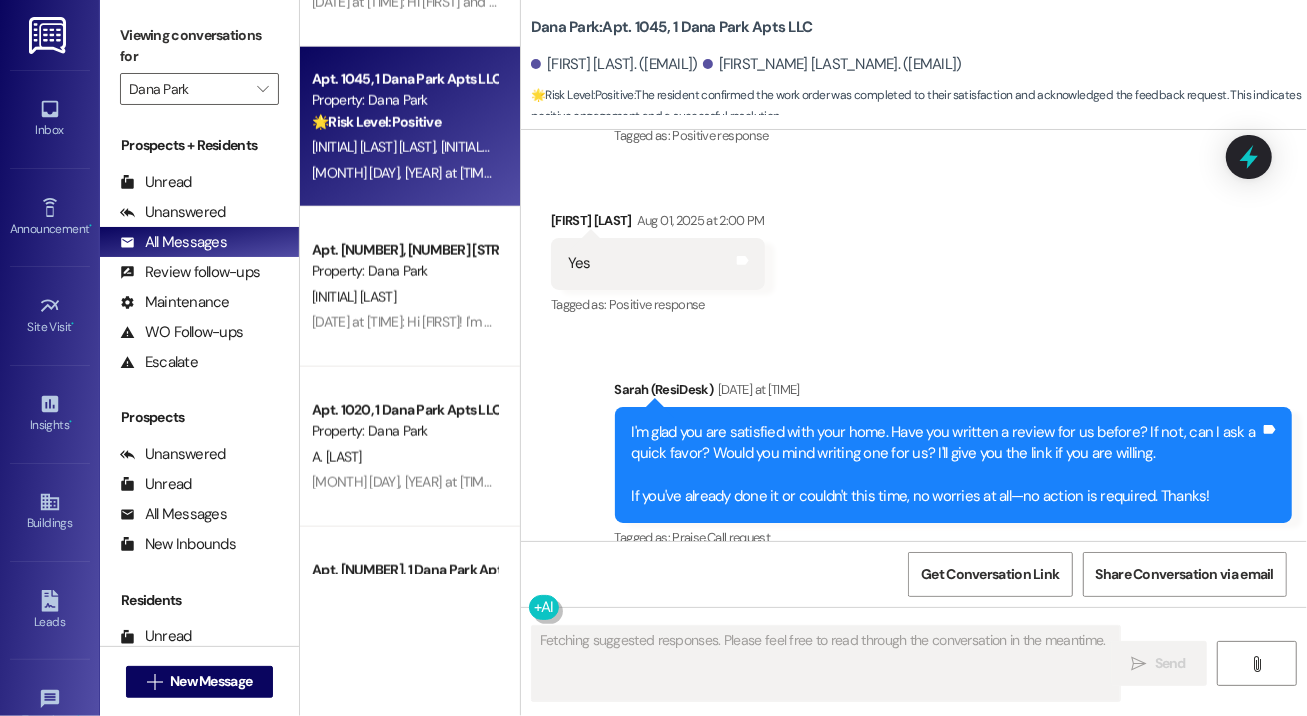 scroll, scrollTop: 8904, scrollLeft: 0, axis: vertical 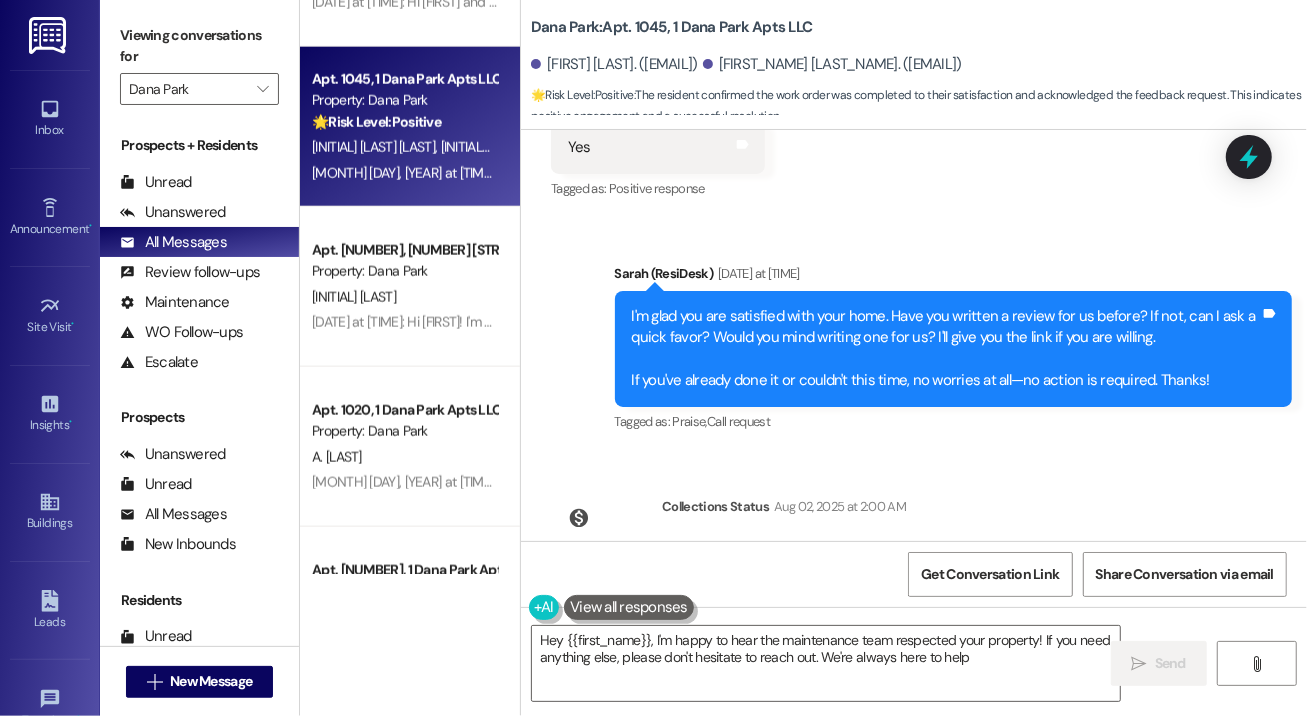 type on "Hey {{first_name}}, I'm happy to hear the maintenance team respected your property! If you need anything else, please don't hesitate to reach out. We're always here to help!" 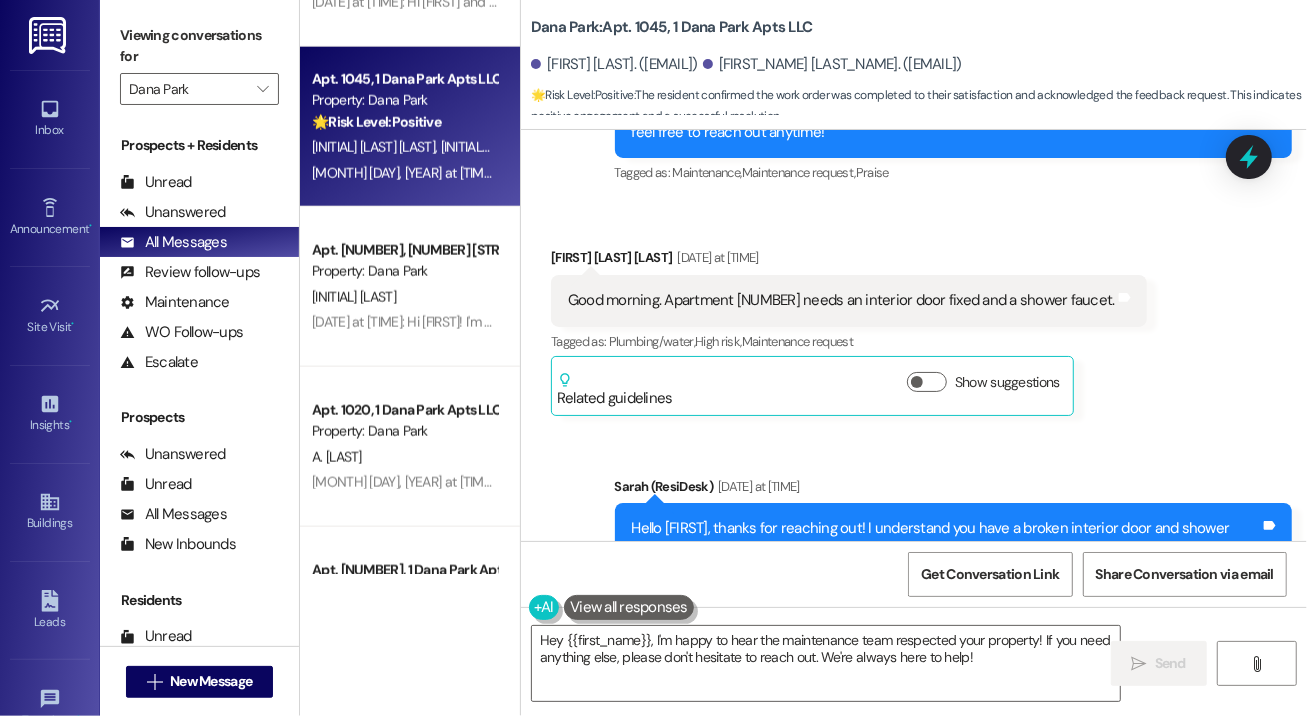 scroll, scrollTop: 948, scrollLeft: 0, axis: vertical 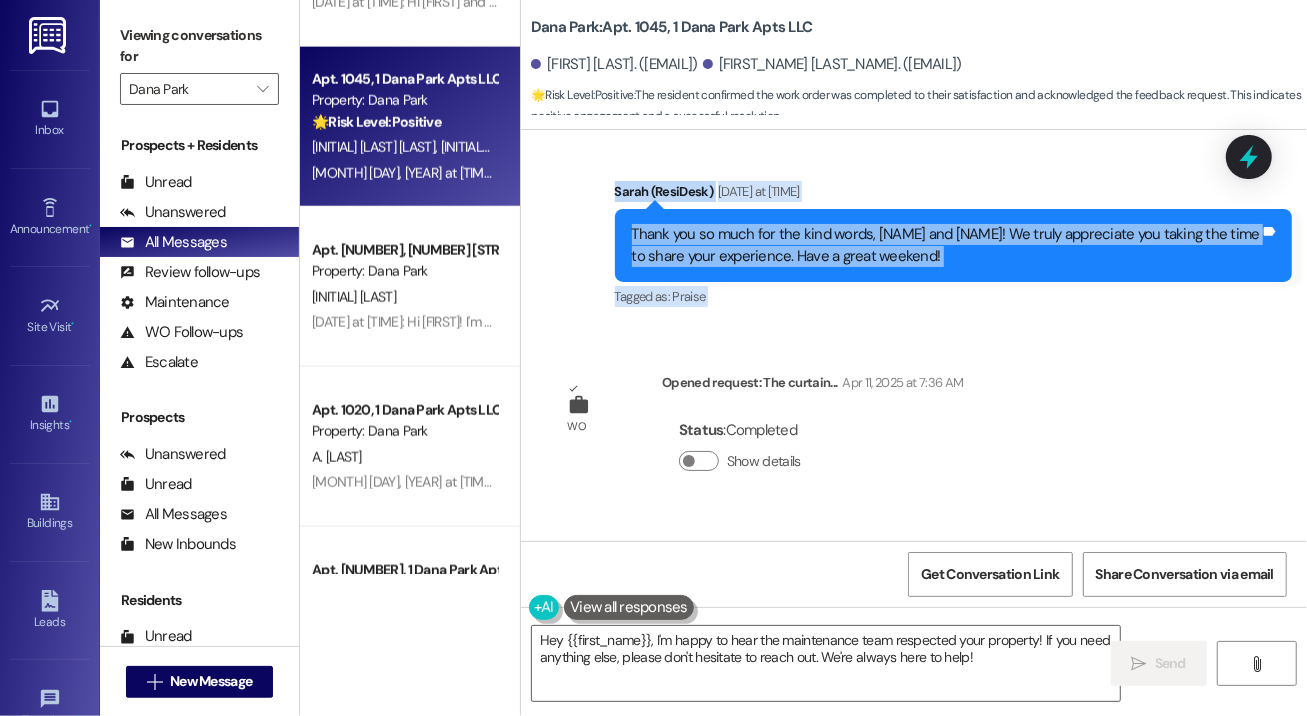 drag, startPoint x: 551, startPoint y: 232, endPoint x: 591, endPoint y: 332, distance: 107.70329 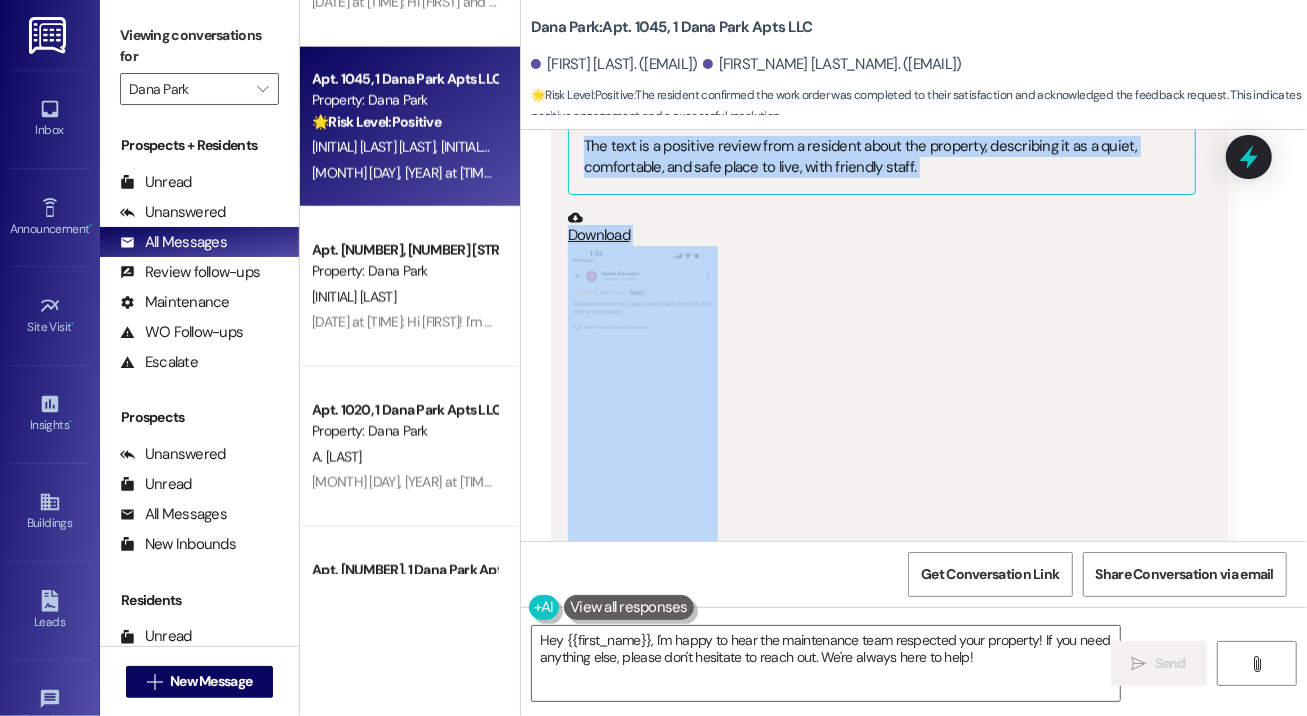 scroll, scrollTop: 6228, scrollLeft: 0, axis: vertical 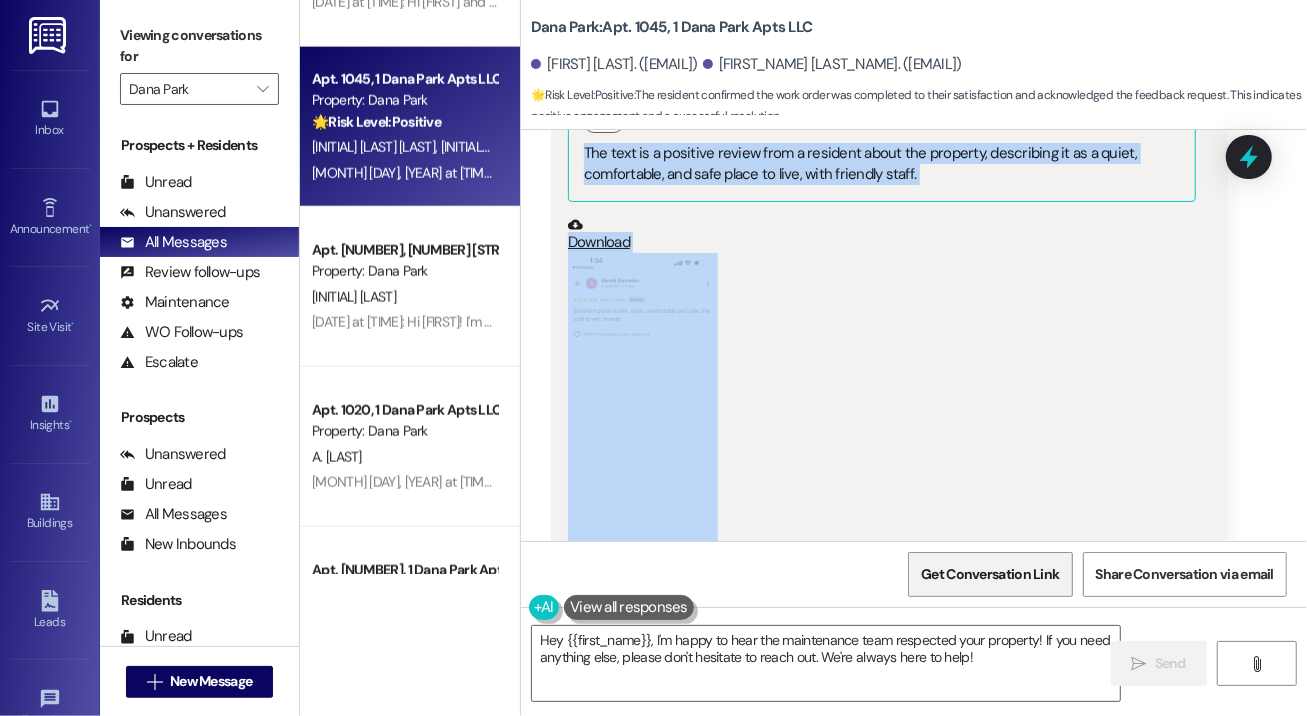 click on "Get Conversation Link" at bounding box center (990, 574) 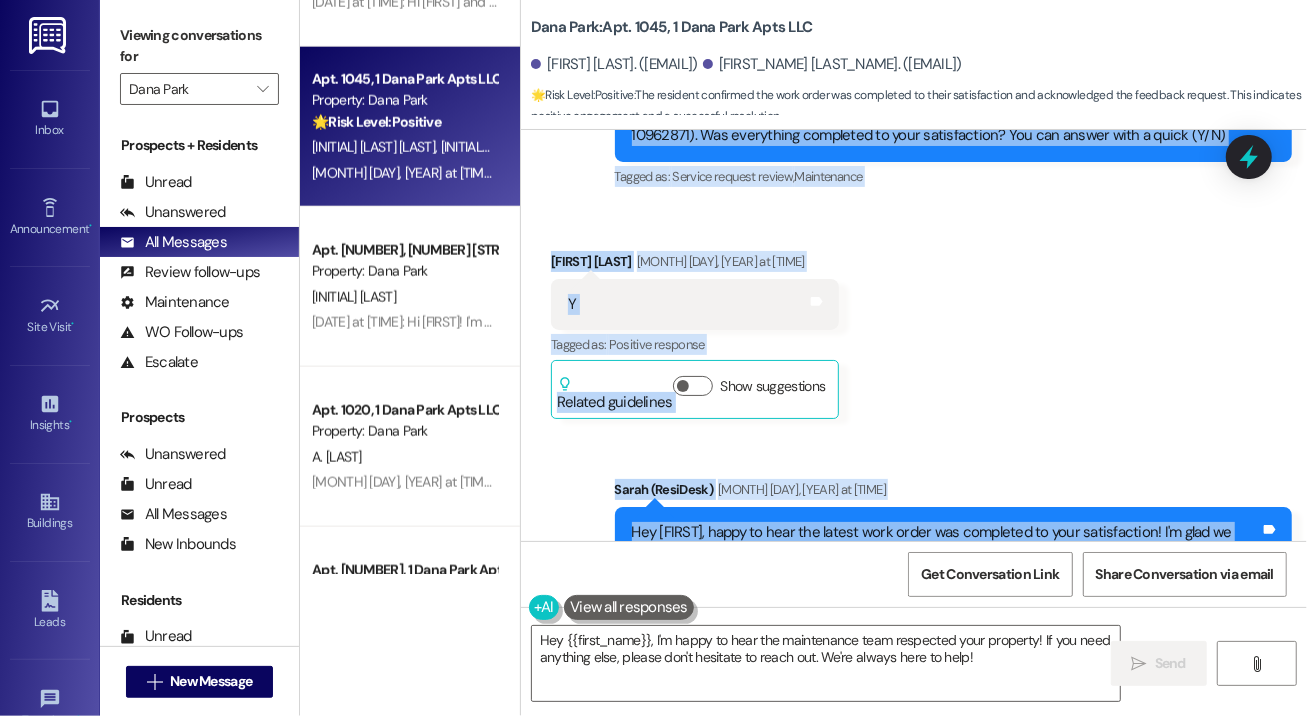 click on "Received via SMS Elda Gonzalez Garcia Mar 27, 2025 at 12:20 PM Y Tags and notes Tagged as:   Positive response Click to highlight conversations about Positive response  Related guidelines Show suggestions" at bounding box center [914, 320] 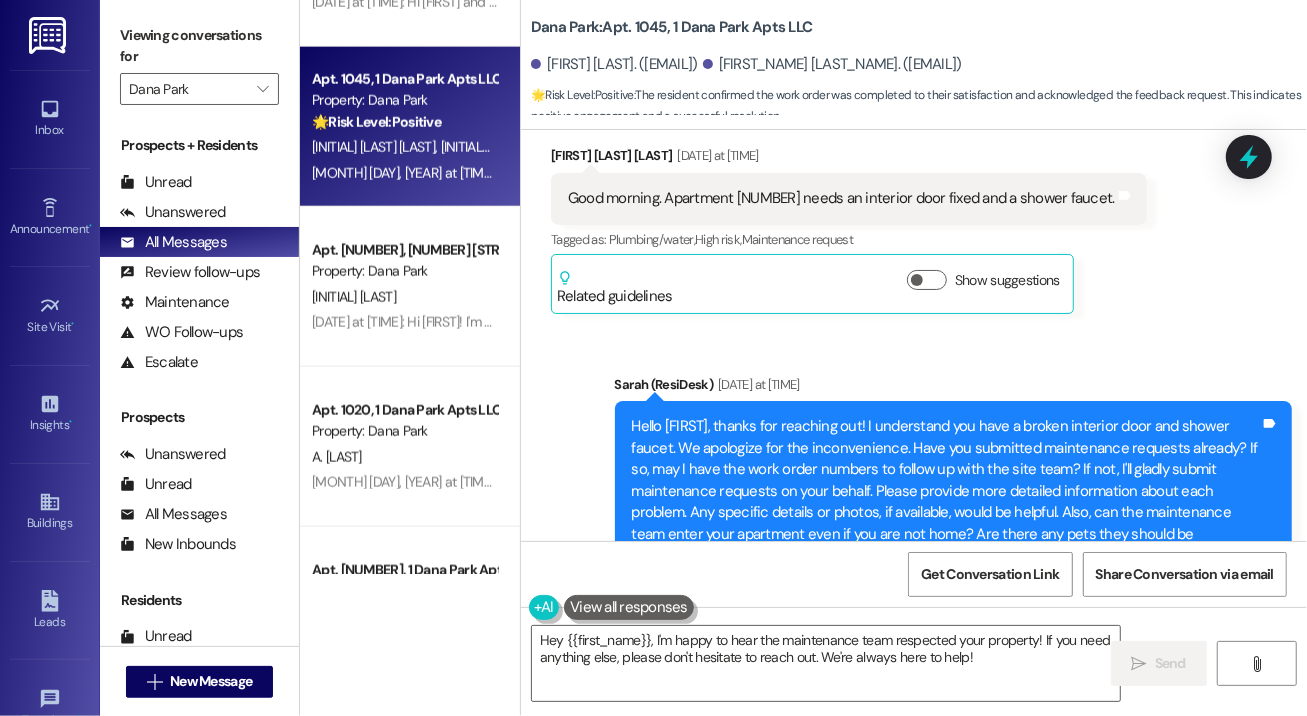 scroll, scrollTop: 1045, scrollLeft: 0, axis: vertical 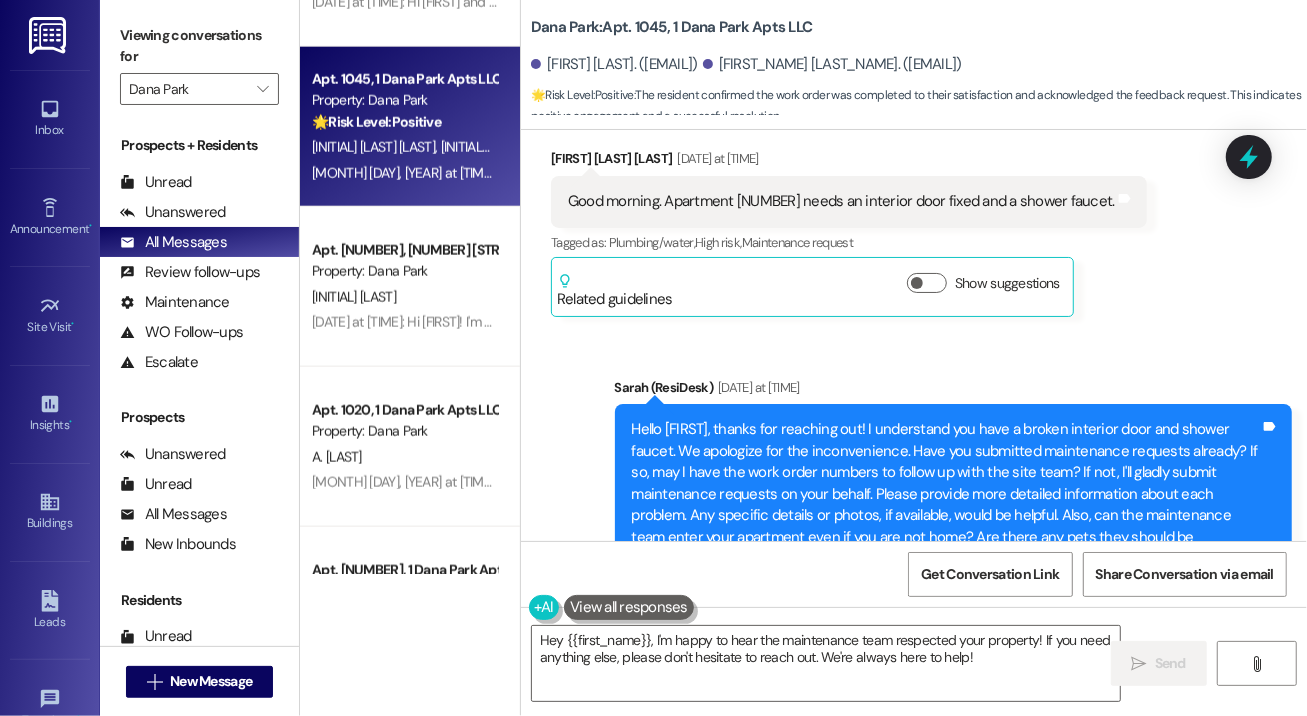 drag, startPoint x: 1234, startPoint y: 161, endPoint x: 1251, endPoint y: 58, distance: 104.393486 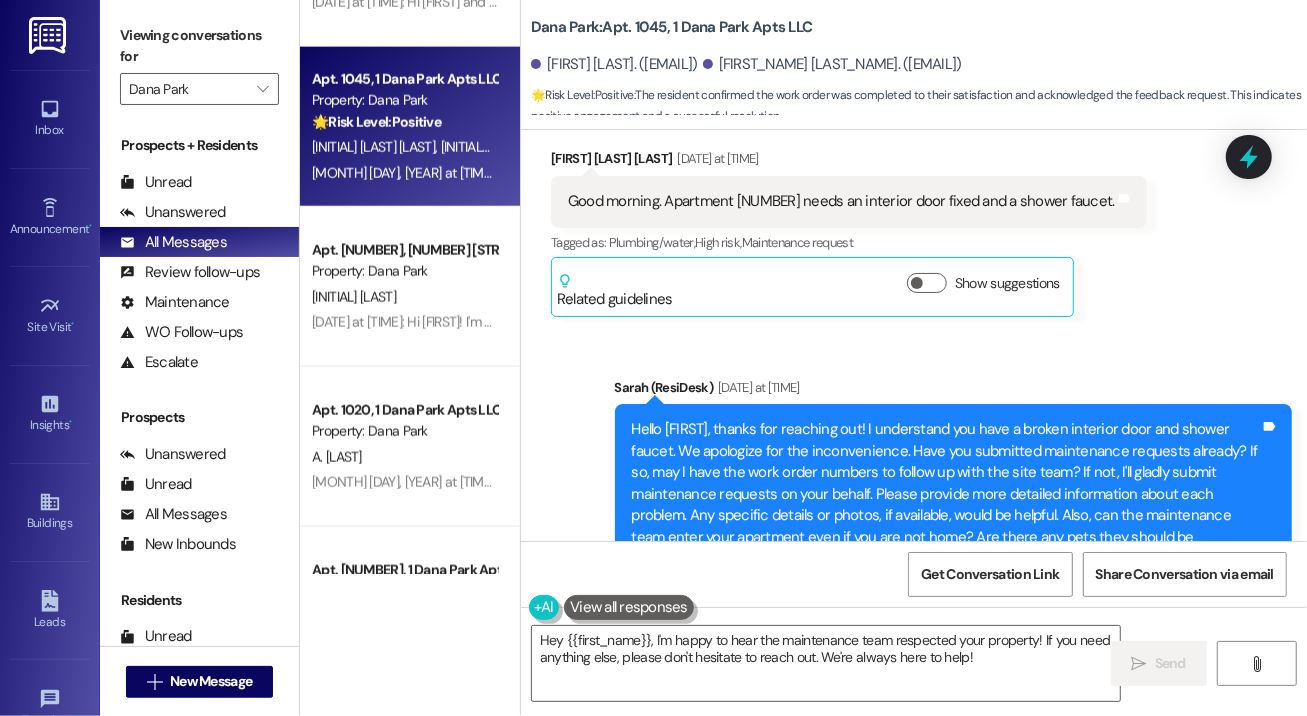 drag, startPoint x: 1230, startPoint y: 157, endPoint x: 745, endPoint y: 418, distance: 550.76855 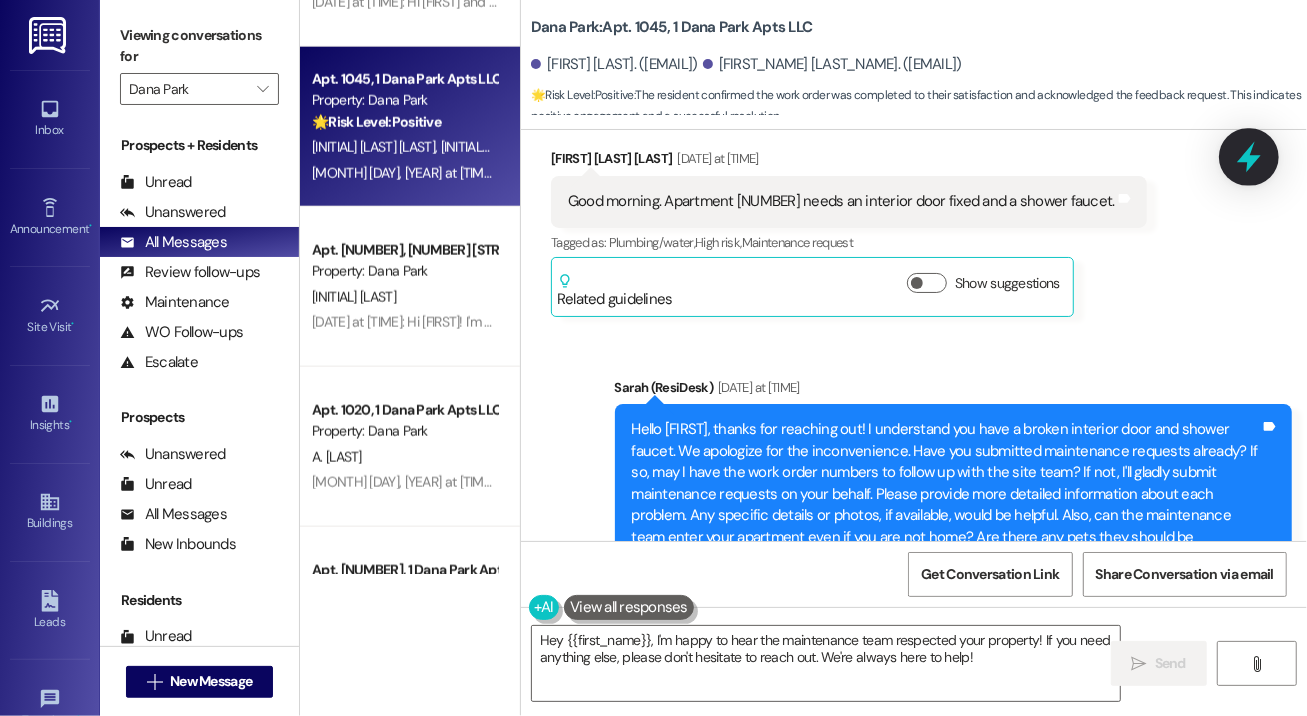 click 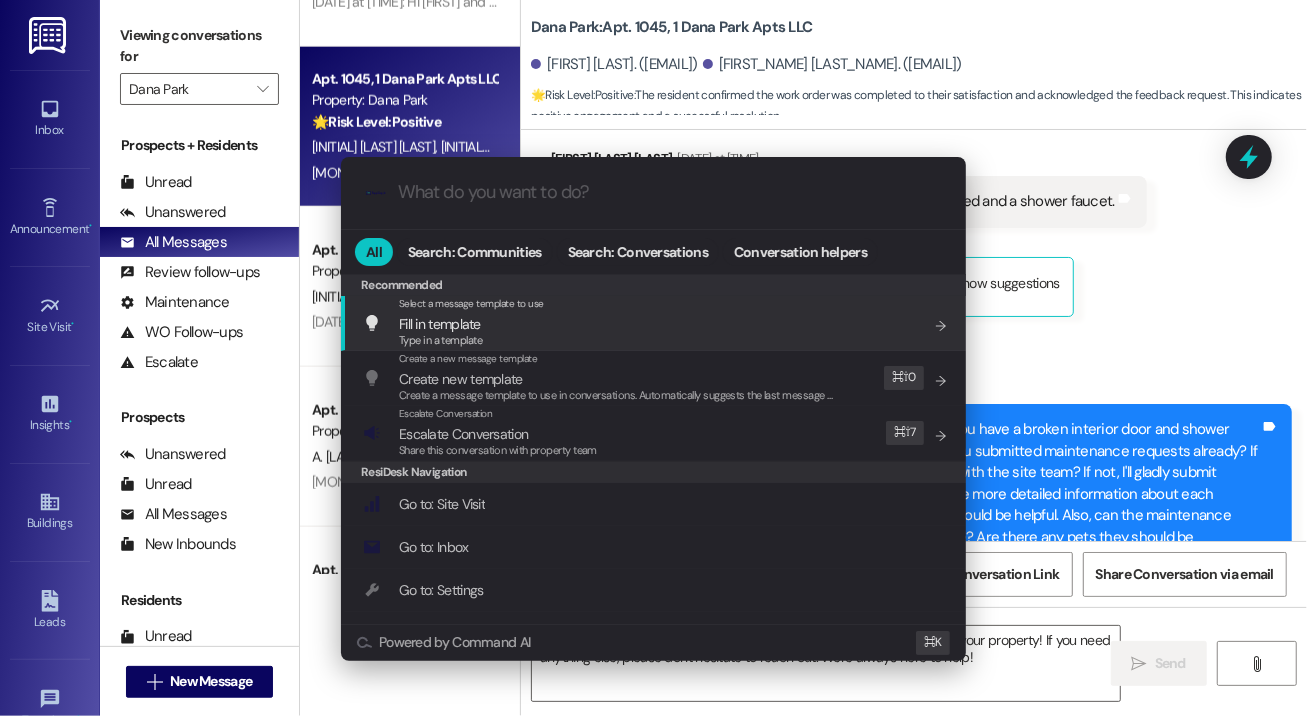 click on ".cls-1{fill:#0a055f;}.cls-2{fill:#0cc4c4;} resideskLogoBlueOrange All Search: Communities Search: Conversations Conversation helpers Recommended Recommended Select a message template to use Fill in template Type in a template Add shortcut Create a new message template Create new template Create a message template to use in conversations. Automatically suggests the last message you sent. Edit ⌘ ⇧ 0 Escalate Conversation Escalate Conversation Share this conversation with property team Edit ⌘ ⇧ 7 ResiDesk Navigation Go to: Site Visit Add shortcut Go to: Inbox Add shortcut Go to: Settings Add shortcut Go to: Message Templates Add shortcut Go to: Buildings Add shortcut Help Getting Started: What you can do with ResiDesk How to message a tenant
How to send an announcement
How to attach a file on messages and announcements
How to message a prospect
How to message an inbound prospect
How to send an internal message
How to use the ResiDesk Outlook Add-in Add shortcut Settings Manage Users Add shortcut K" at bounding box center (653, 358) 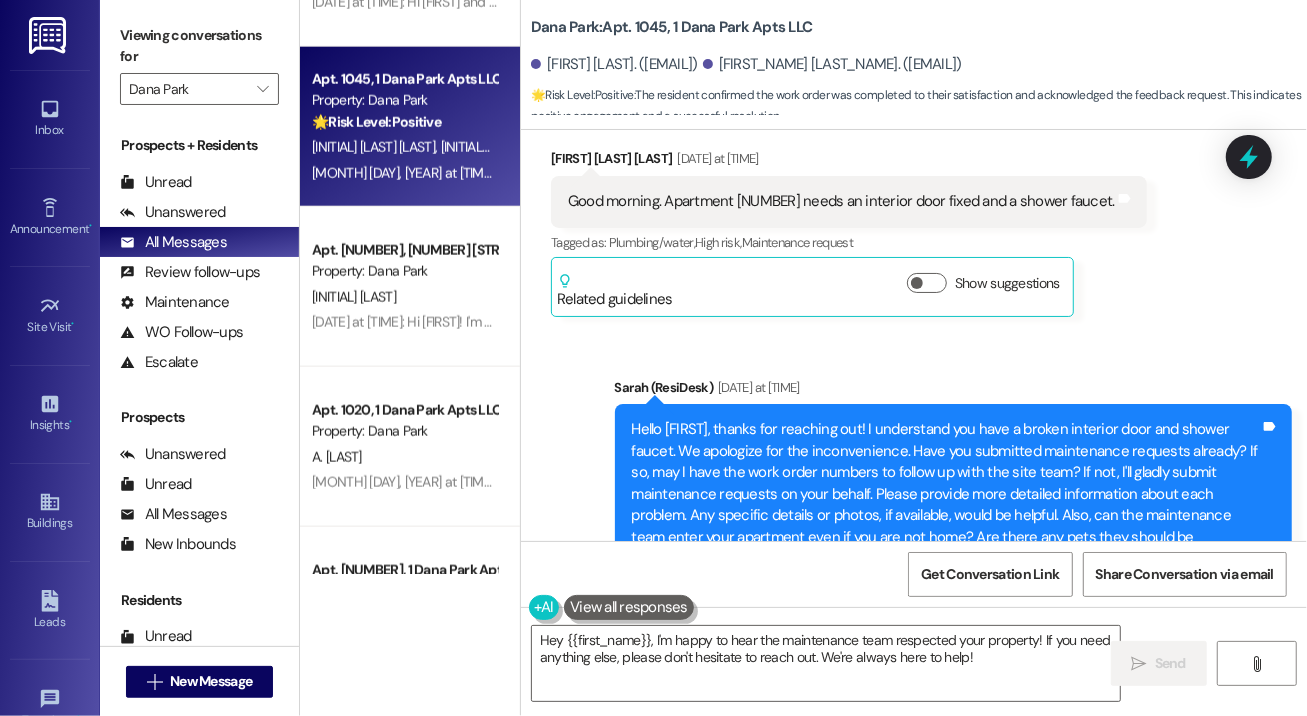 drag, startPoint x: 1241, startPoint y: 158, endPoint x: 1263, endPoint y: 72, distance: 88.76936 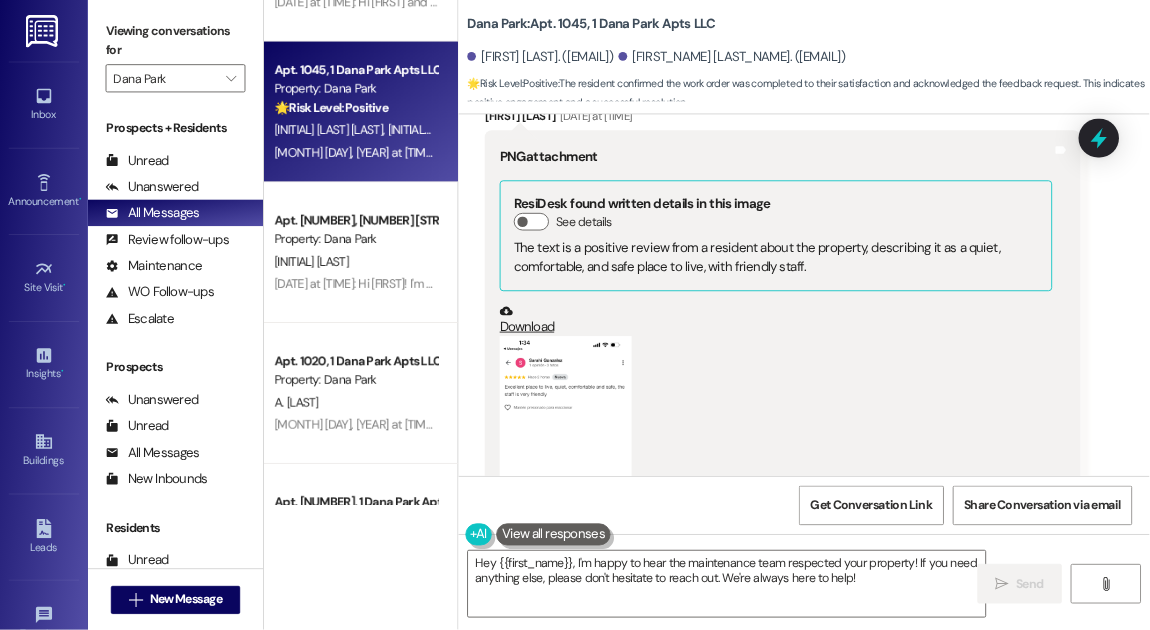 scroll, scrollTop: 6162, scrollLeft: 0, axis: vertical 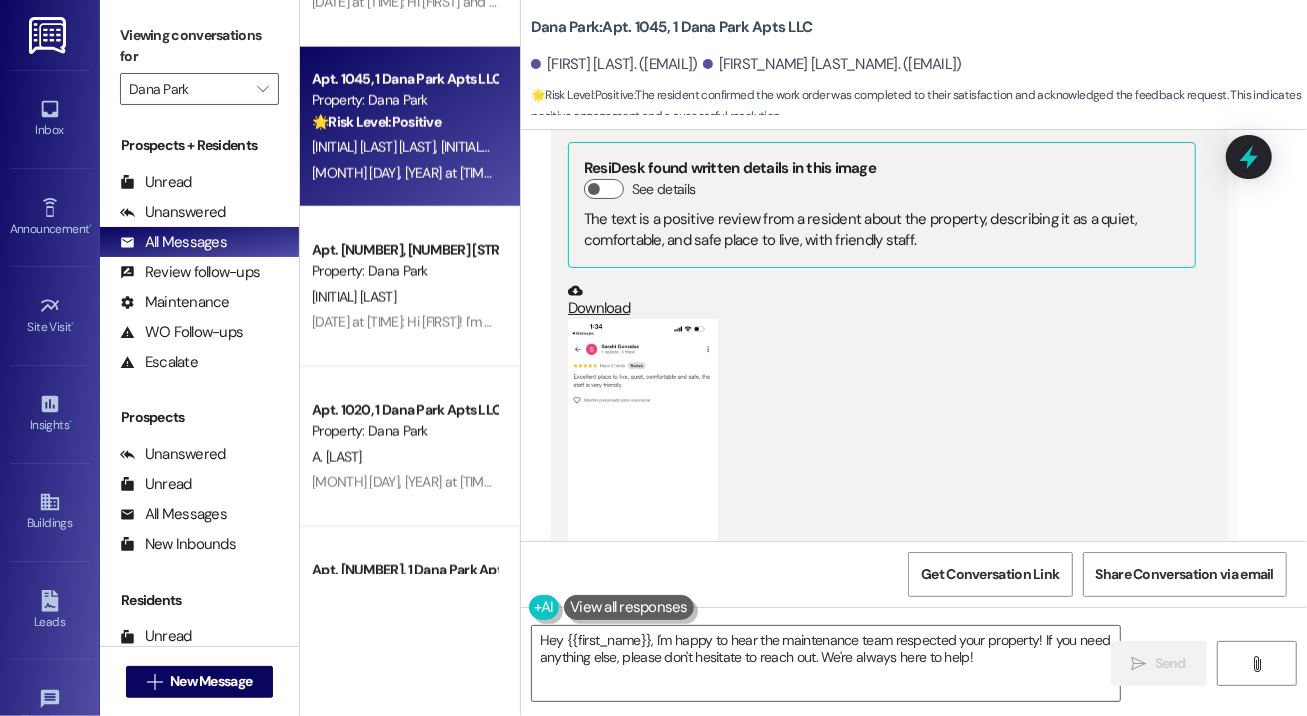 click at bounding box center (643, 481) 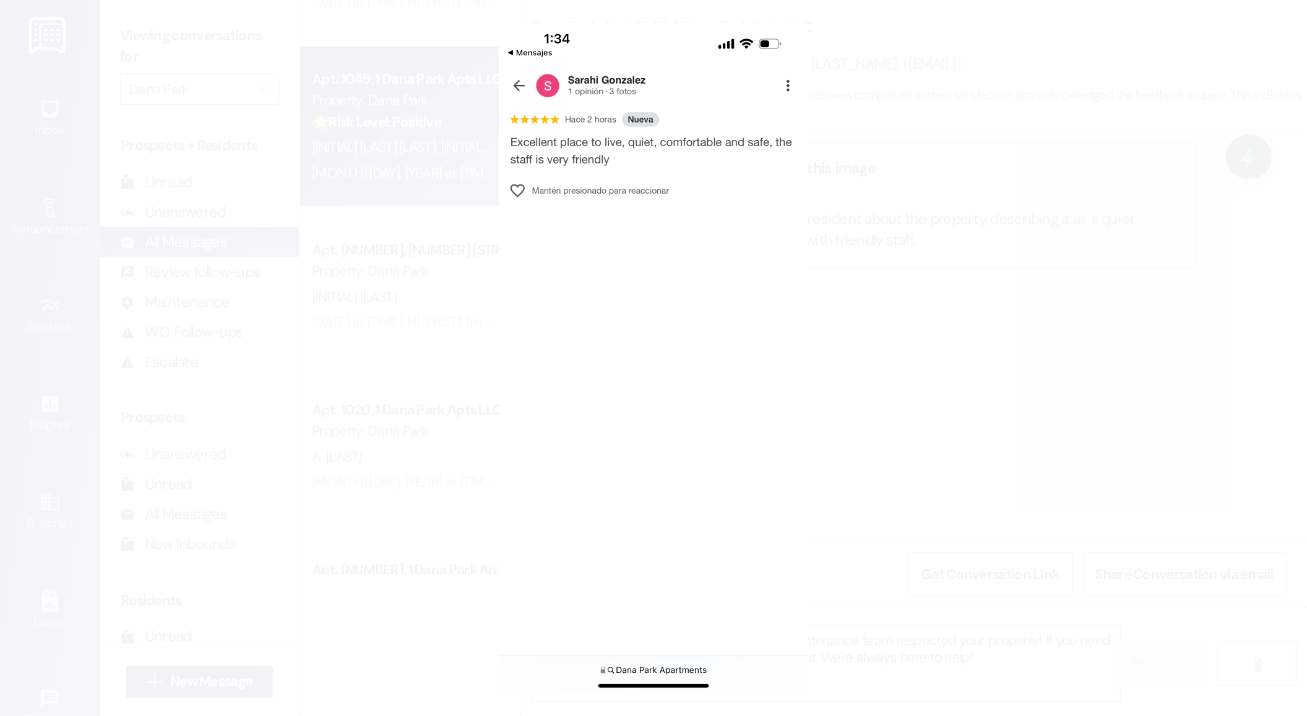 type 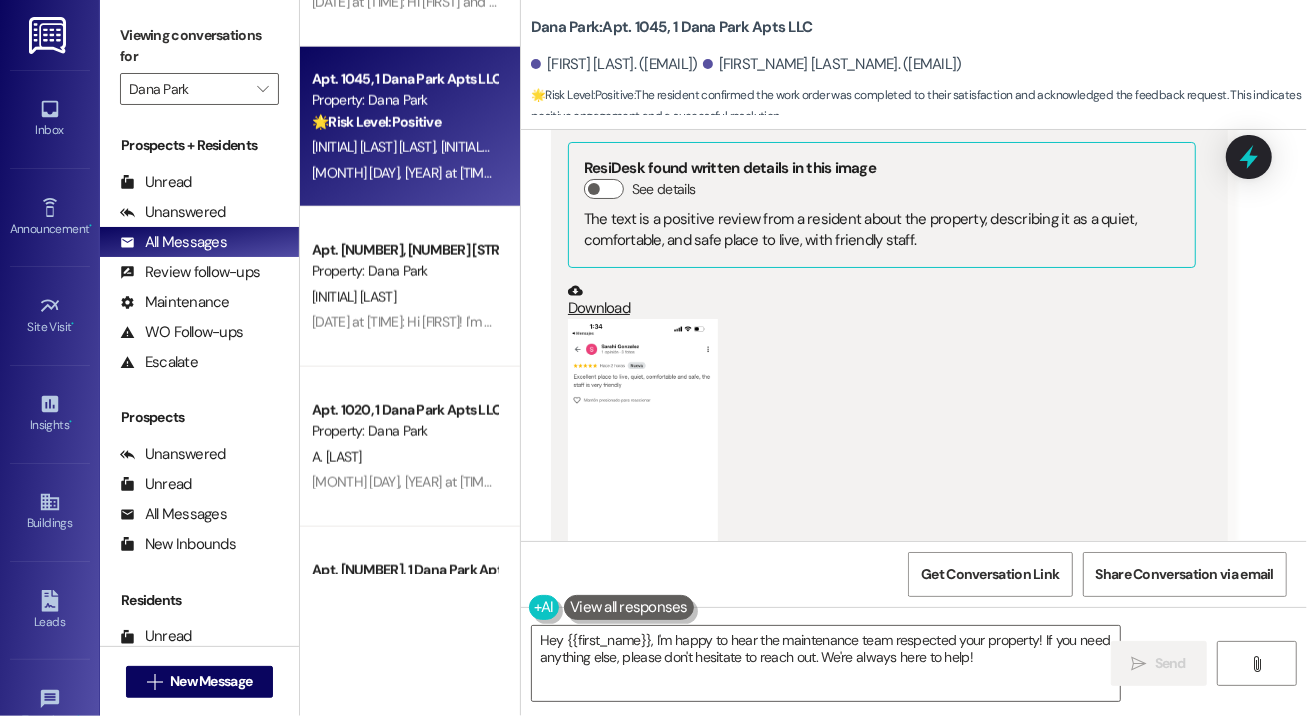 click at bounding box center (643, 481) 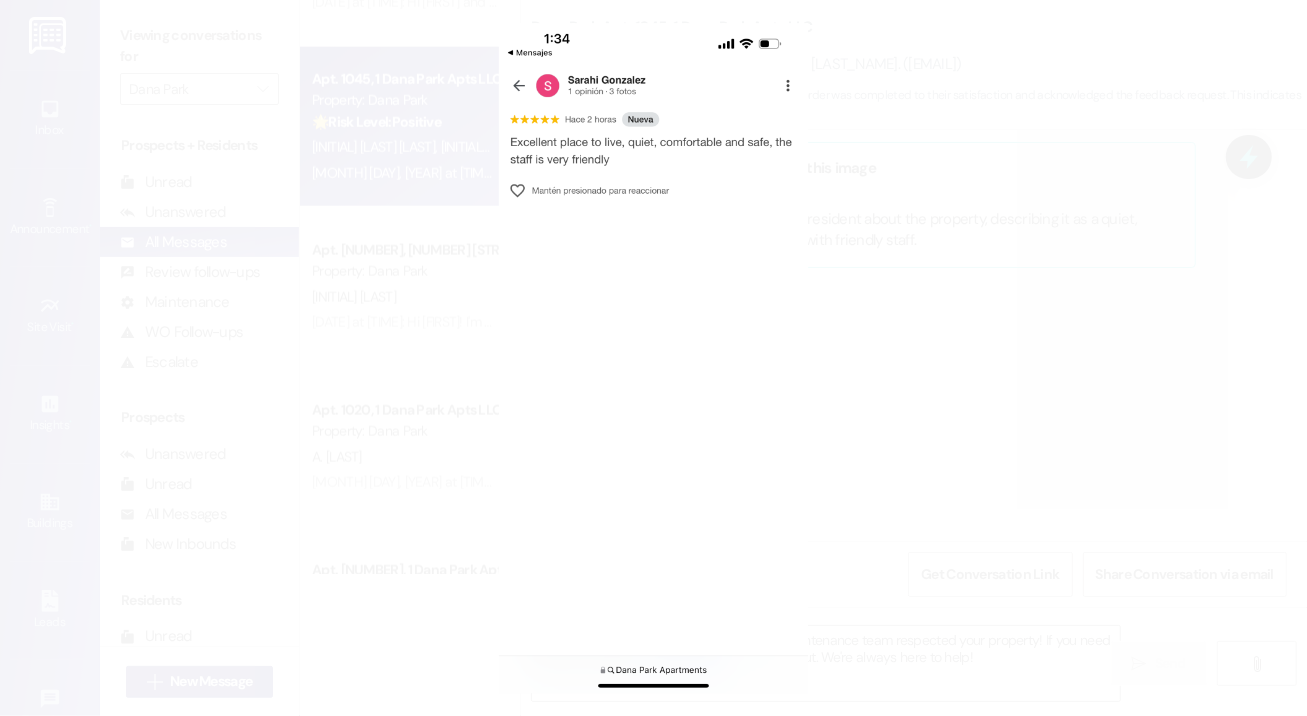 type 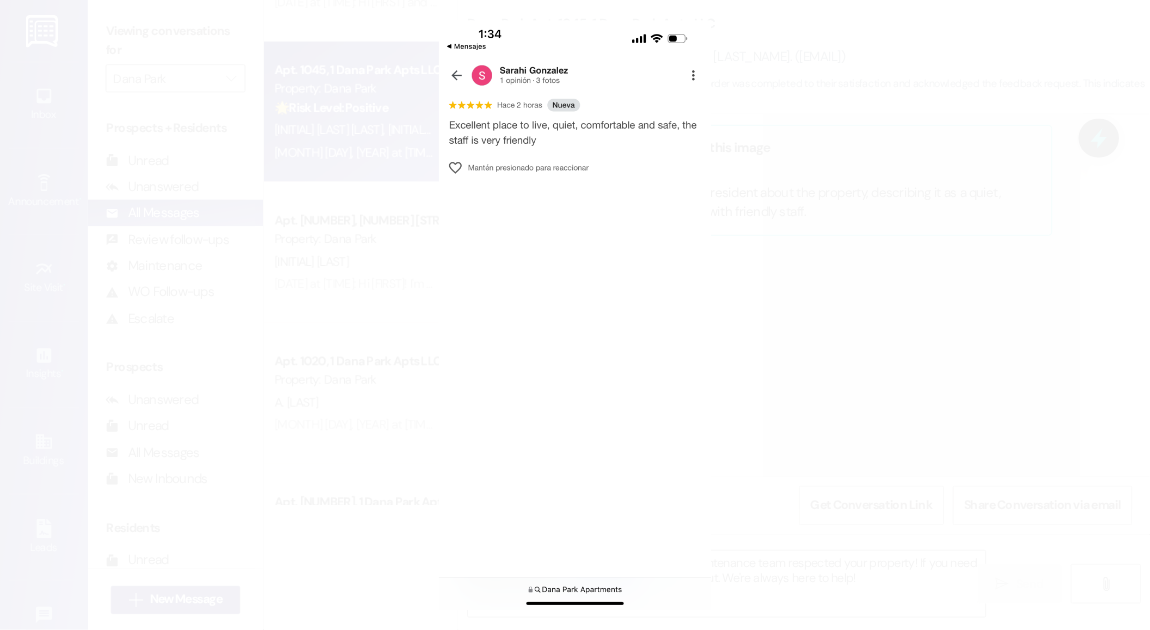 scroll, scrollTop: 1553, scrollLeft: 0, axis: vertical 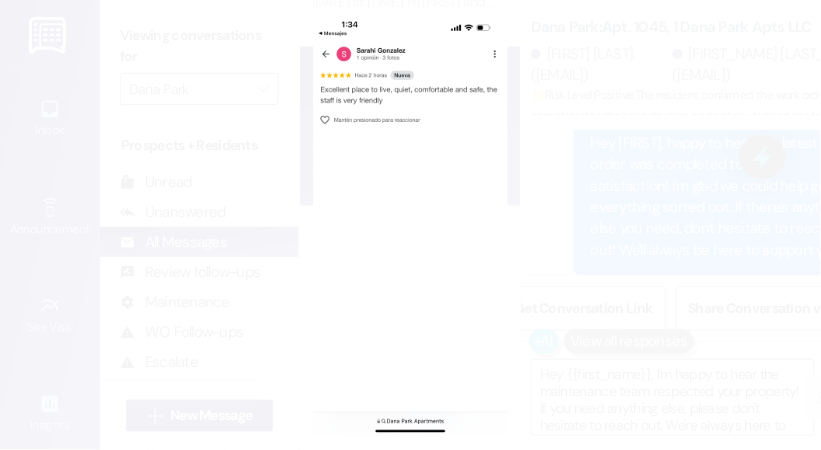 click at bounding box center (410, 225) 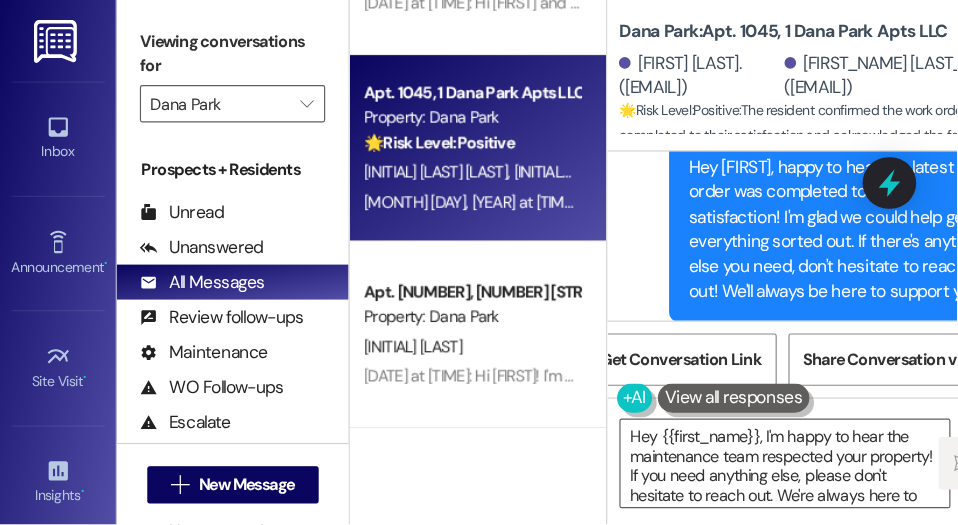 scroll, scrollTop: 1553, scrollLeft: 0, axis: vertical 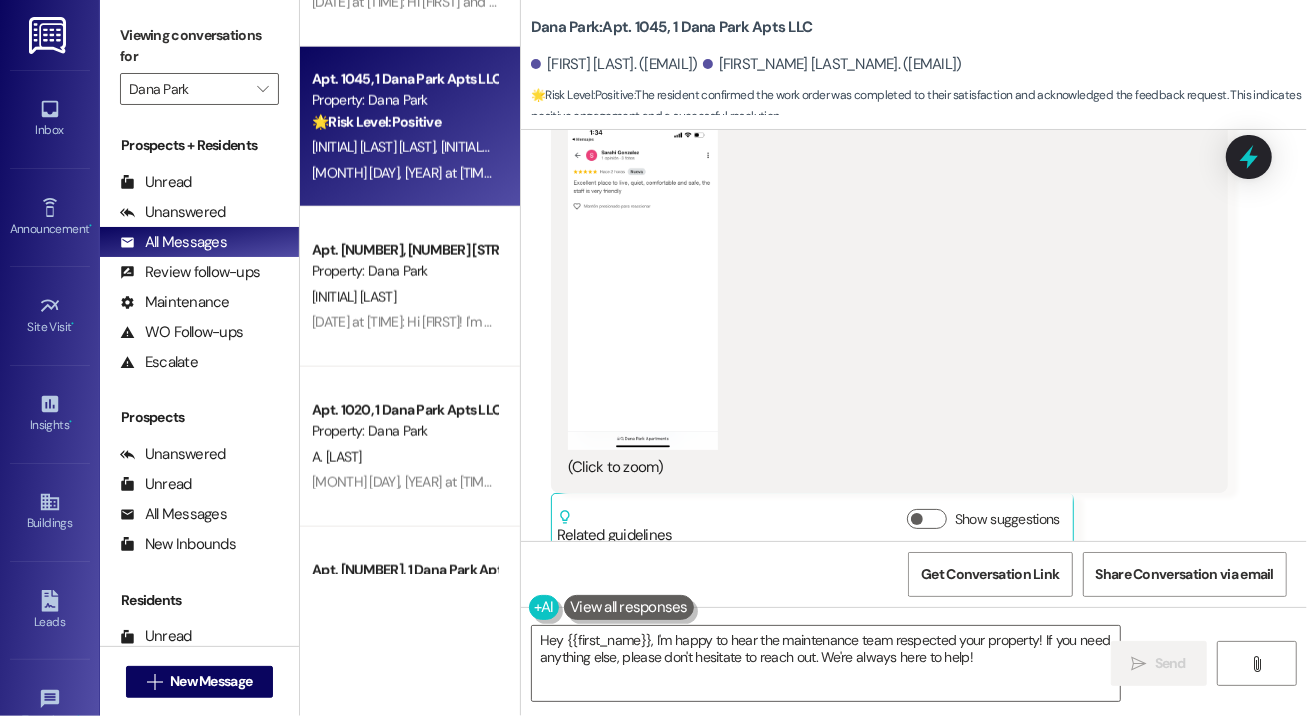 click on "(Click to zoom)" at bounding box center [882, 467] 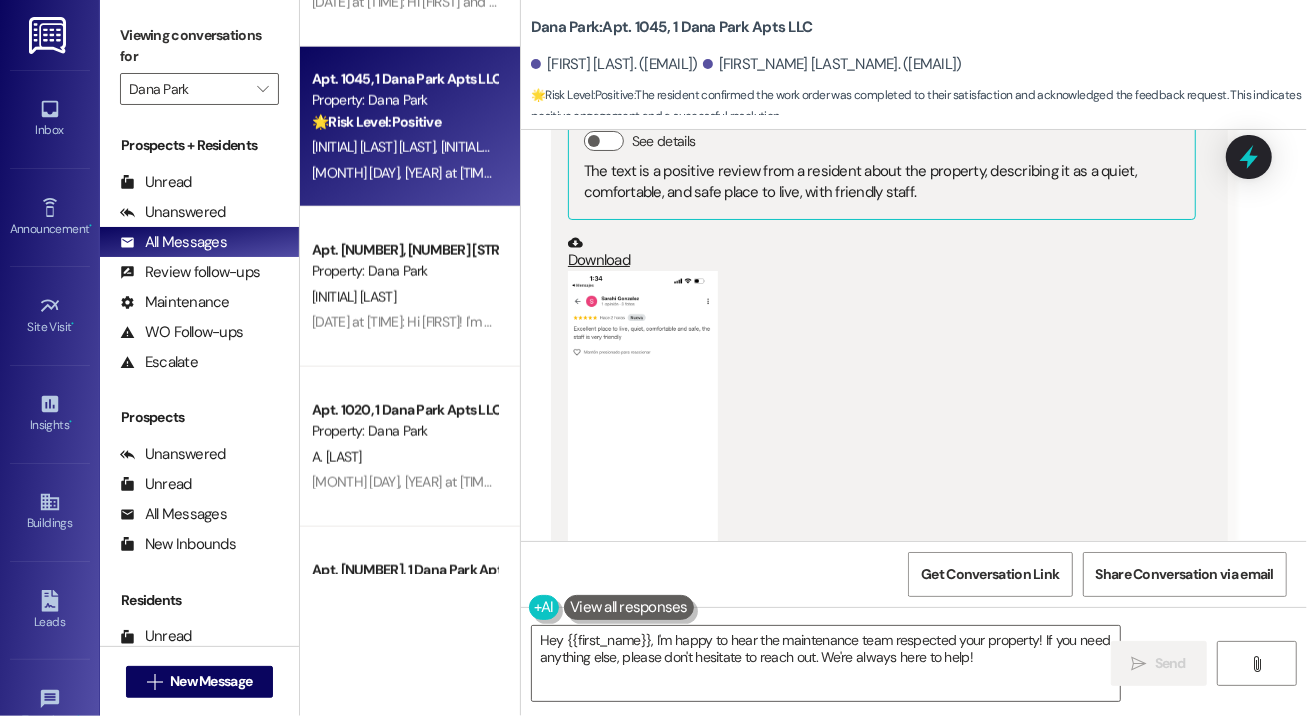 scroll, scrollTop: 6206, scrollLeft: 0, axis: vertical 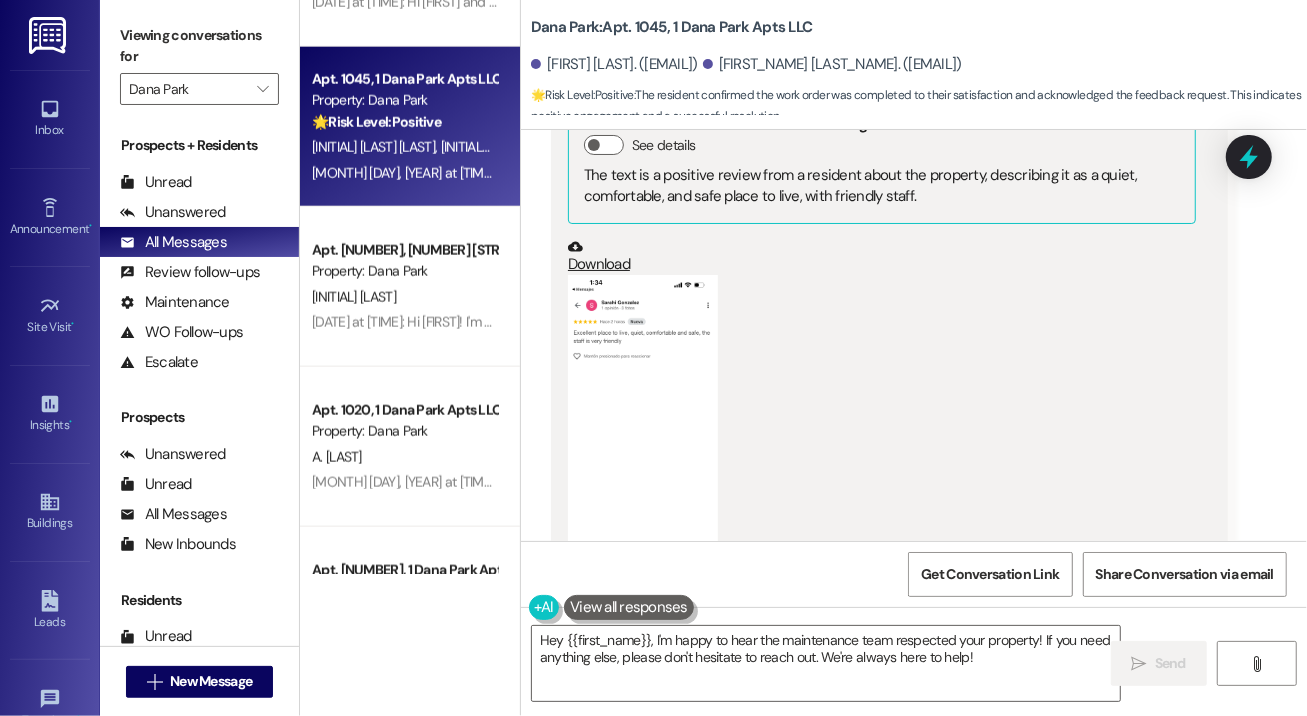 click on "Download" at bounding box center (882, 256) 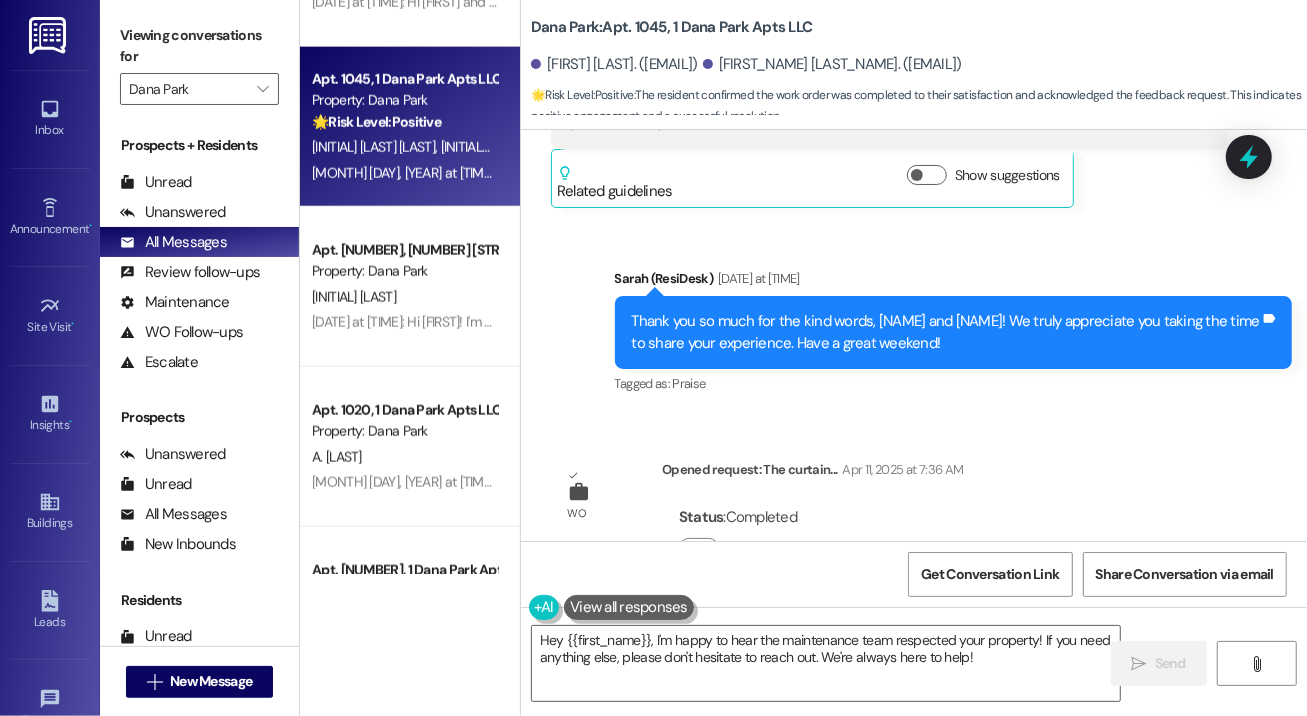 scroll, scrollTop: 6700, scrollLeft: 0, axis: vertical 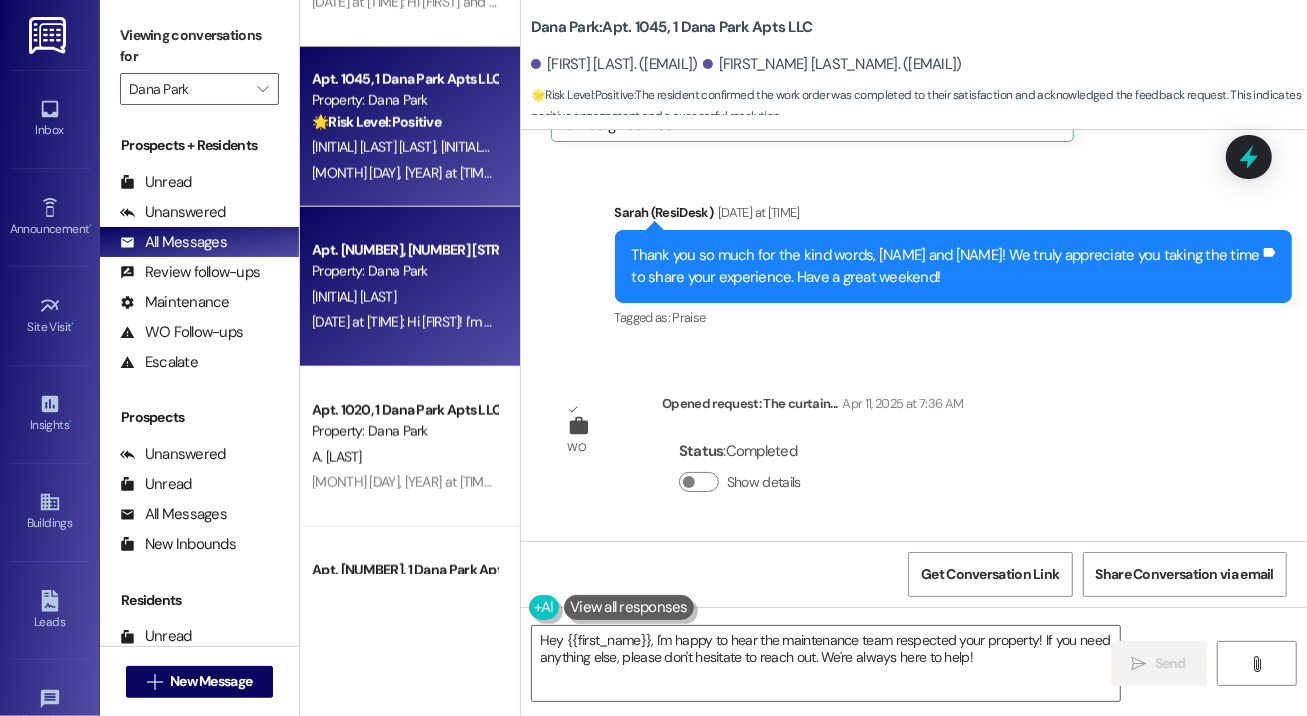 click on "Apt. [NUMBER], 1 Dana Park Apts LLC Property: Dana Park" at bounding box center (404, 261) 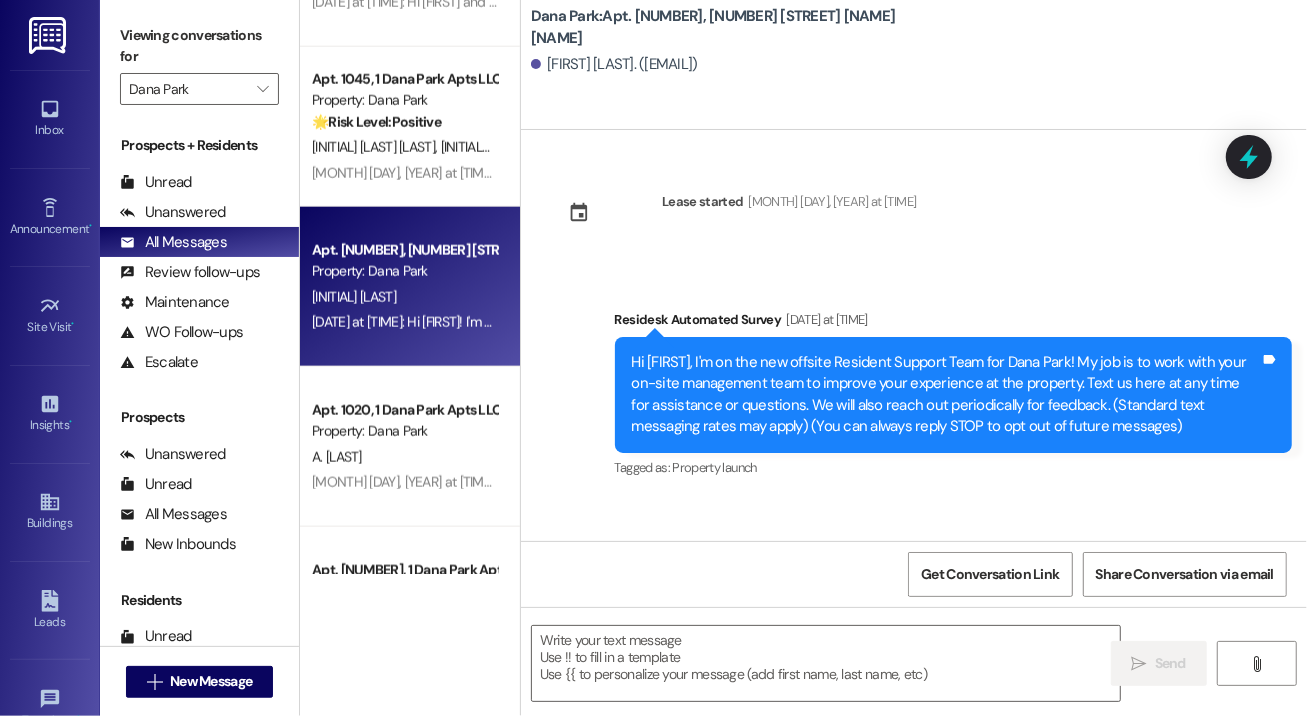 type on "Fetching suggested responses. Please feel free to read through the conversation in the meantime." 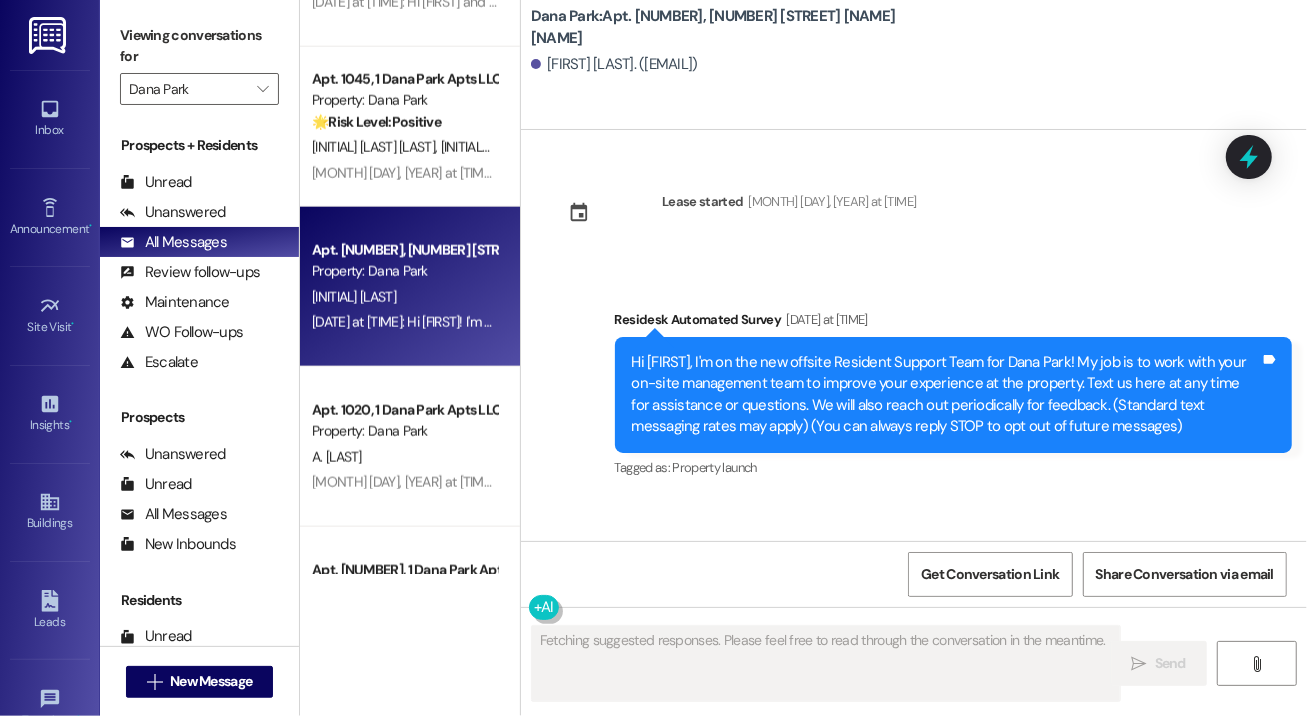 type 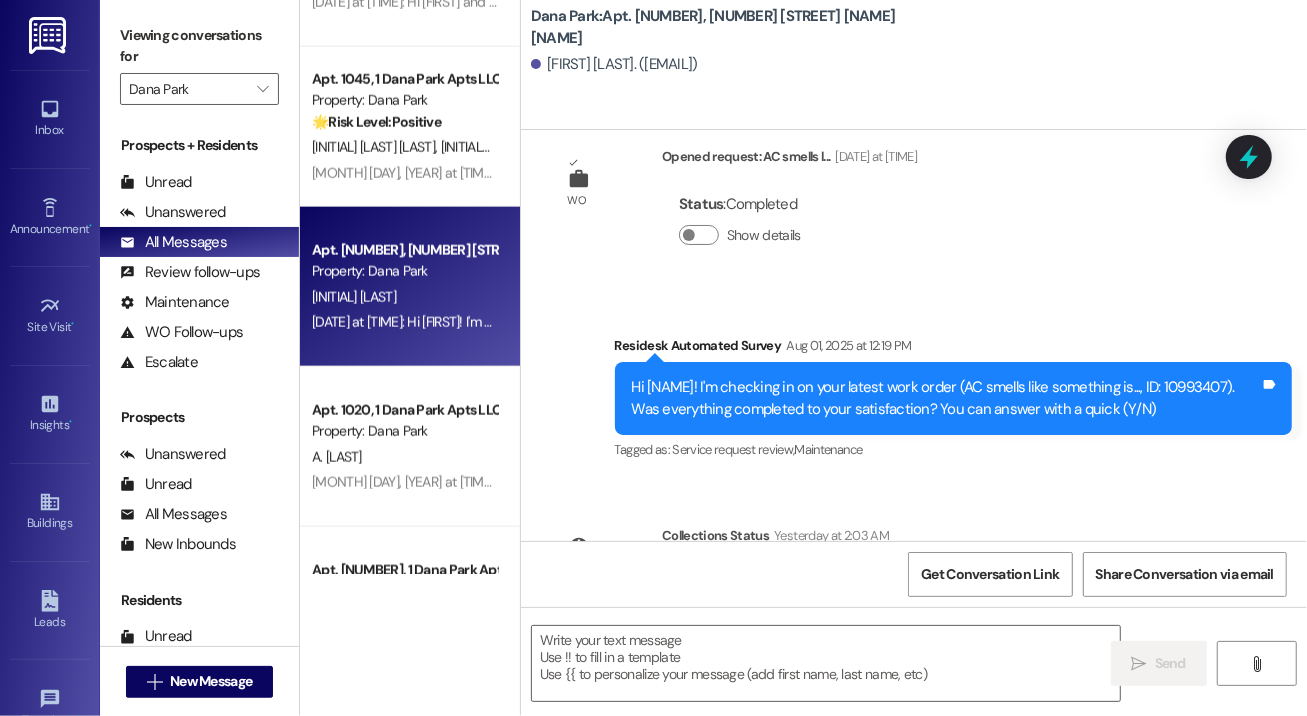 scroll, scrollTop: 2358, scrollLeft: 0, axis: vertical 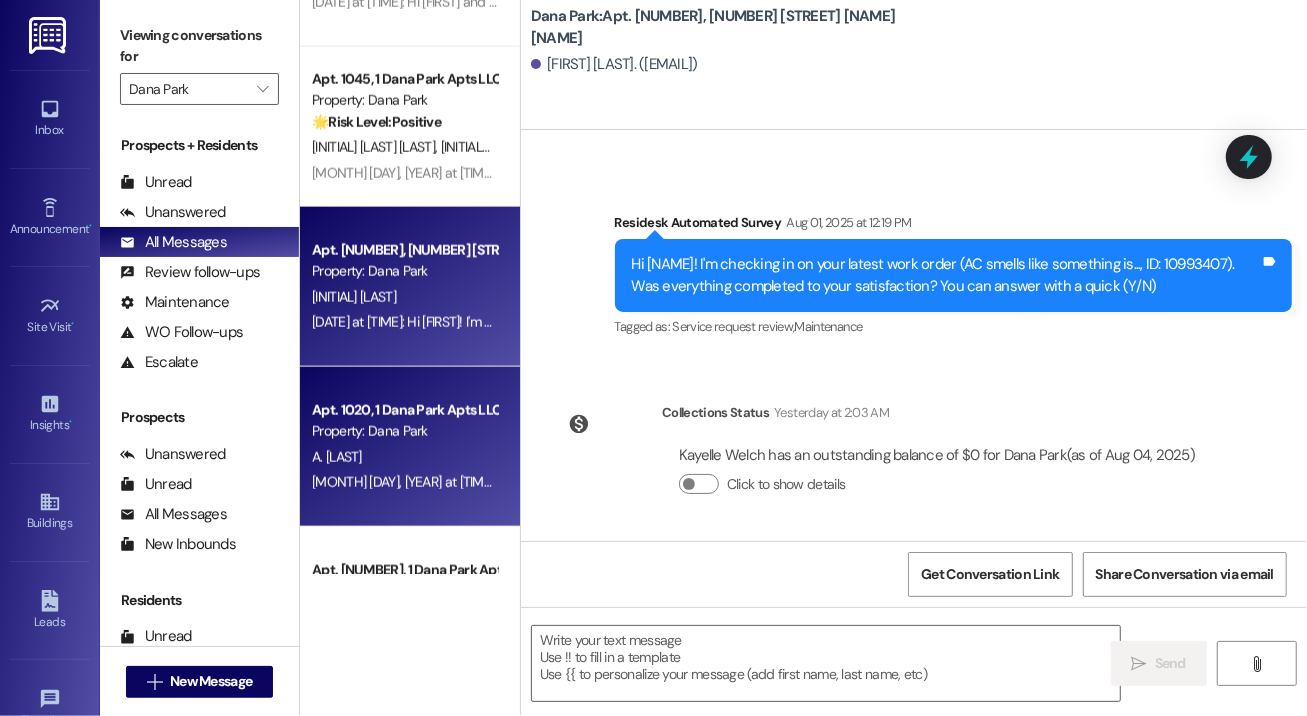 click on "Property: Dana Park" at bounding box center [404, 431] 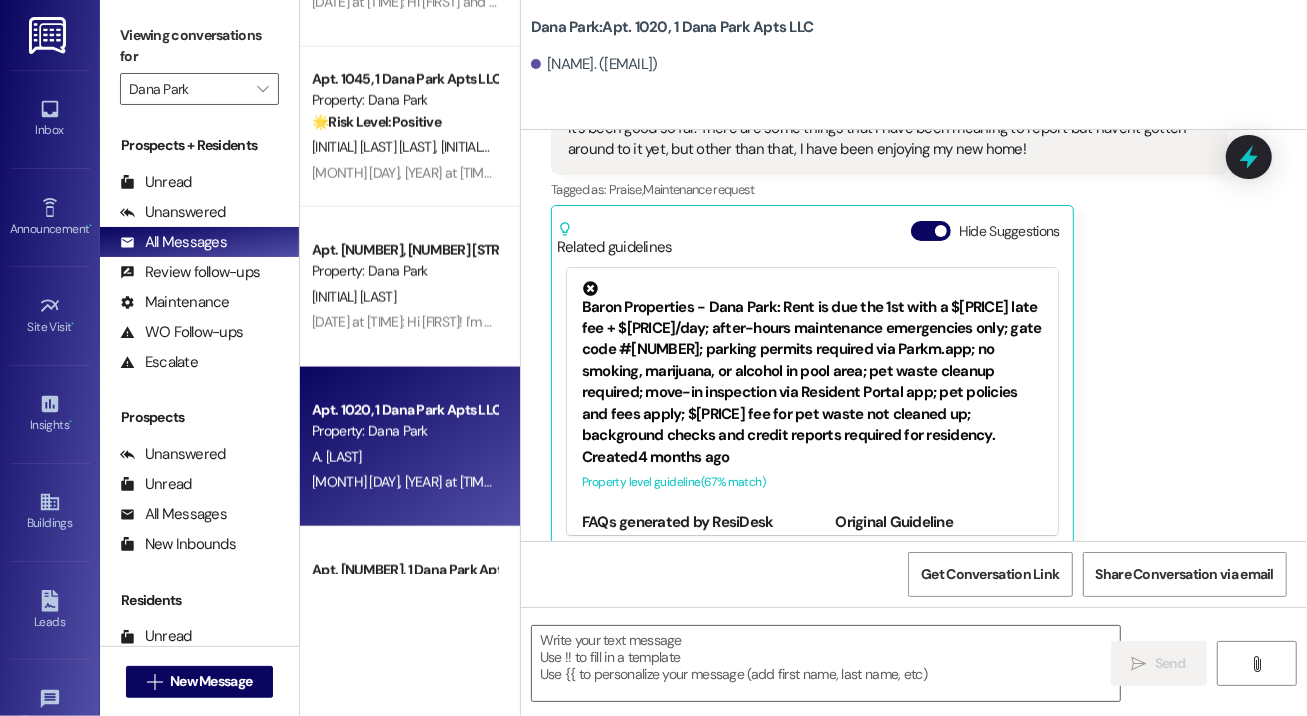 type on "Fetching suggested responses. Please feel free to read through the conversation in the meantime." 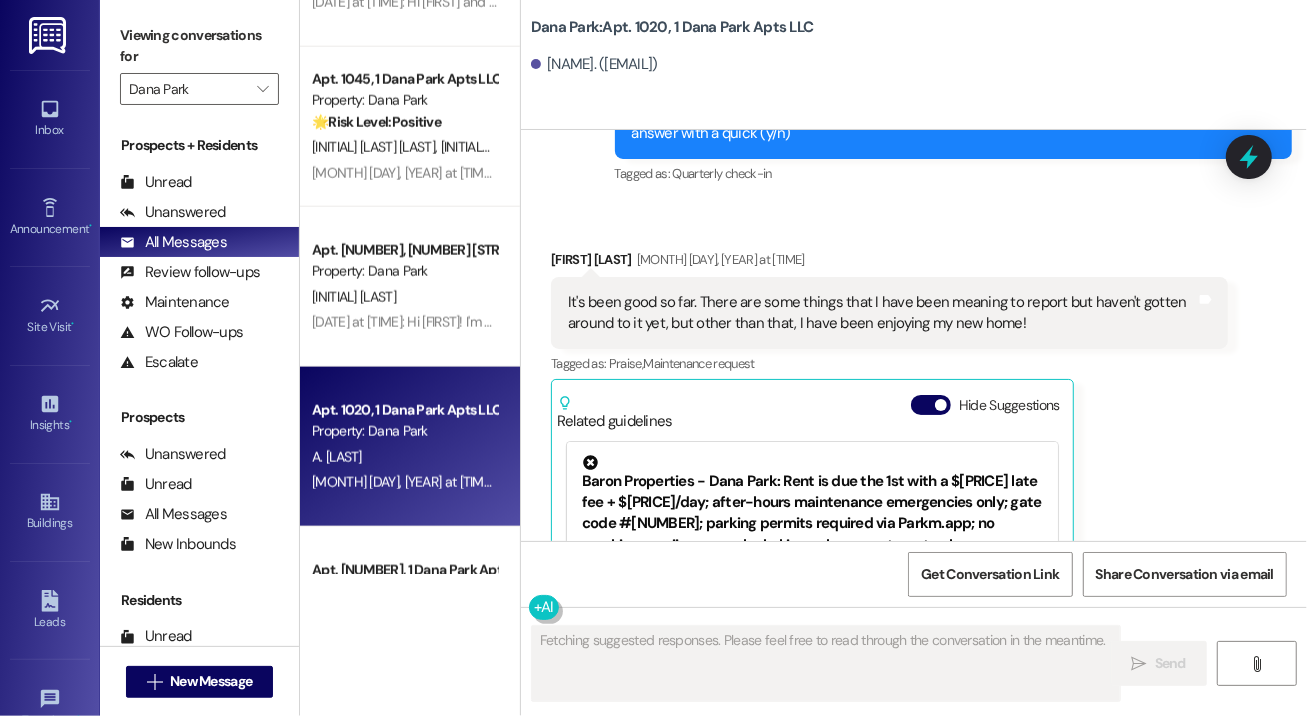 scroll, scrollTop: 326, scrollLeft: 0, axis: vertical 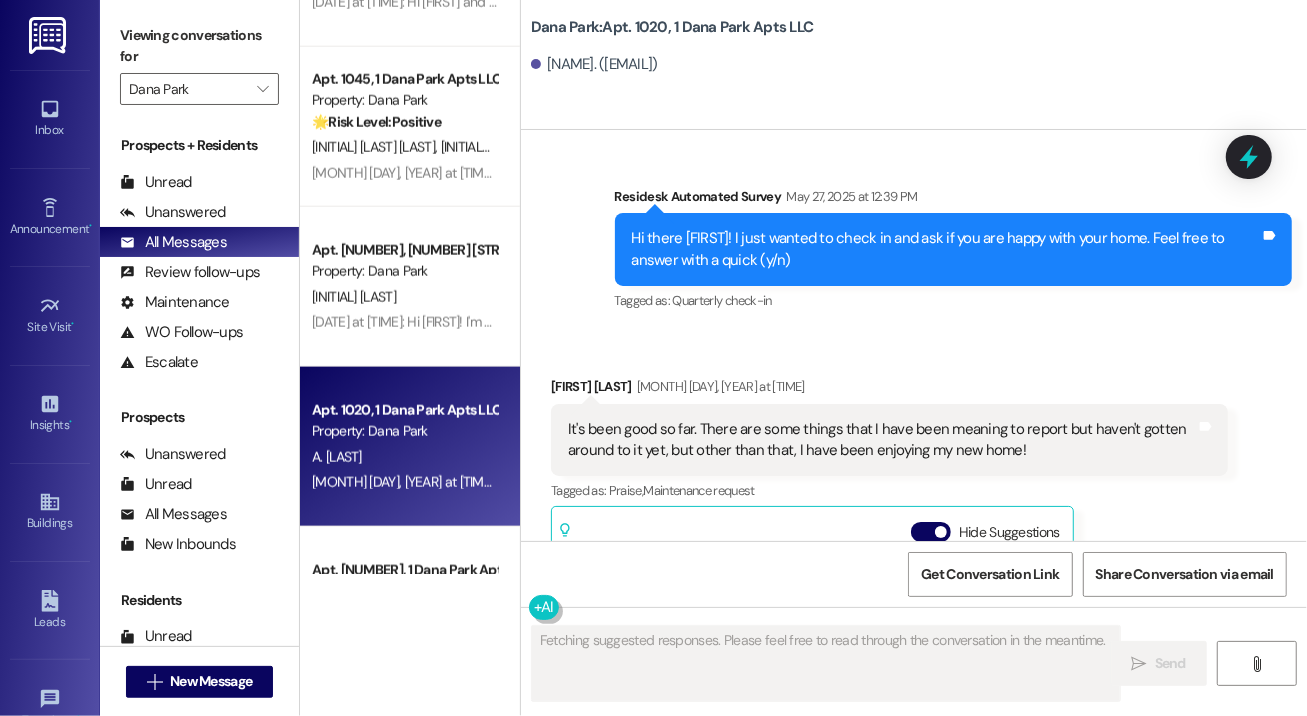 type 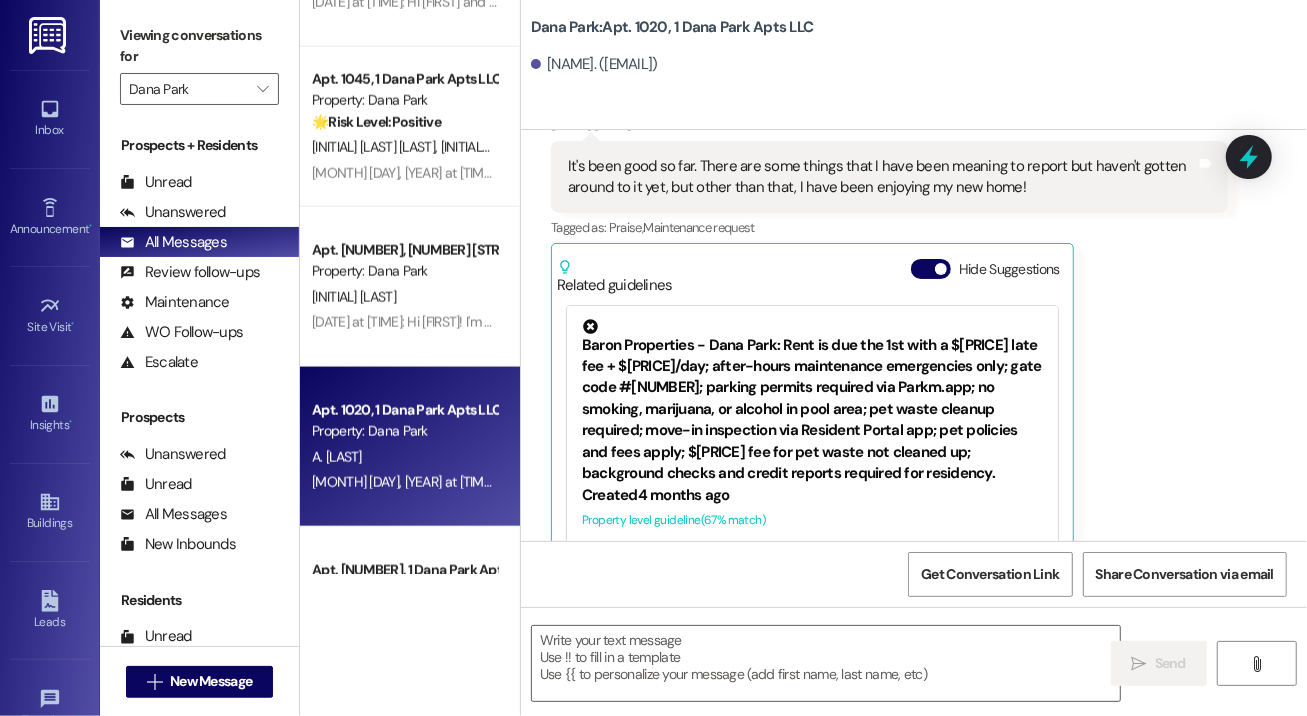 scroll, scrollTop: 599, scrollLeft: 0, axis: vertical 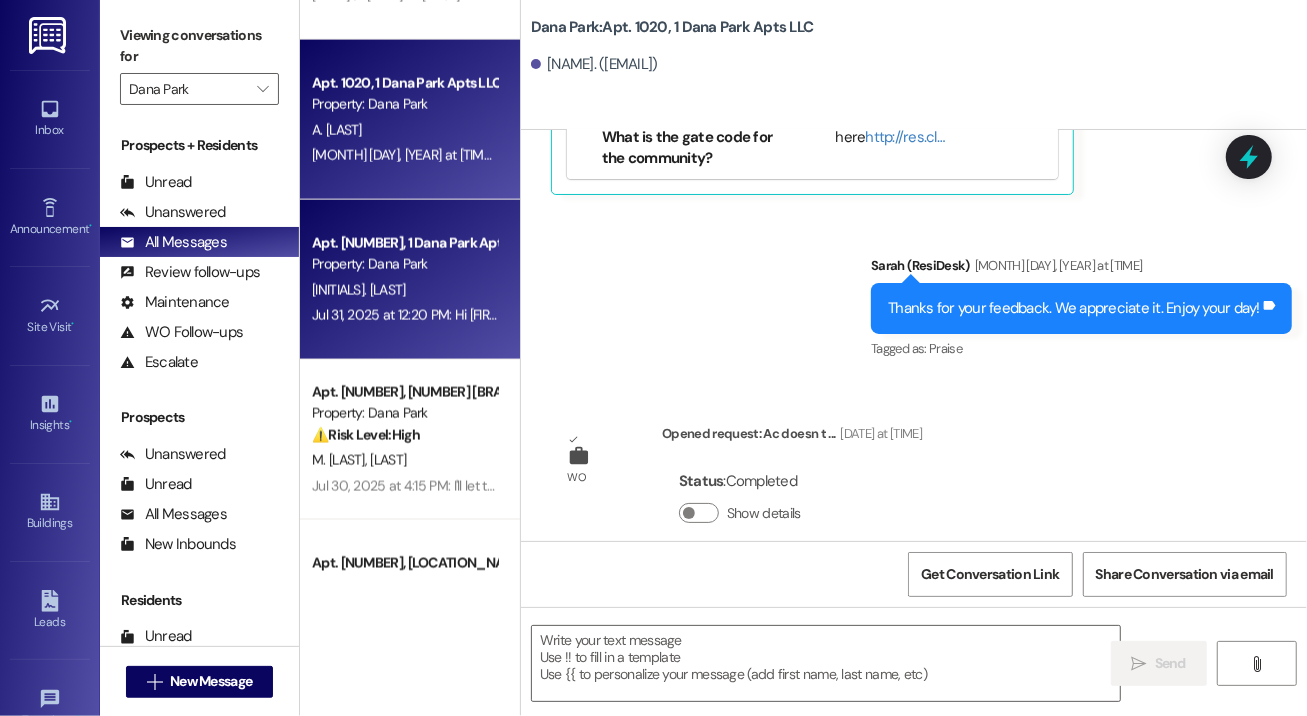 click on "[INITIALS]. [LAST]" at bounding box center [404, 290] 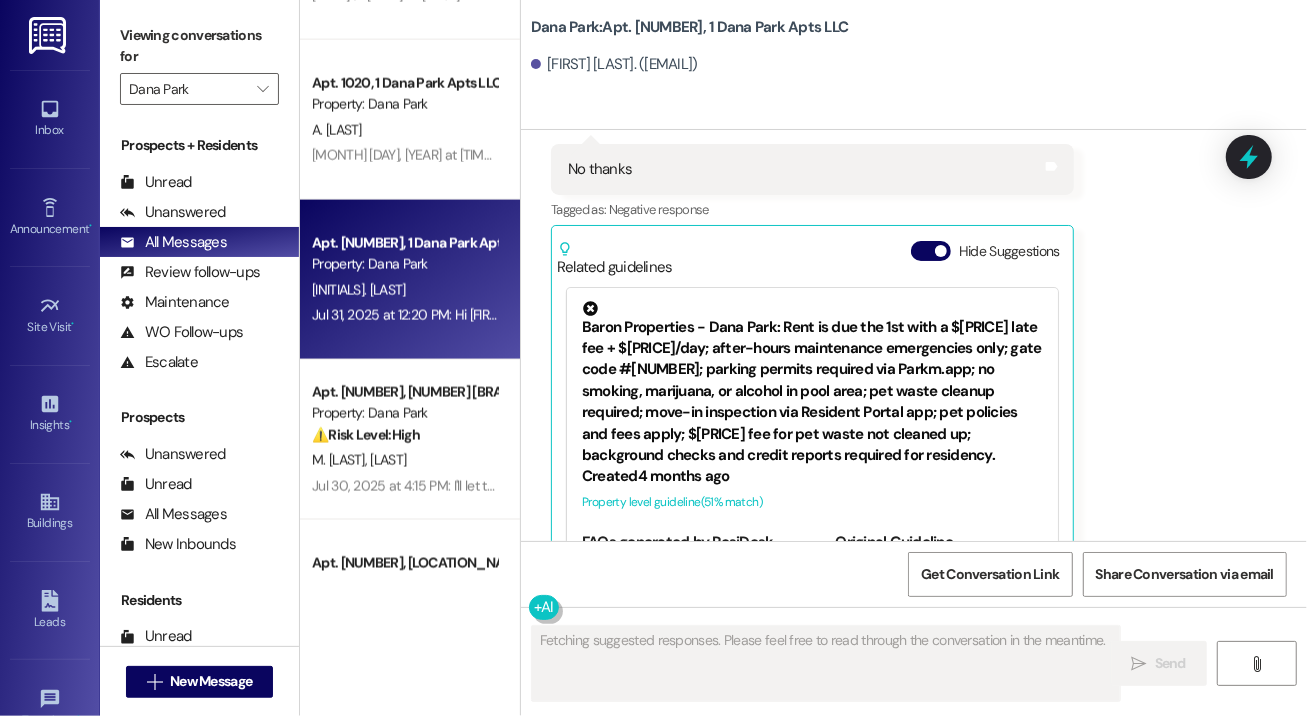 scroll, scrollTop: 3165, scrollLeft: 0, axis: vertical 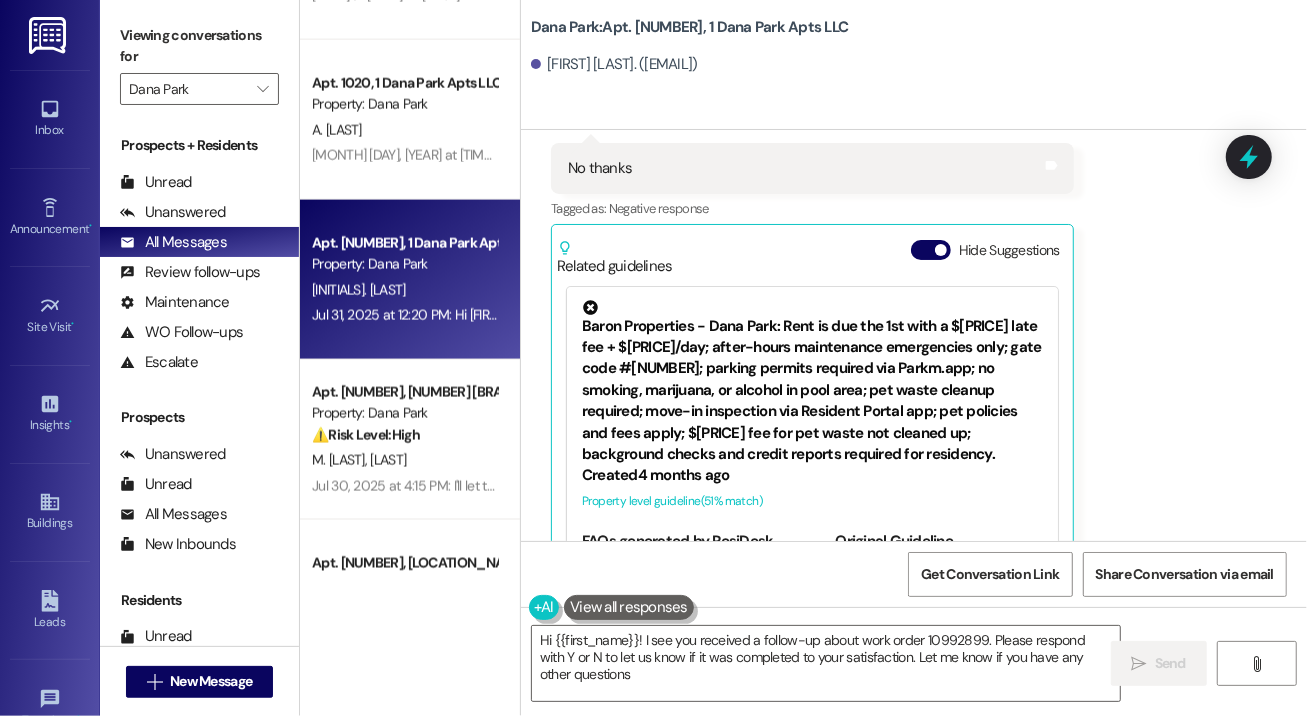 type on "Hi [FIRST_NAME]! I see you received a follow-up about work order 10992899. Please respond with Y or N to let us know if it was completed to your satisfaction. Let me know if you have any other questions!" 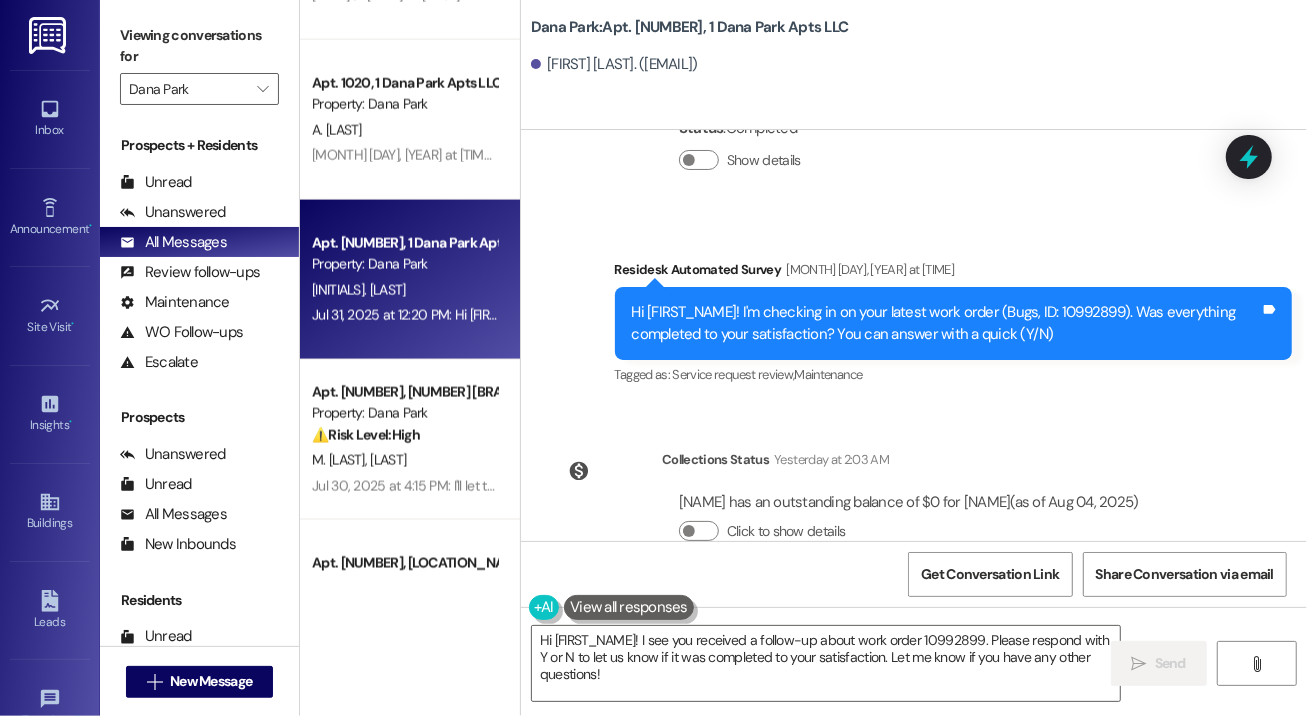 scroll, scrollTop: 3897, scrollLeft: 0, axis: vertical 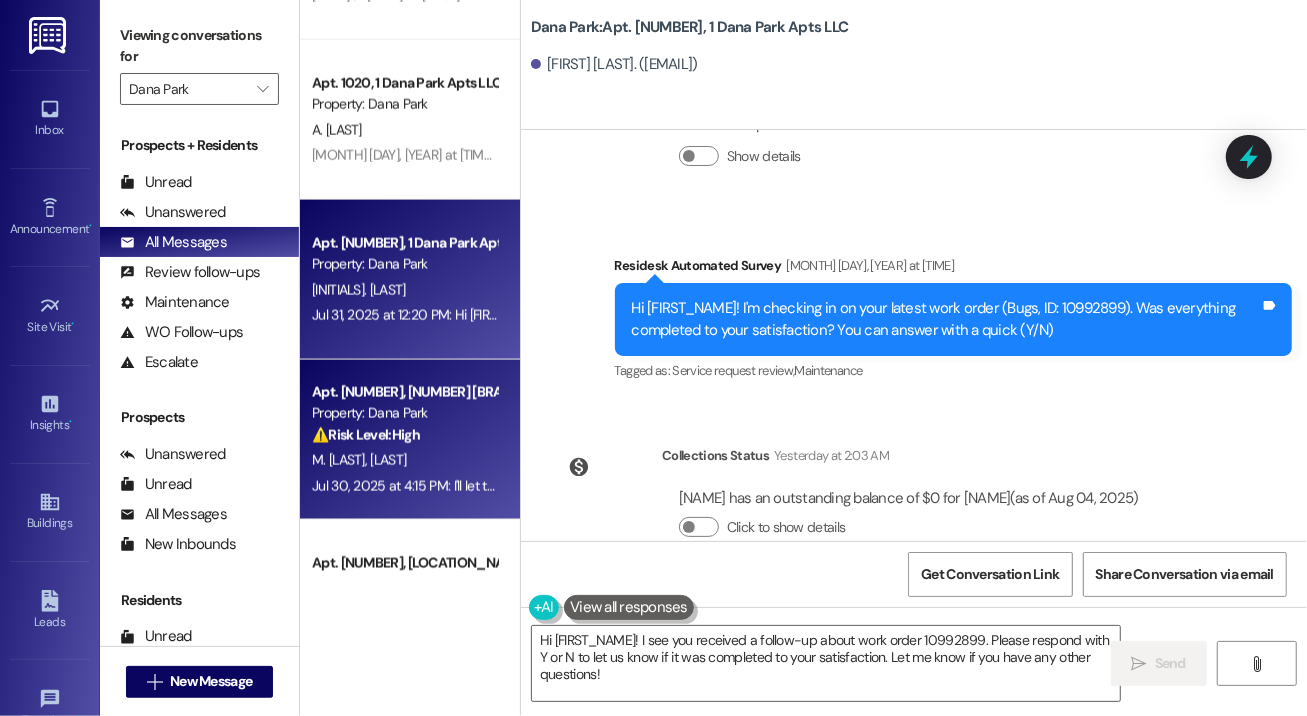 click on "⚠️  Risk Level:  High" at bounding box center [366, 435] 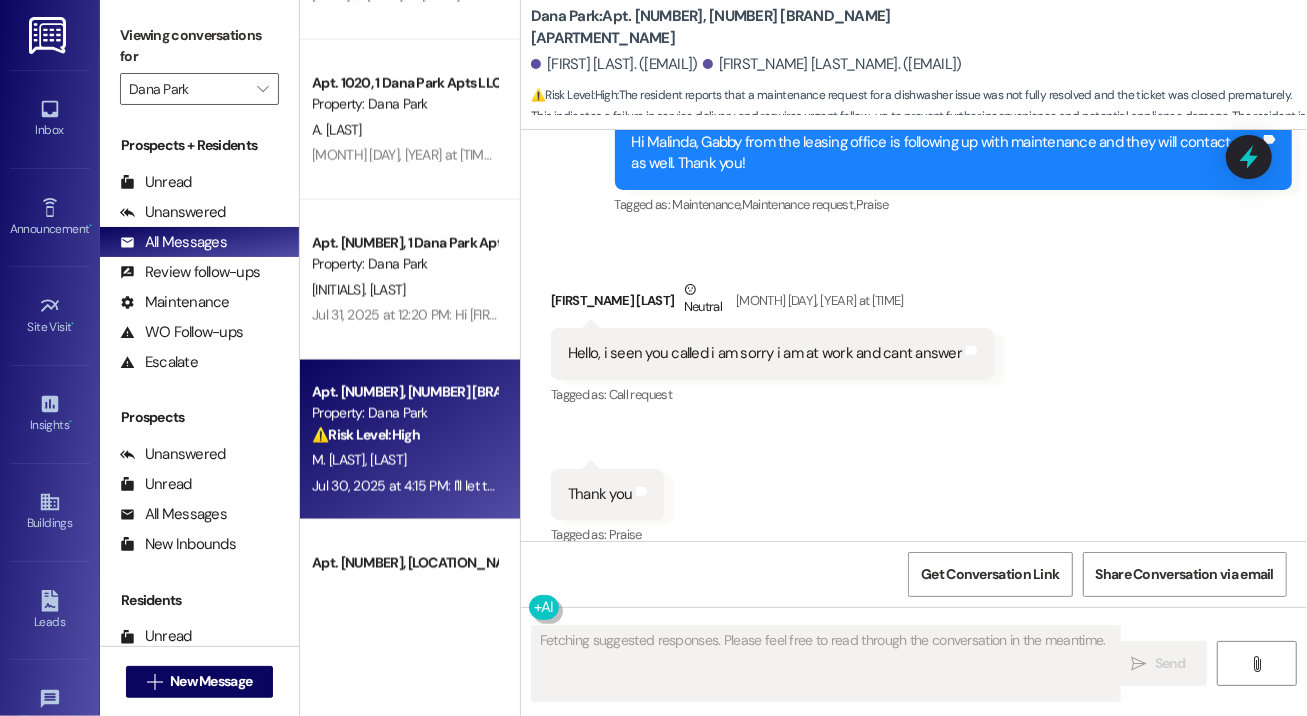 scroll, scrollTop: 3697, scrollLeft: 0, axis: vertical 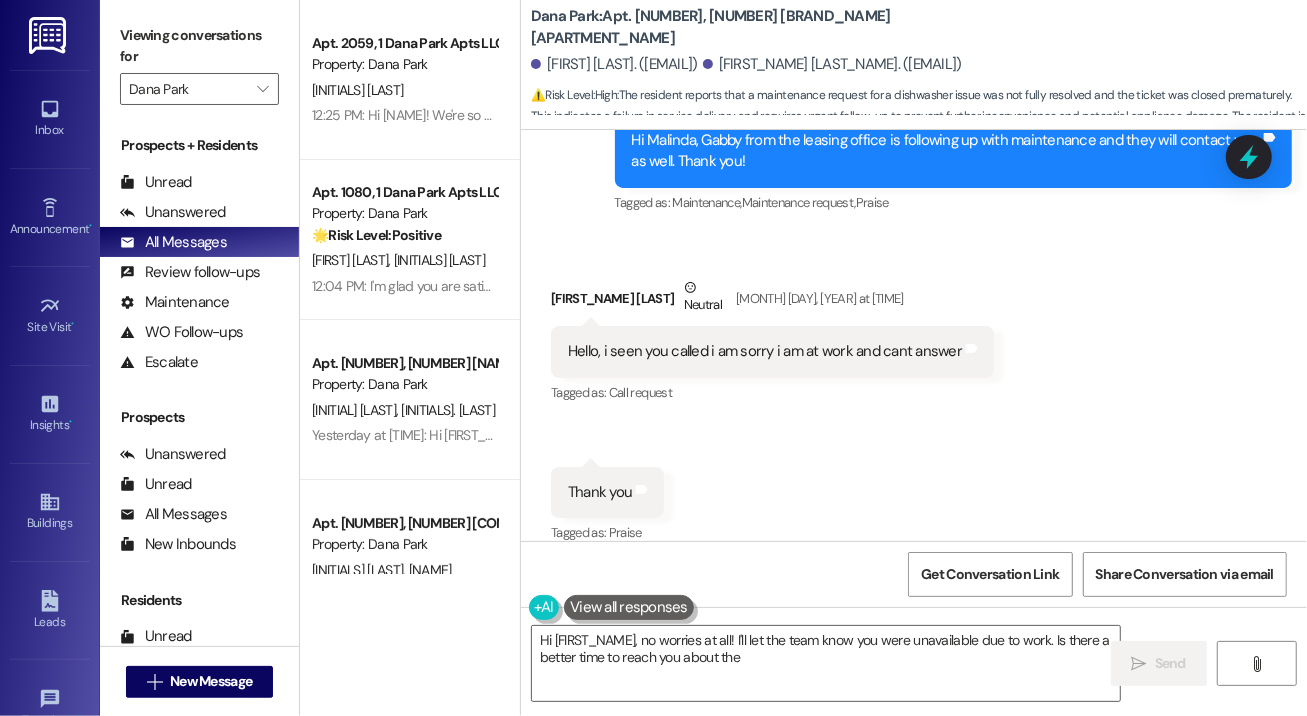 type on "Hi {{first_name}}, no worries at all! I'll let the team know you were unavailable due to work. Is there a better time to reach you about the dishwasher?" 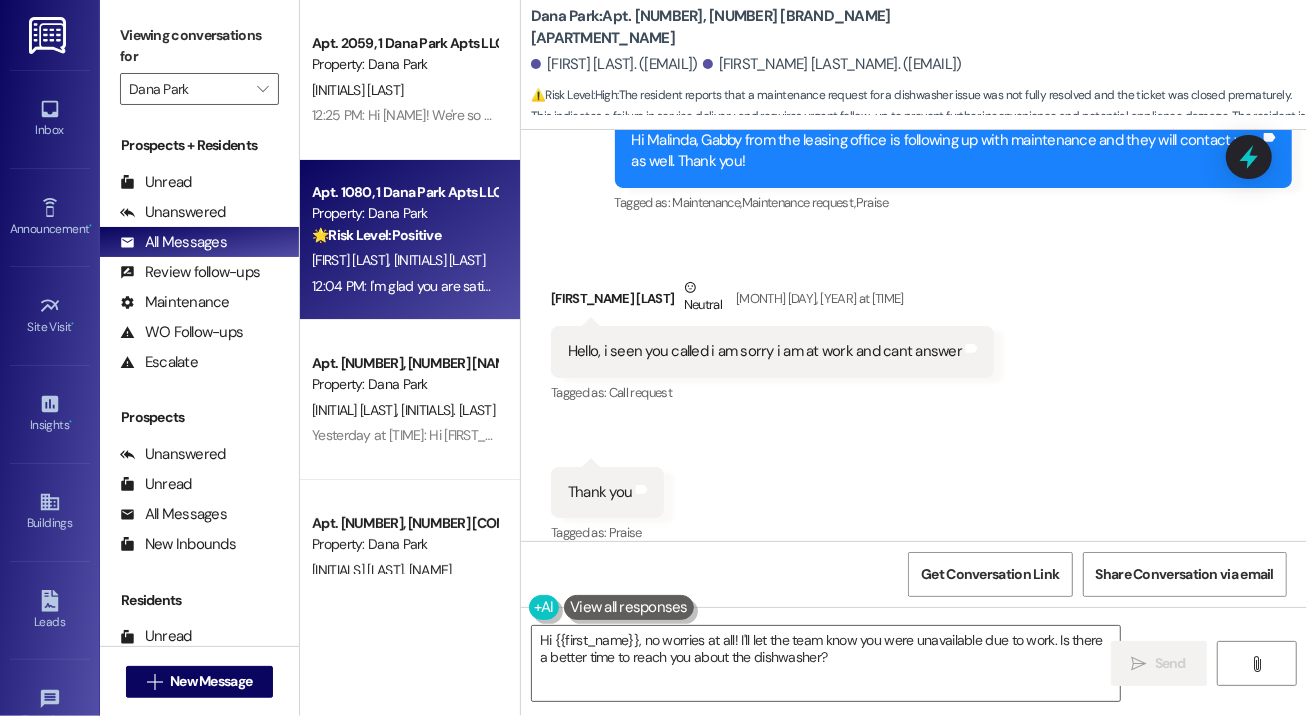 click on "[INITIALS] [LAST]" at bounding box center [439, 260] 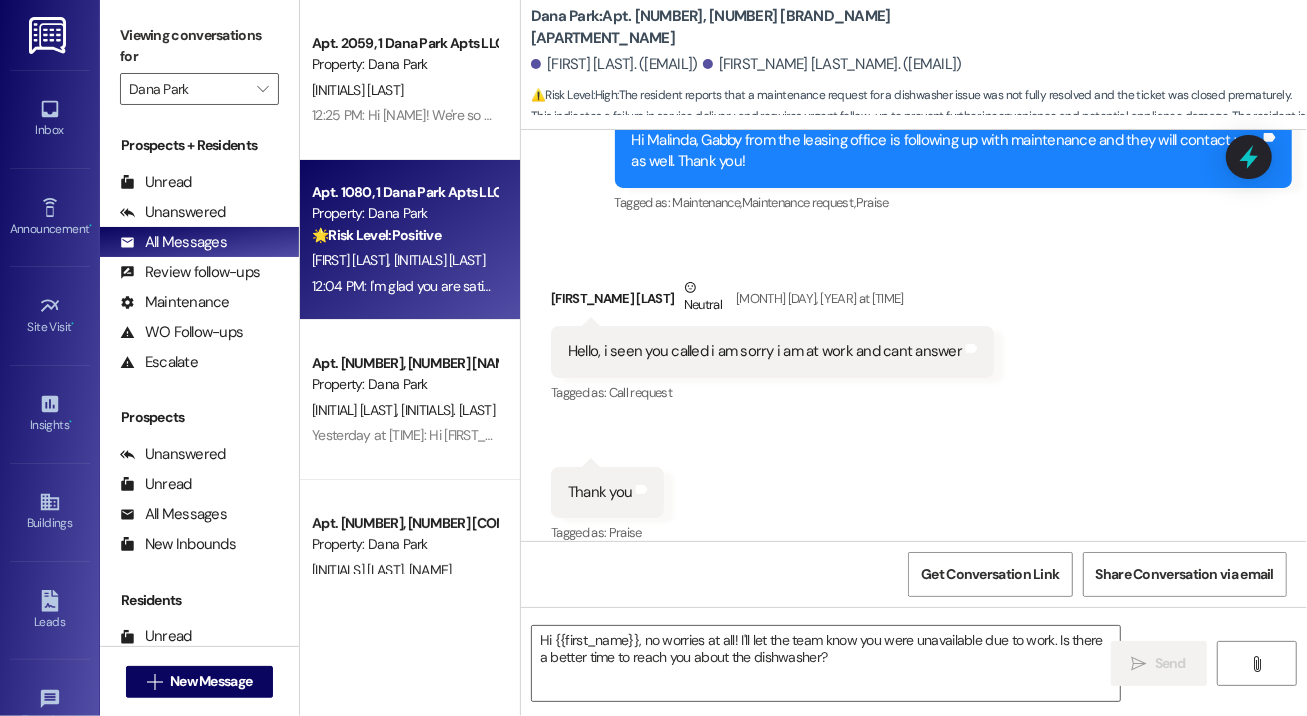 type on "Fetching suggested responses. Please feel free to read through the conversation in the meantime." 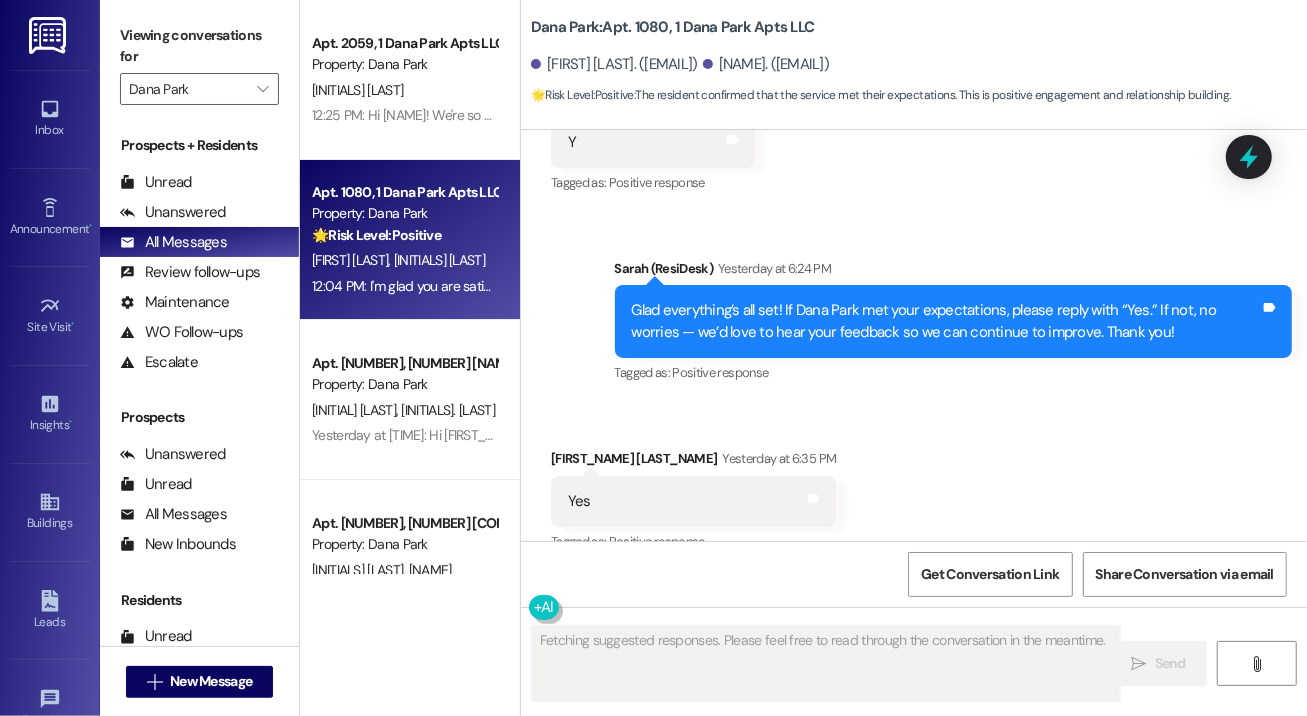 scroll, scrollTop: 8002, scrollLeft: 0, axis: vertical 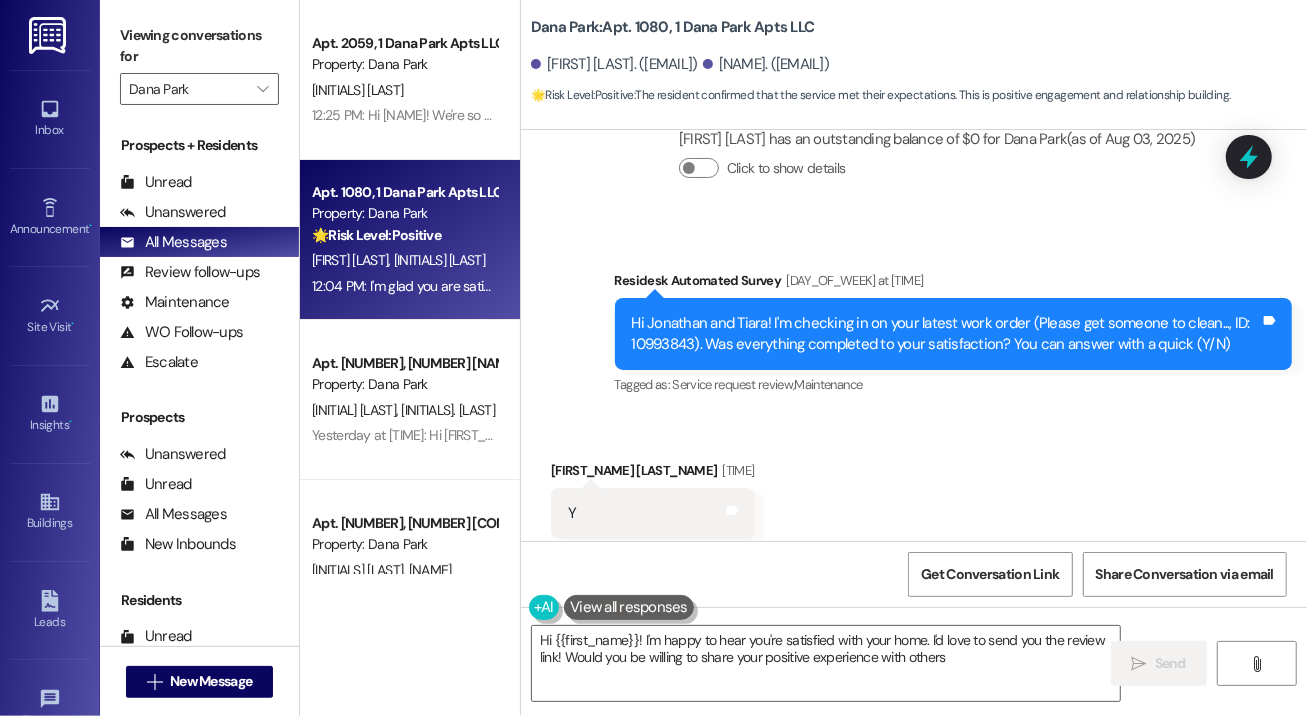 type on "Hi {{first_name}}! I'm happy to hear you're satisfied with your home. I'd love to send you the review link! Would you be willing to share your positive experience with others?" 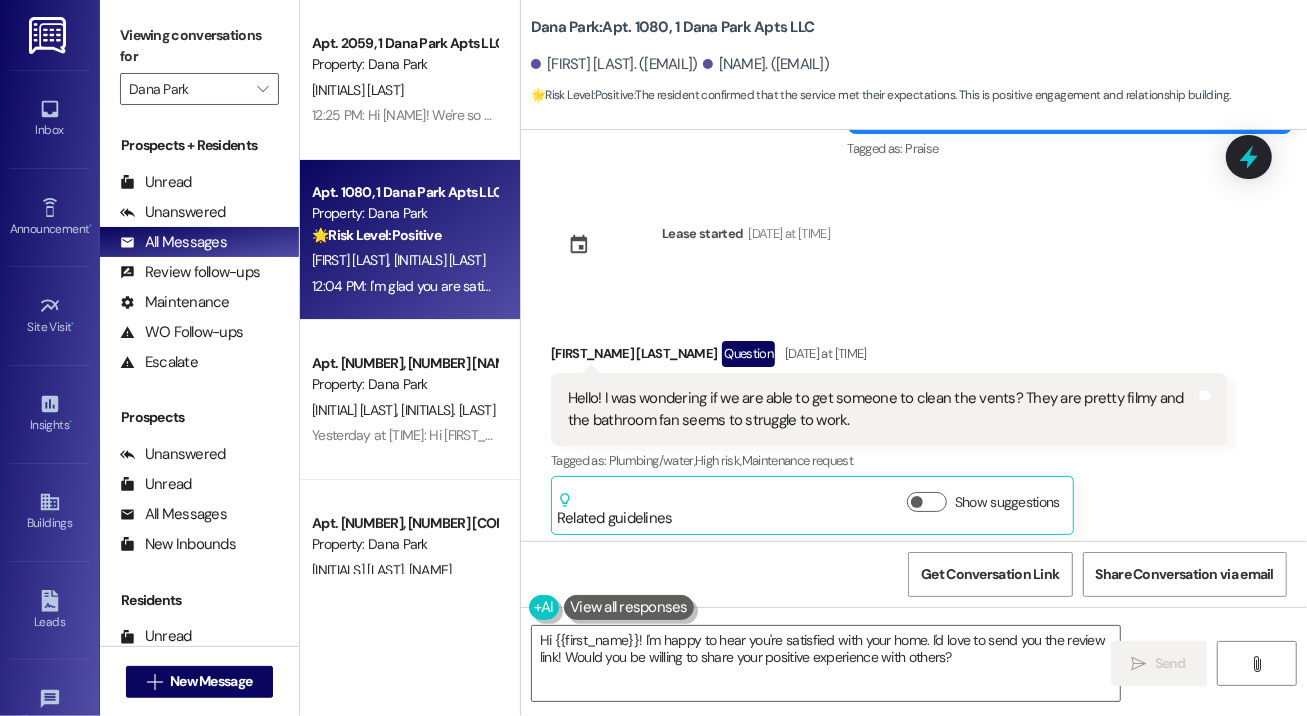 scroll, scrollTop: 4274, scrollLeft: 0, axis: vertical 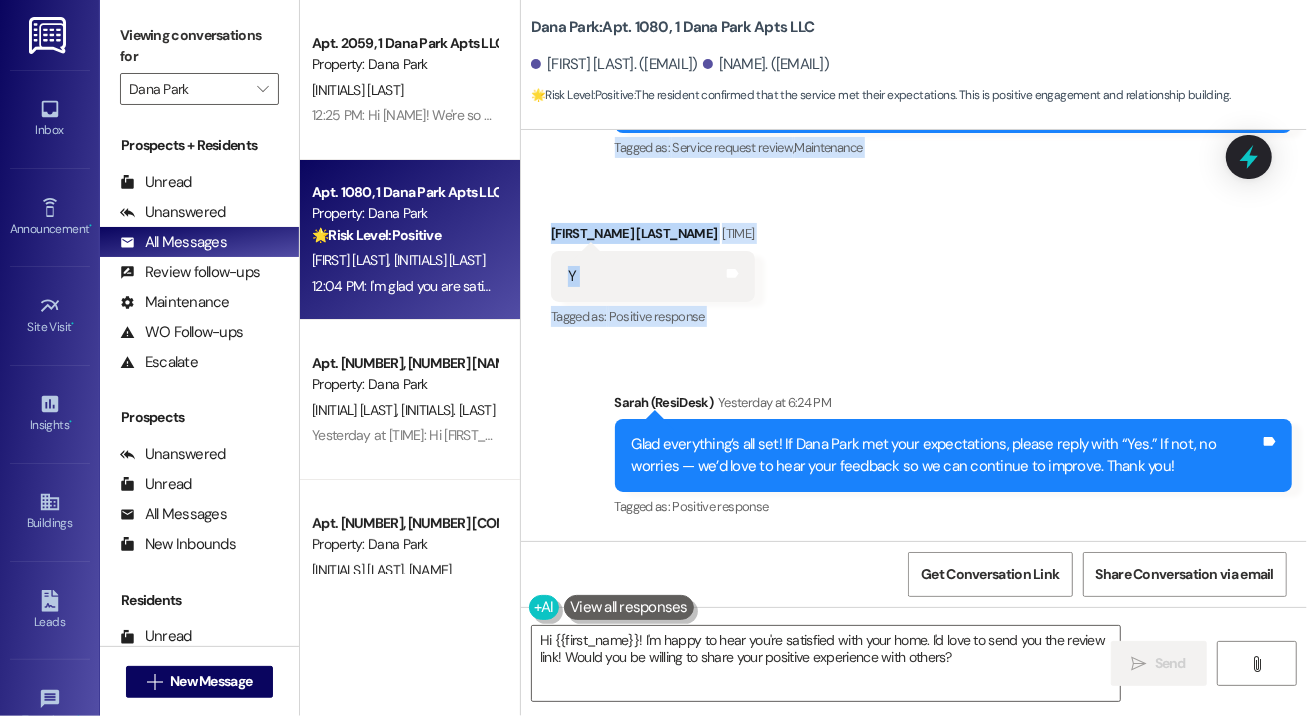 drag, startPoint x: 550, startPoint y: 318, endPoint x: 888, endPoint y: 358, distance: 340.35864 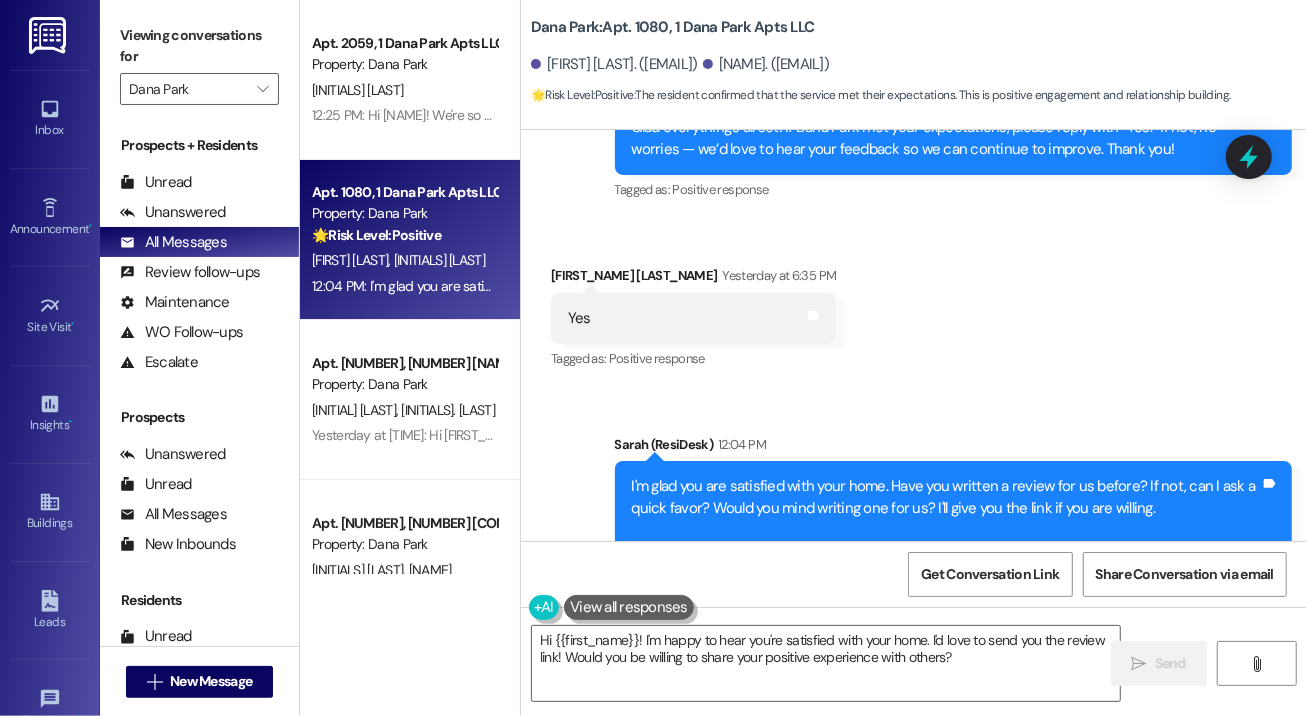 scroll, scrollTop: 8207, scrollLeft: 0, axis: vertical 